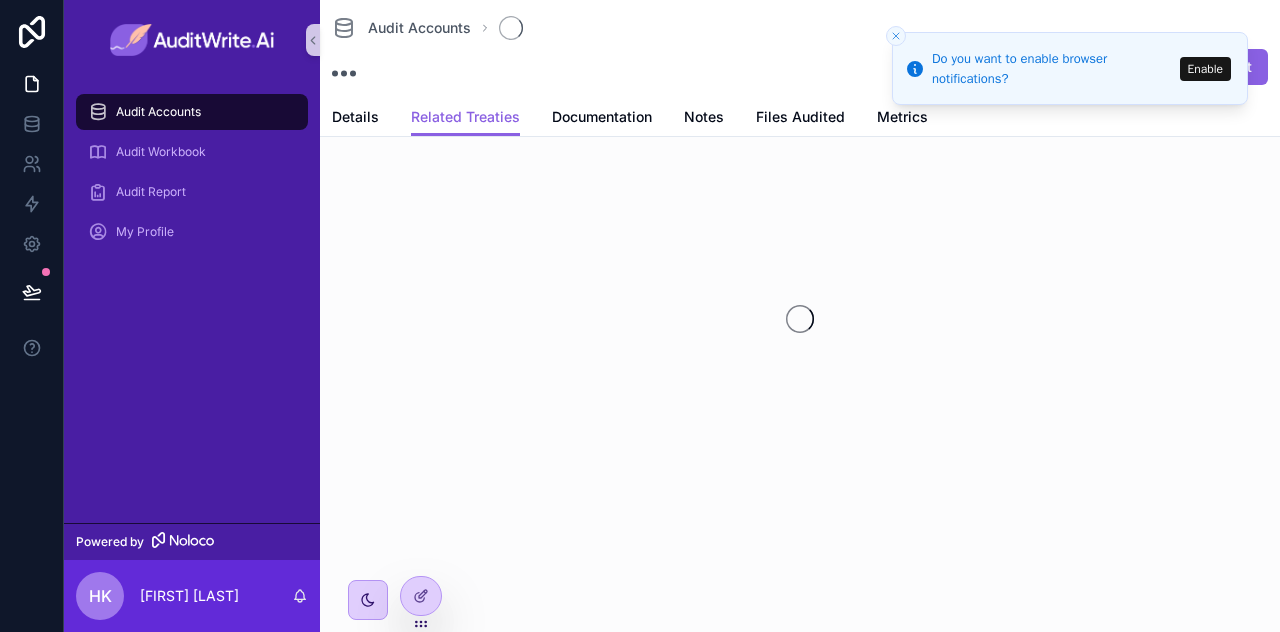 scroll, scrollTop: 0, scrollLeft: 0, axis: both 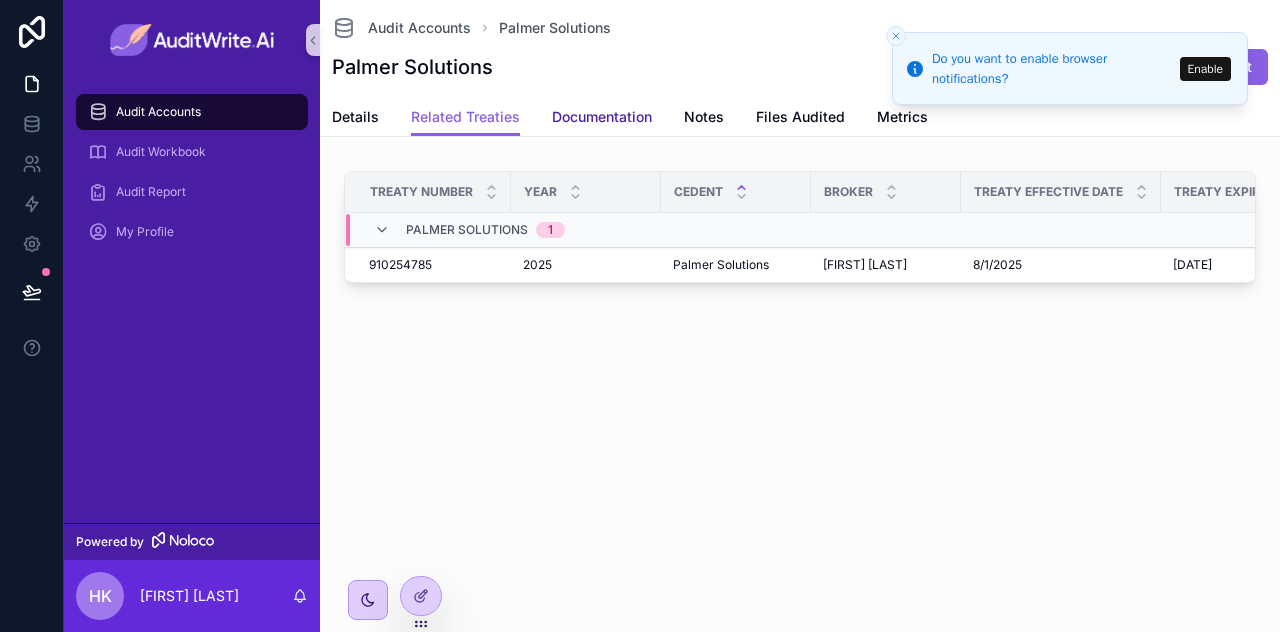 click on "Documentation" at bounding box center (602, 117) 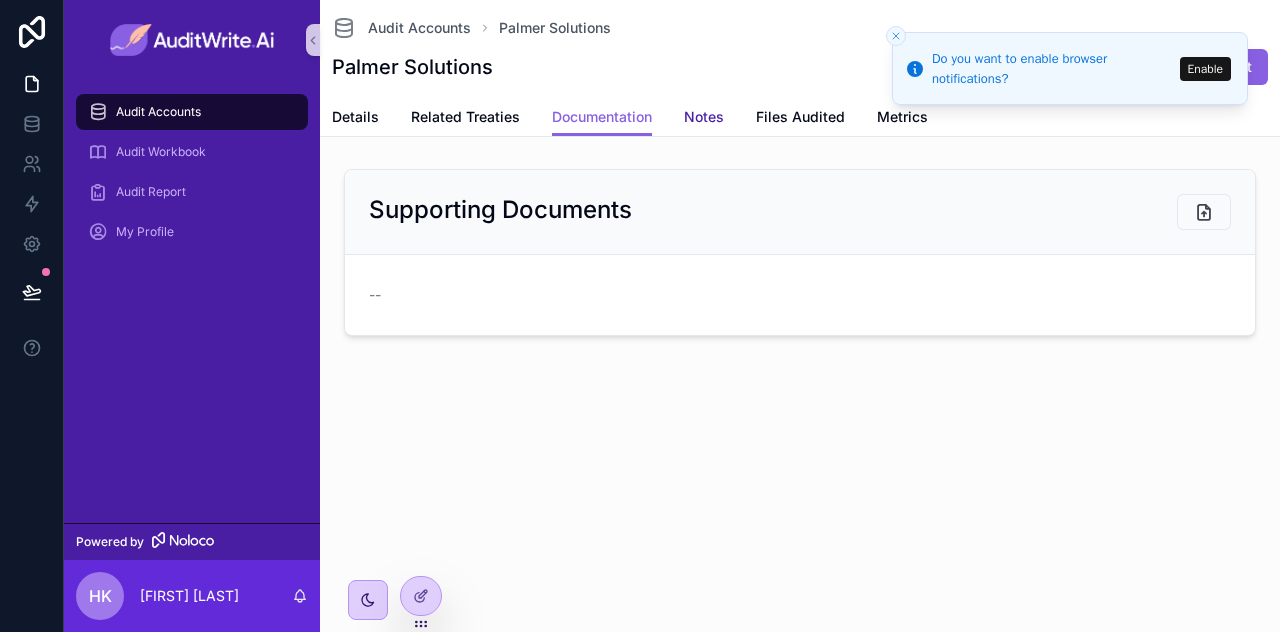 click on "Notes" at bounding box center [704, 117] 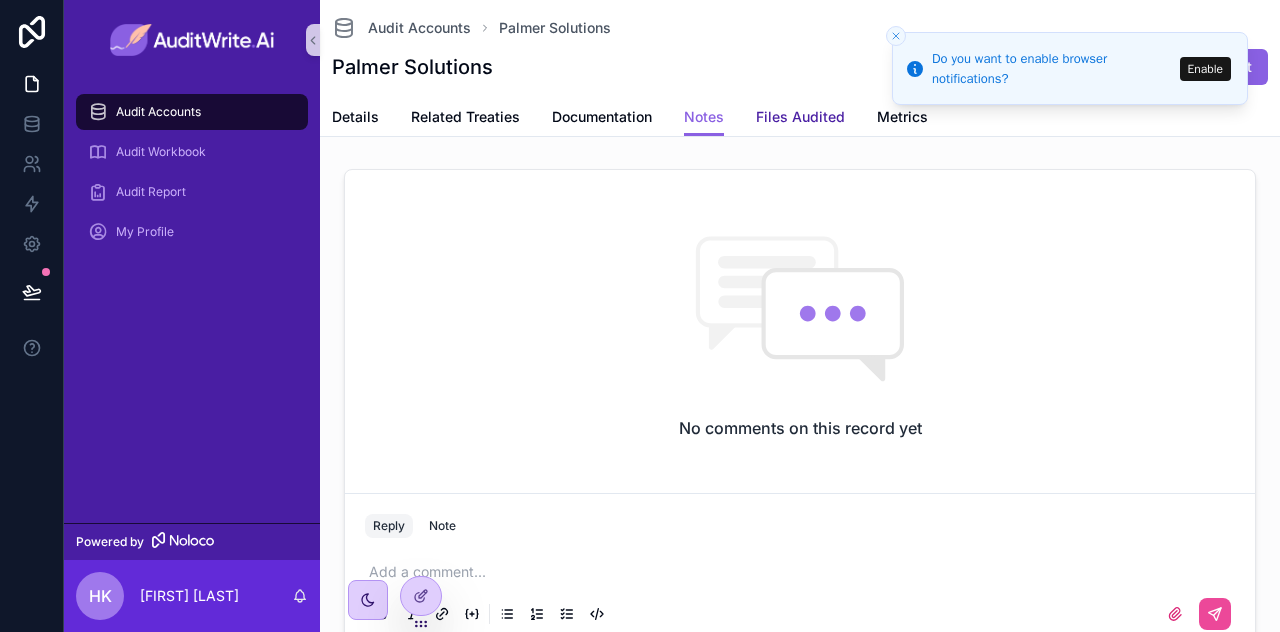 click on "Files Audited" at bounding box center [800, 117] 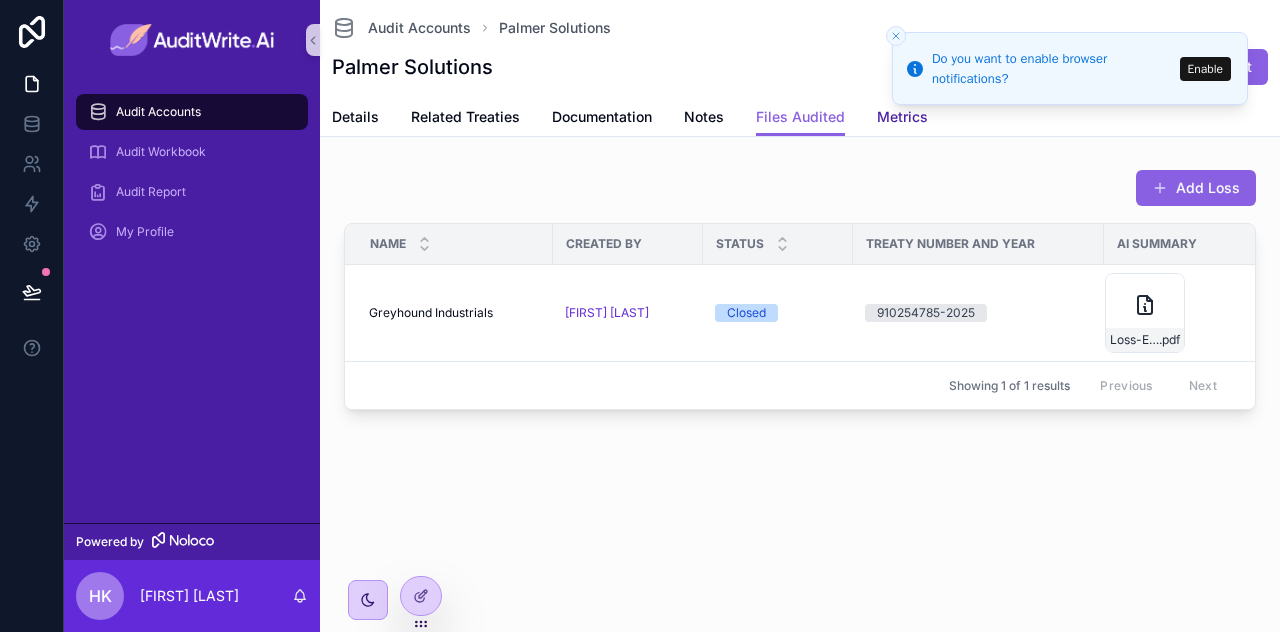 click on "Metrics" at bounding box center [902, 117] 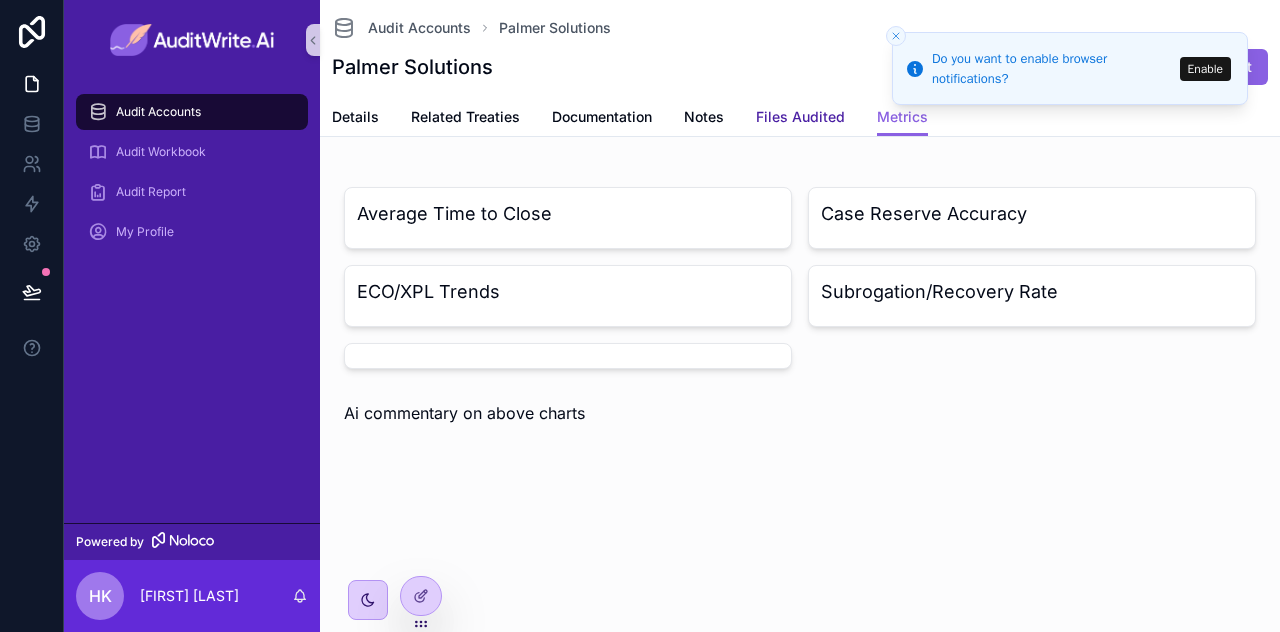 click on "Files Audited" at bounding box center [800, 117] 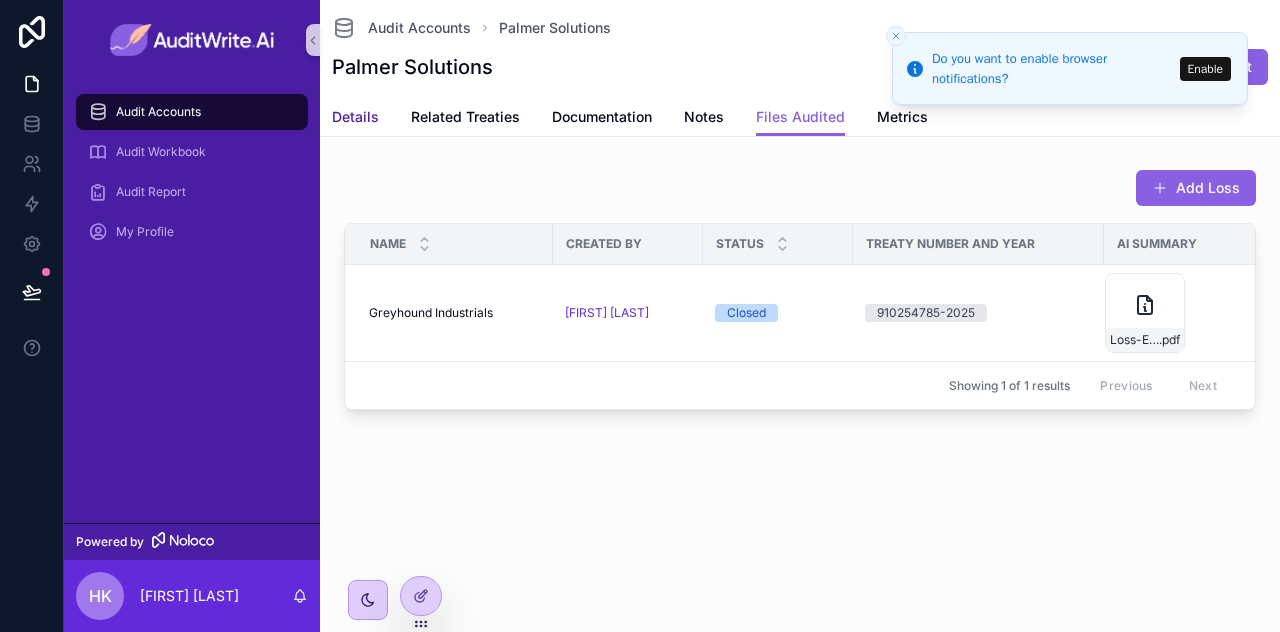 click on "Details" at bounding box center (355, 117) 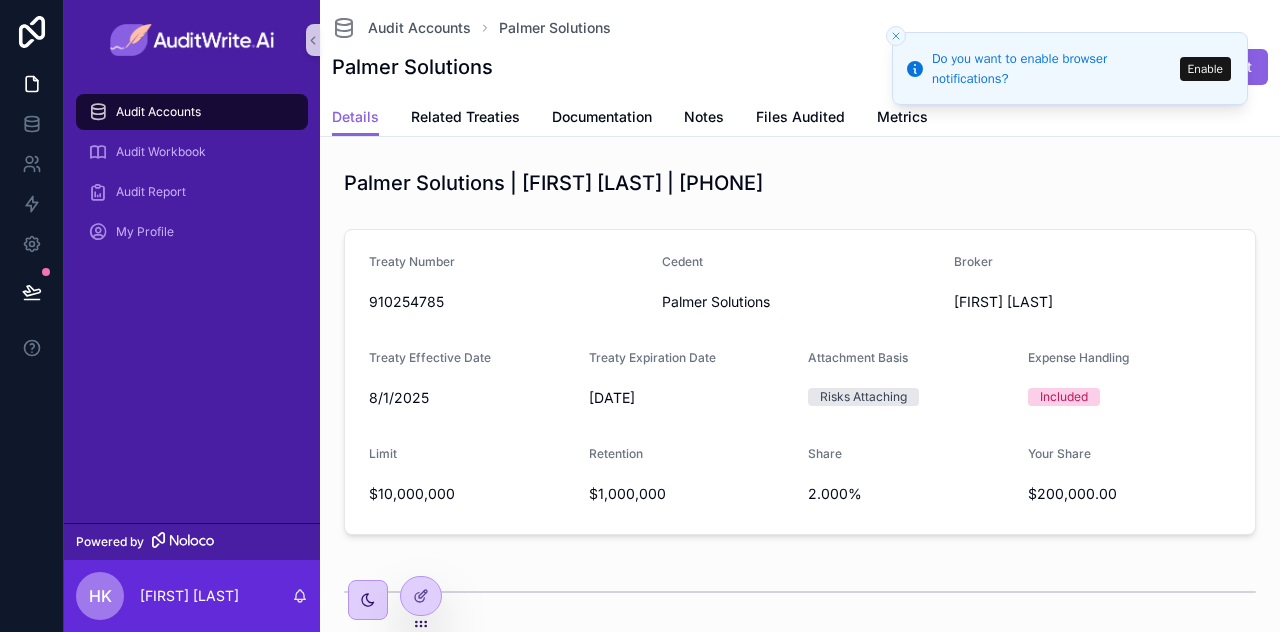 click on "[COMPANY] | [FIRST] [LAST] | [NUMBER]-[NUMBER]" at bounding box center (800, 183) 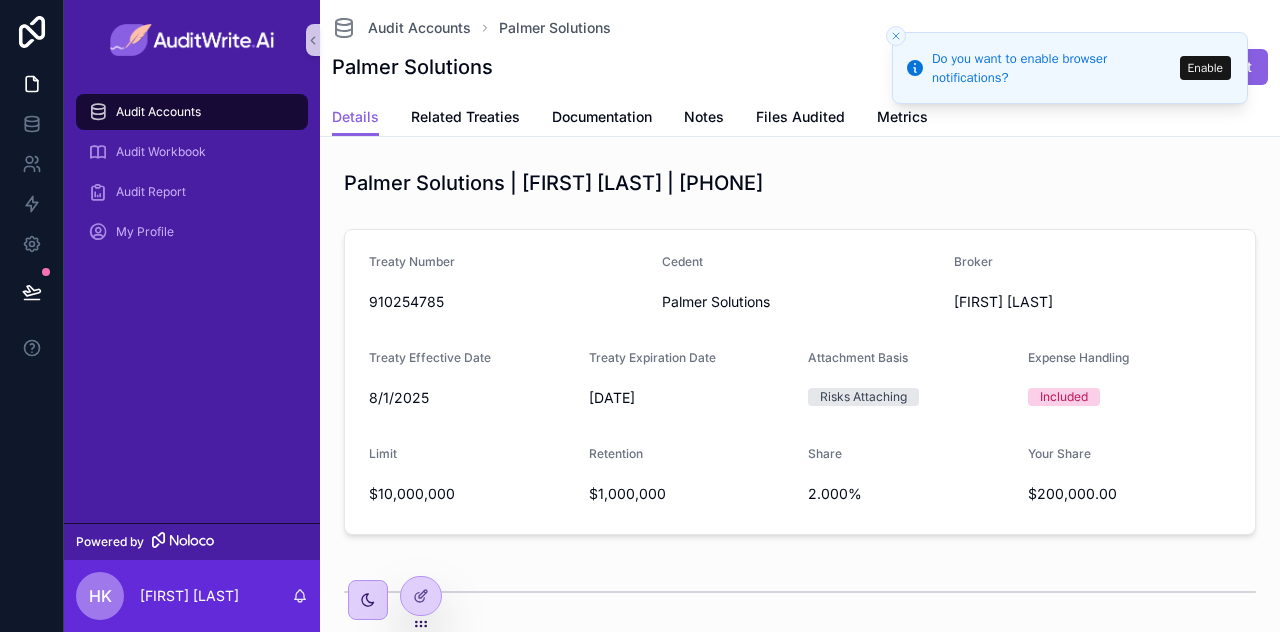 click 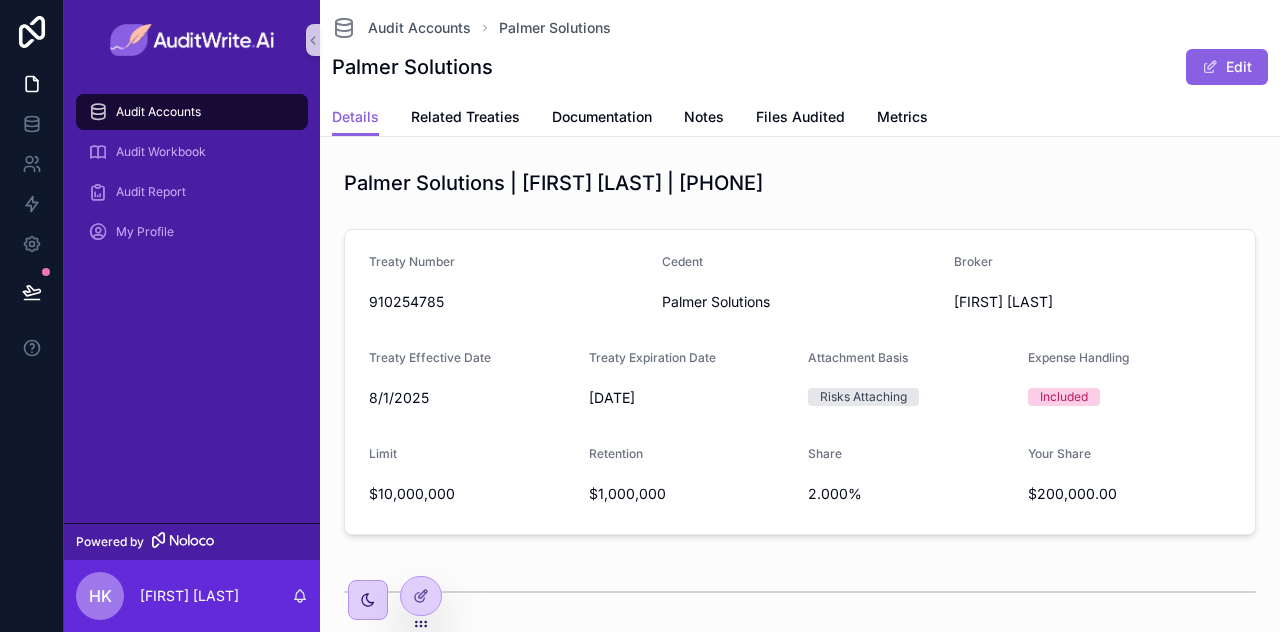 scroll, scrollTop: 9, scrollLeft: 0, axis: vertical 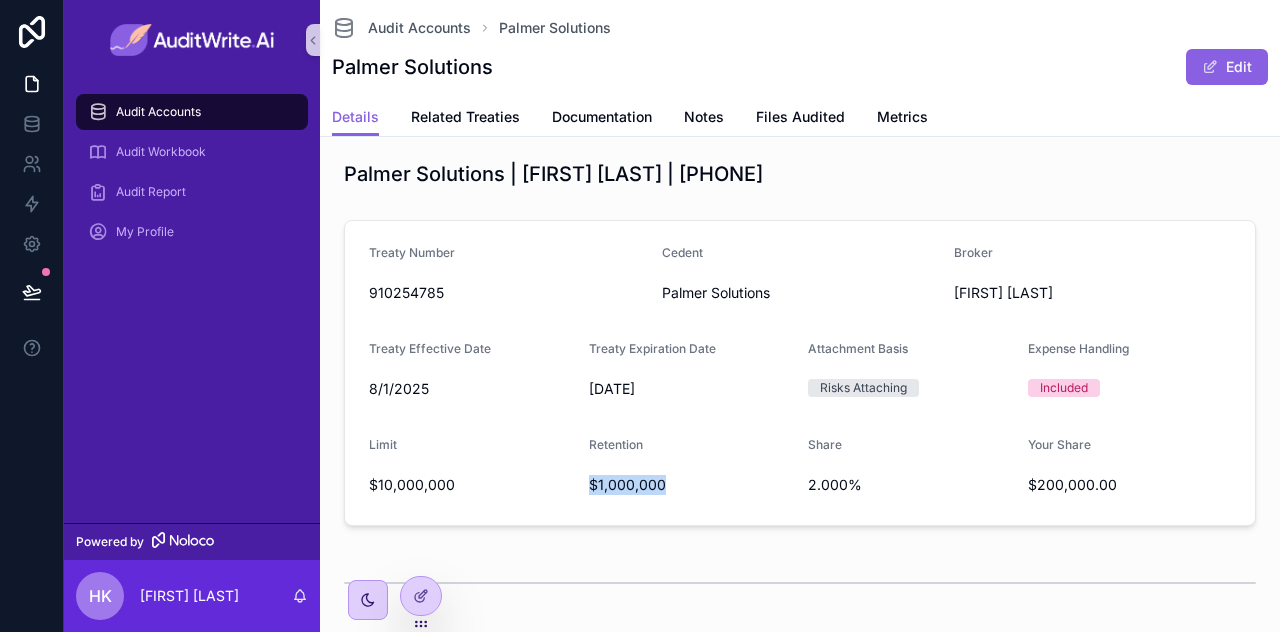 drag, startPoint x: 658, startPoint y: 481, endPoint x: 579, endPoint y: 499, distance: 81.02469 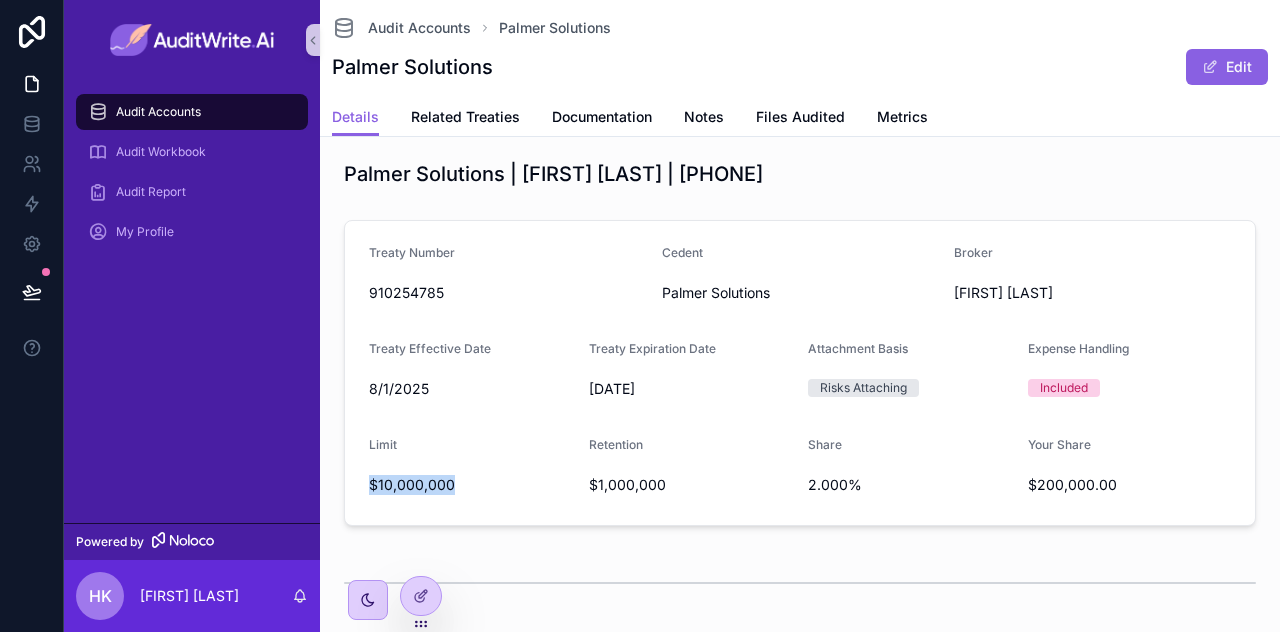 drag, startPoint x: 459, startPoint y: 490, endPoint x: 365, endPoint y: 486, distance: 94.08507 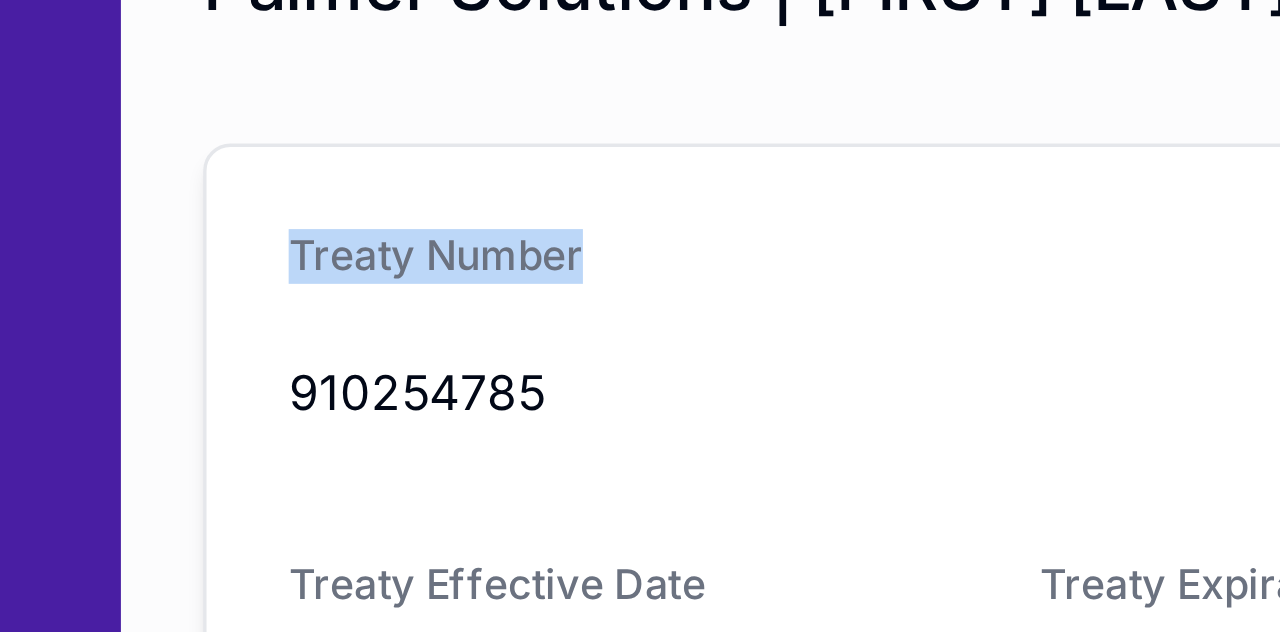 drag, startPoint x: 368, startPoint y: 242, endPoint x: 457, endPoint y: 262, distance: 91.21951 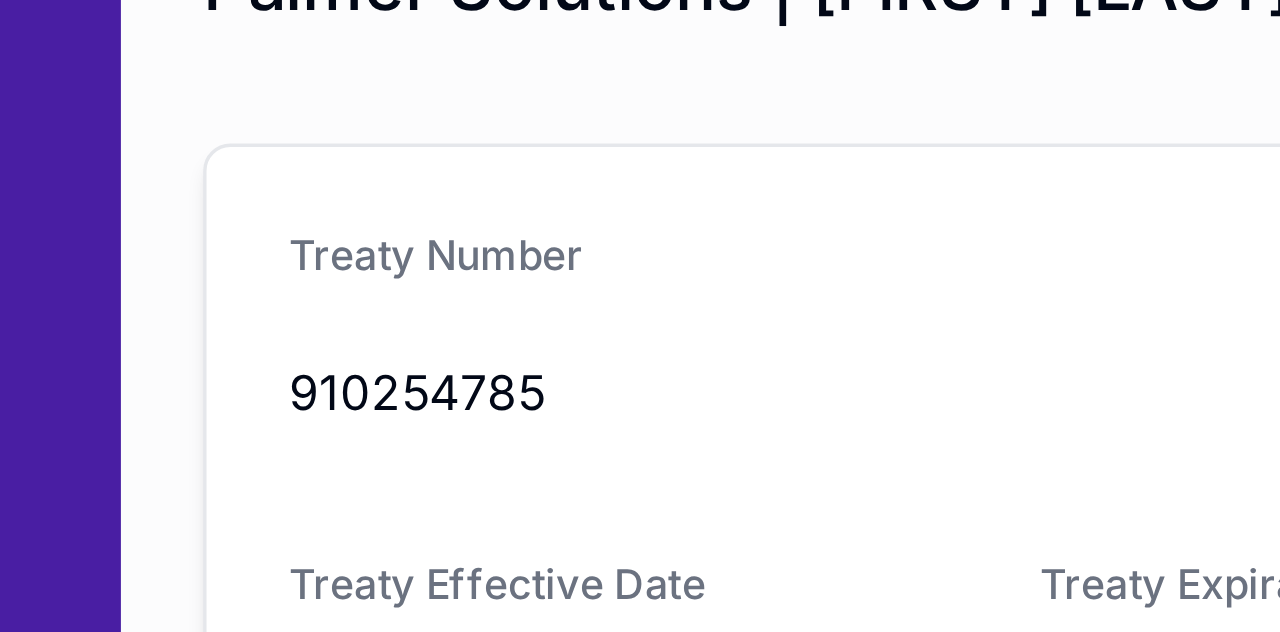 click on "910254785" at bounding box center (507, 293) 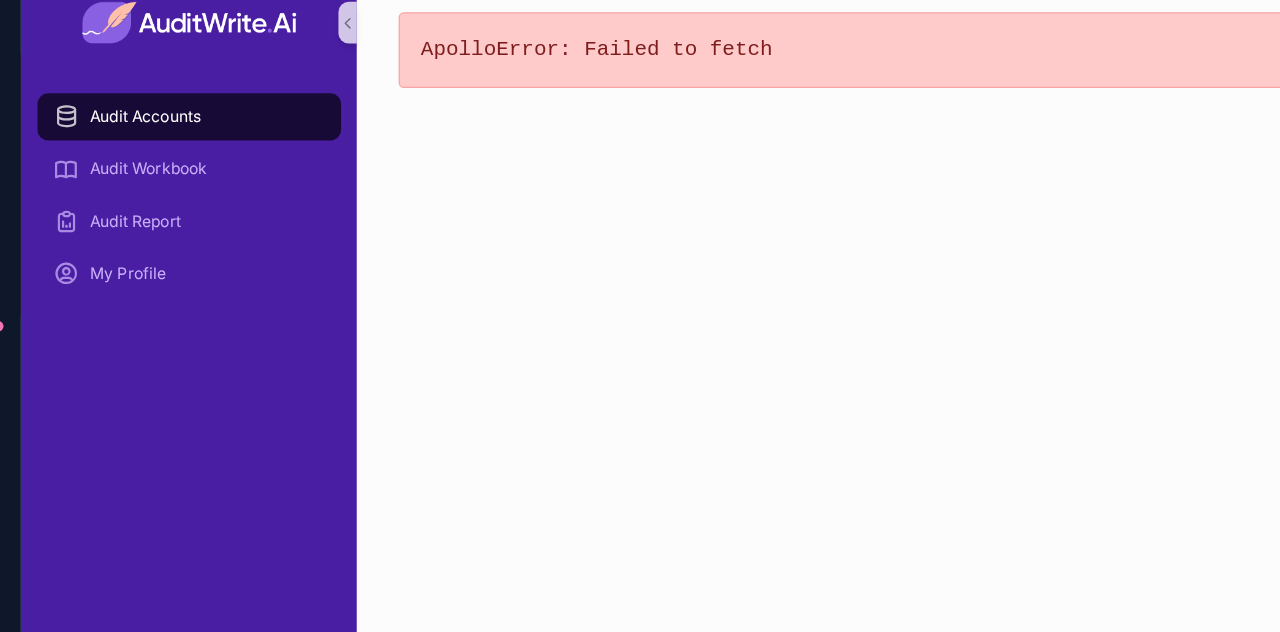 scroll, scrollTop: 0, scrollLeft: 0, axis: both 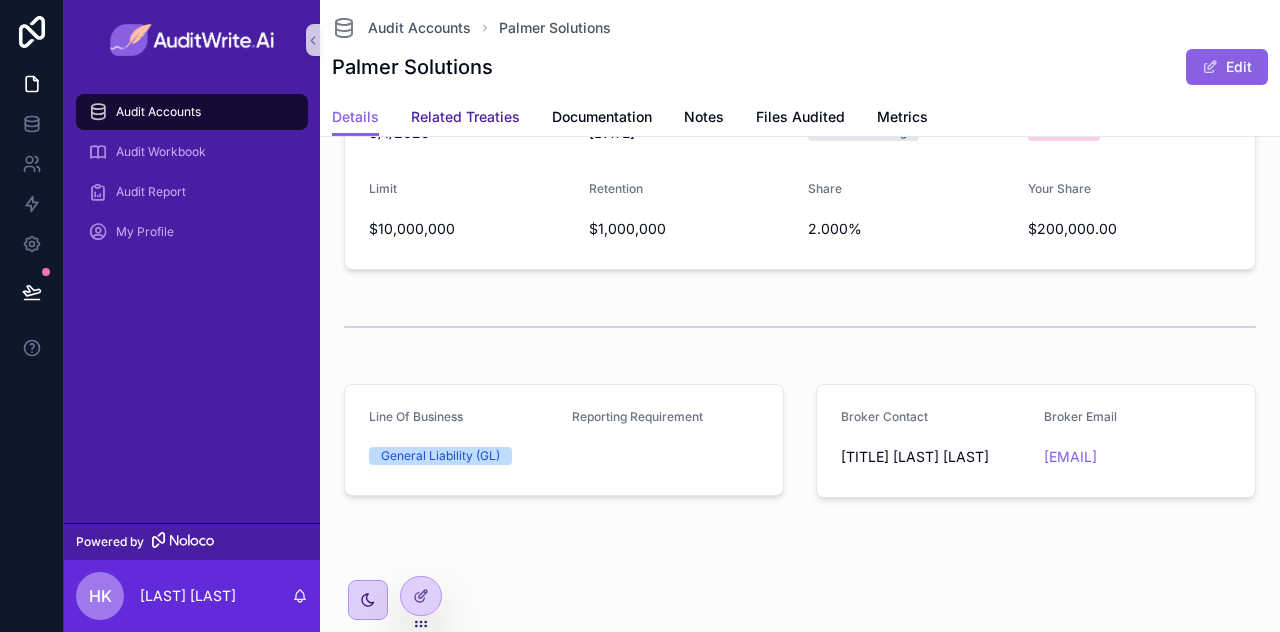 click on "Related Treaties" at bounding box center (465, 119) 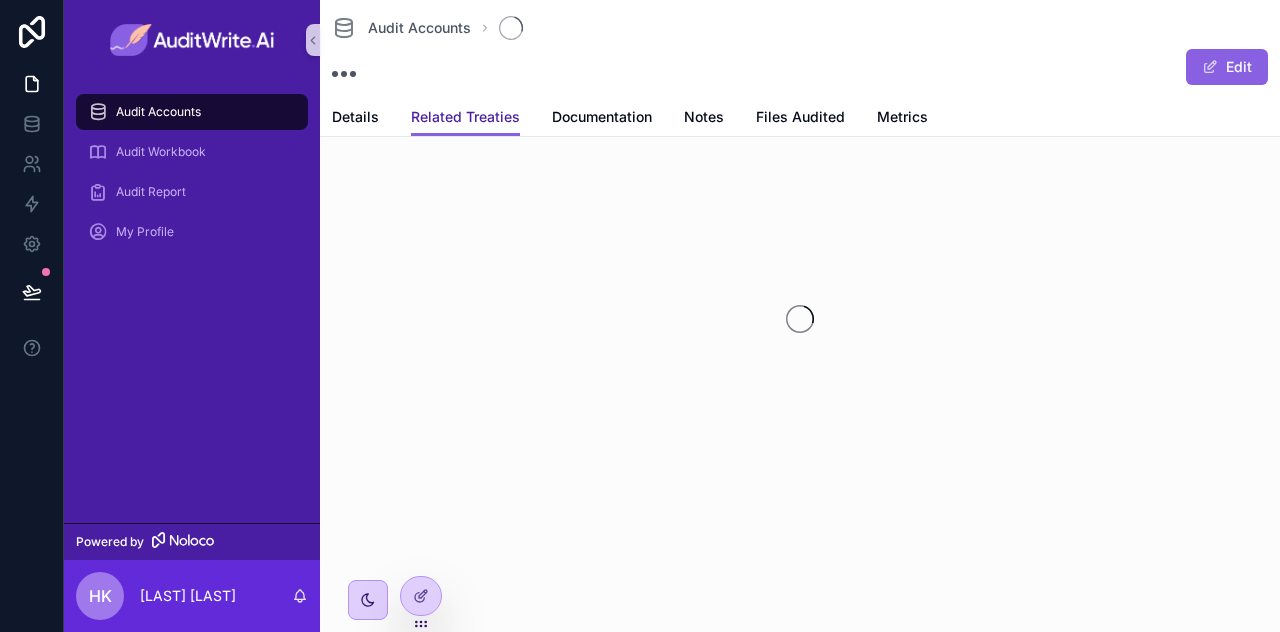 scroll, scrollTop: 0, scrollLeft: 0, axis: both 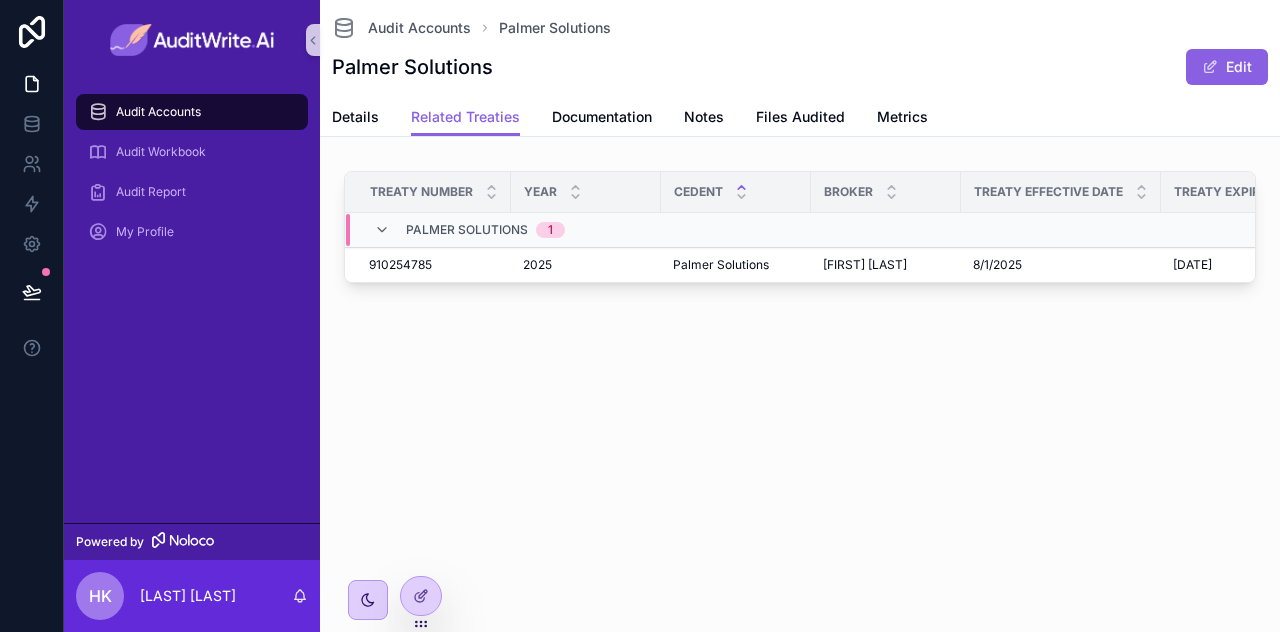 click on "Audit Accounts Palmer Solutions Palmer Solutions Edit Related Treaties Details Related Treaties Documentation Notes Files Audited Metrics Treaty Number Year Cedent Broker Treaty Effective Date Treaty Expiration Date Attachment Basis Palmer Solutions 1 [PHONE] [PHONE] 2025 2025 Palmer Solutions Palmer Solutions [LAST] [LAST] [LAST] [LAST] [DATE] [DATE] [DATE] [DATE] Risks Attaching" at bounding box center (800, 213) 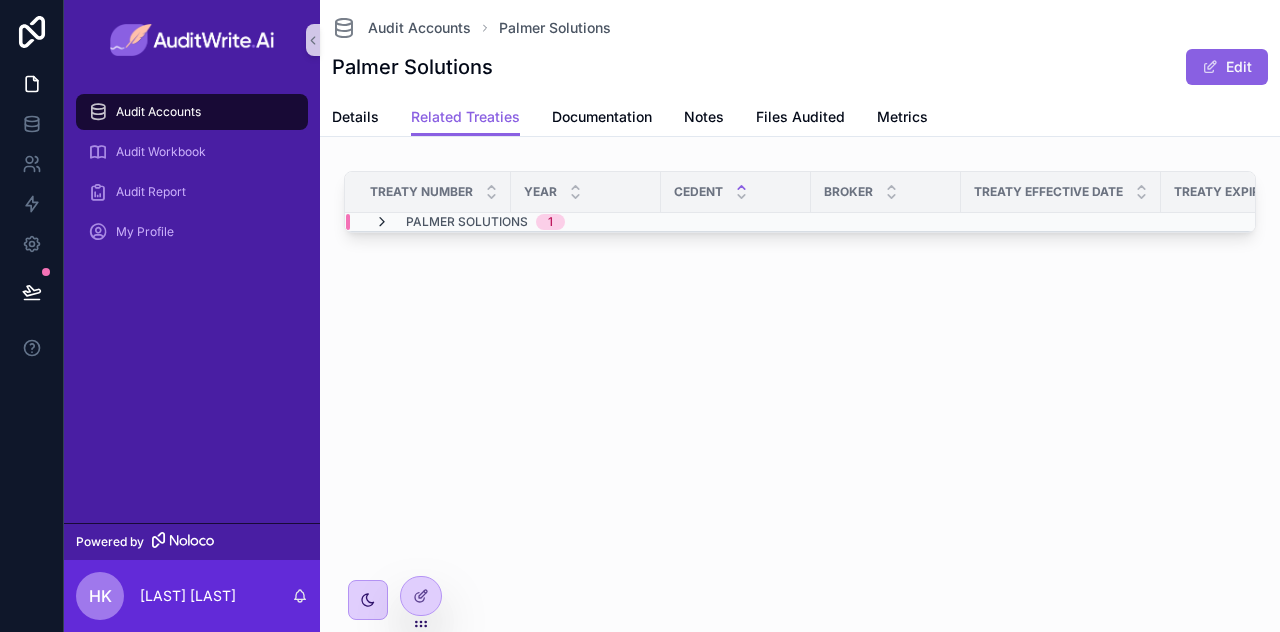 click at bounding box center [382, 222] 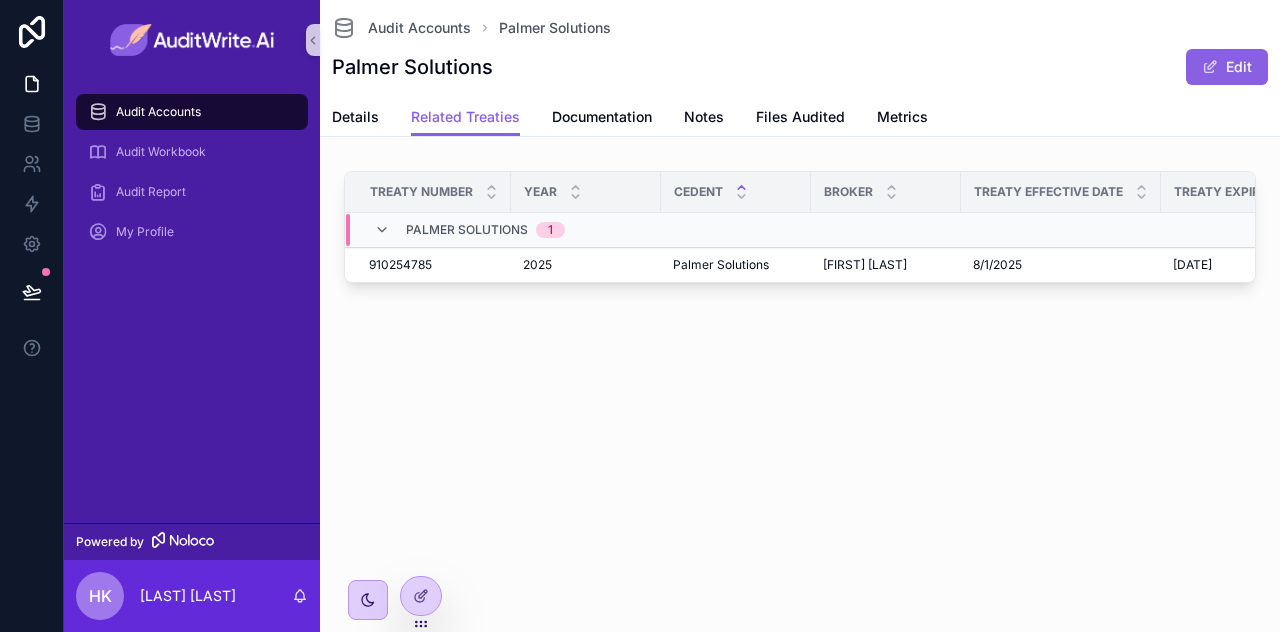 click at bounding box center (382, 230) 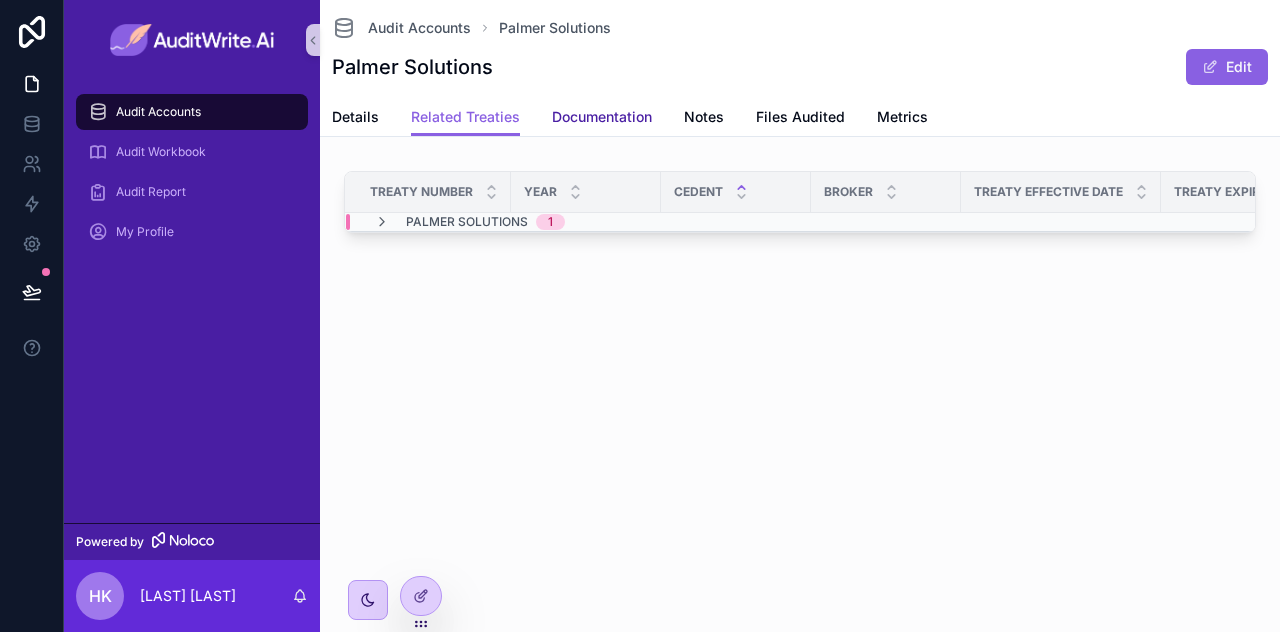 click on "Documentation" at bounding box center (602, 117) 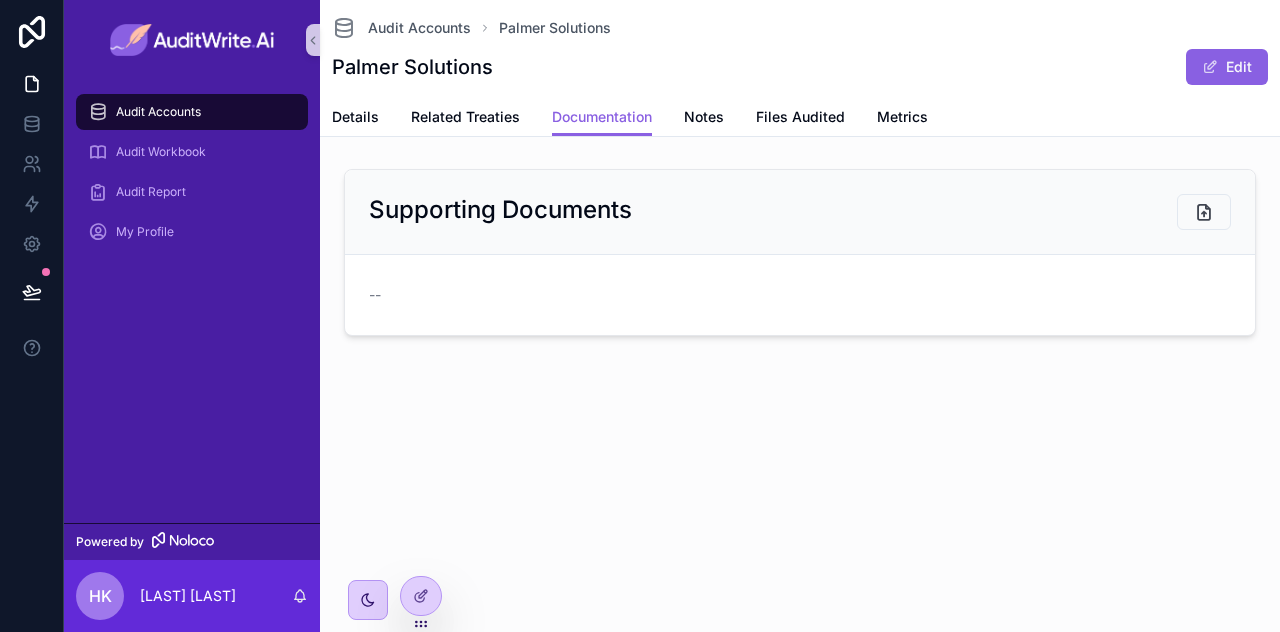click on "Audit Accounts Palmer Solutions Palmer Solutions Edit Documentation Details Related Treaties Documentation Notes Files Audited Metrics Supporting Documents  --" at bounding box center (800, 236) 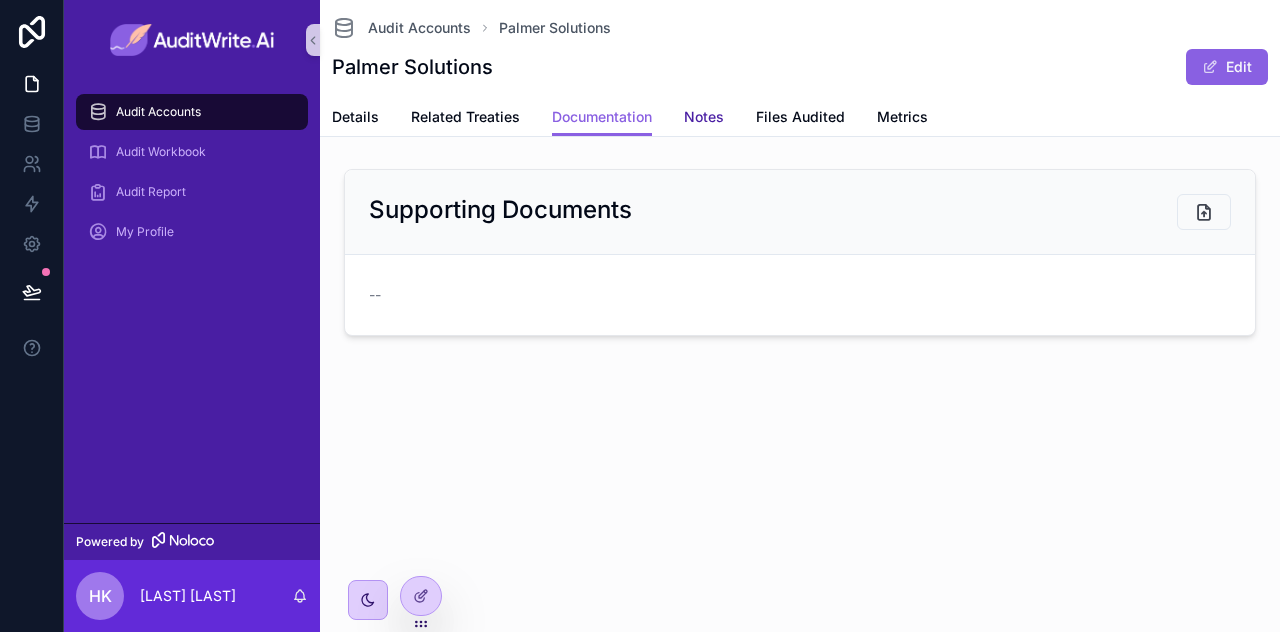 click on "Notes" at bounding box center [704, 117] 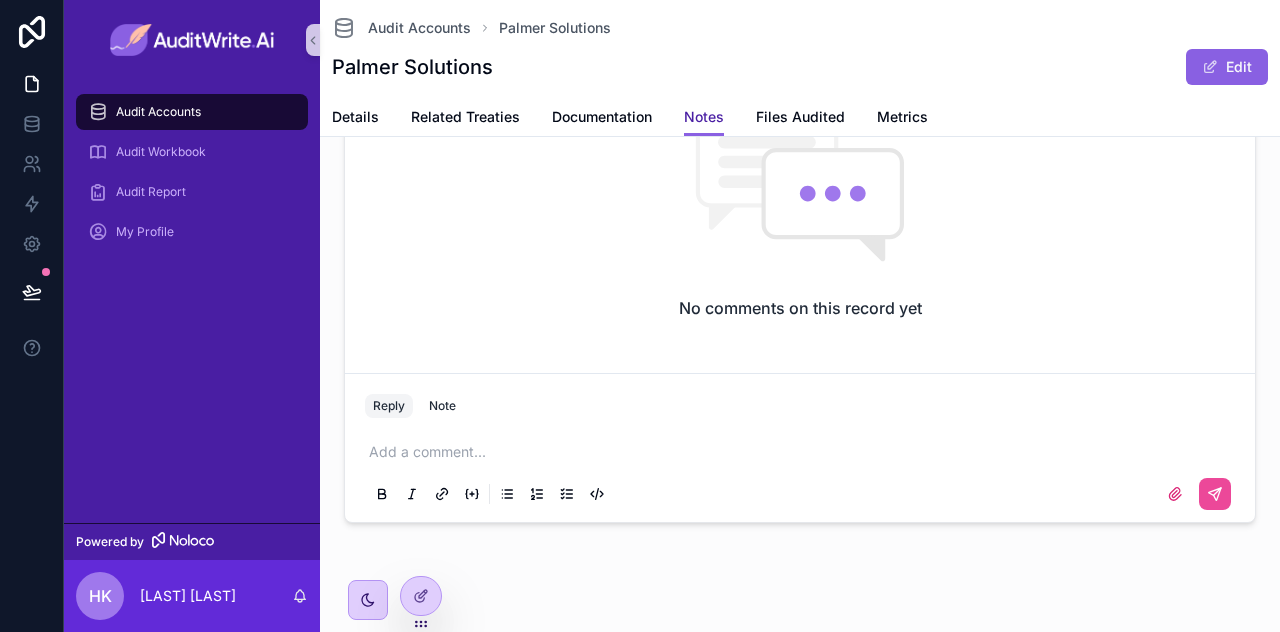 scroll, scrollTop: 90, scrollLeft: 0, axis: vertical 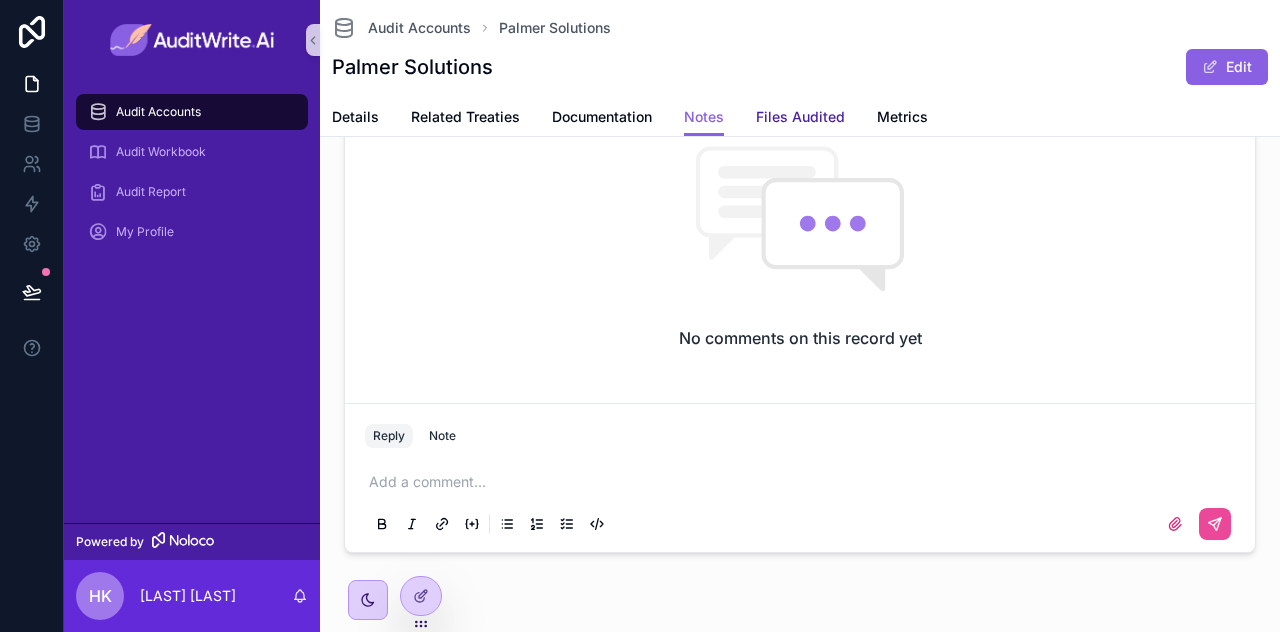 click on "Files Audited" at bounding box center (800, 117) 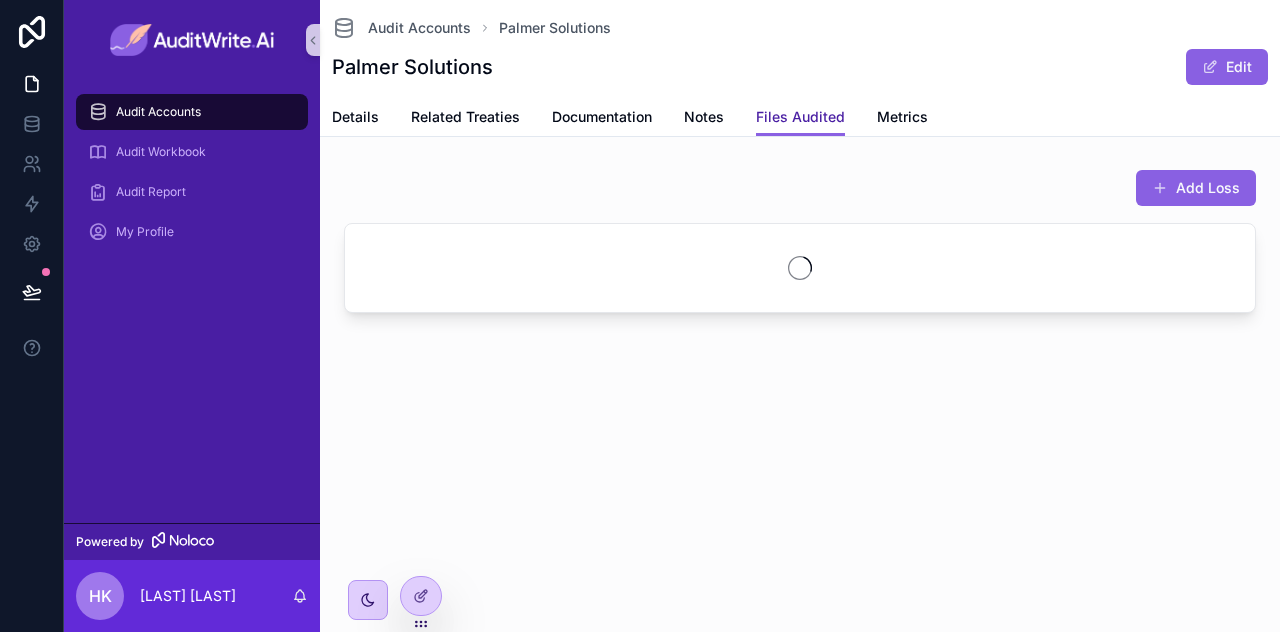 scroll, scrollTop: 0, scrollLeft: 0, axis: both 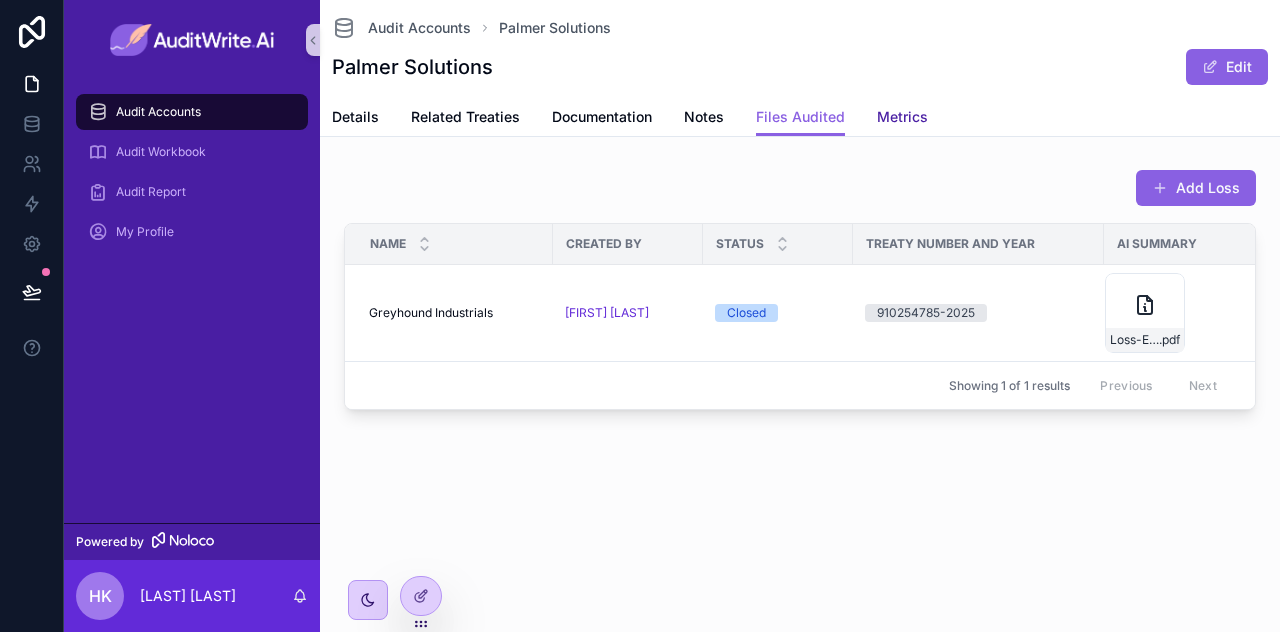 click on "Metrics" at bounding box center (902, 117) 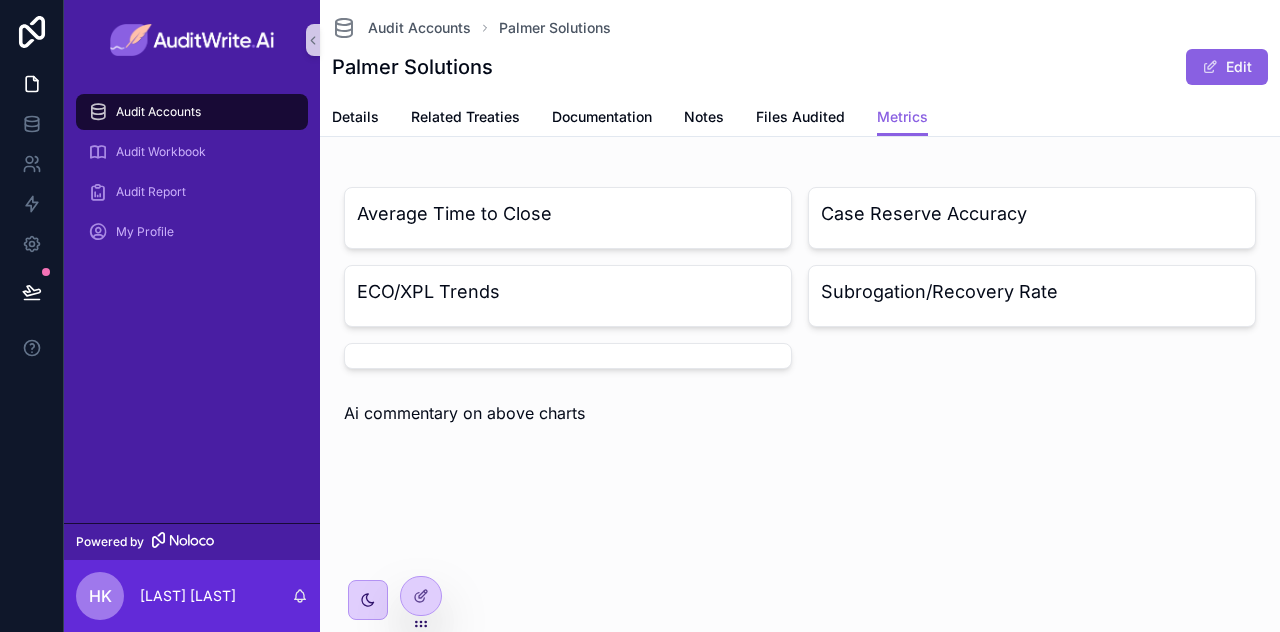 click on "Average Time to Close" at bounding box center [568, 218] 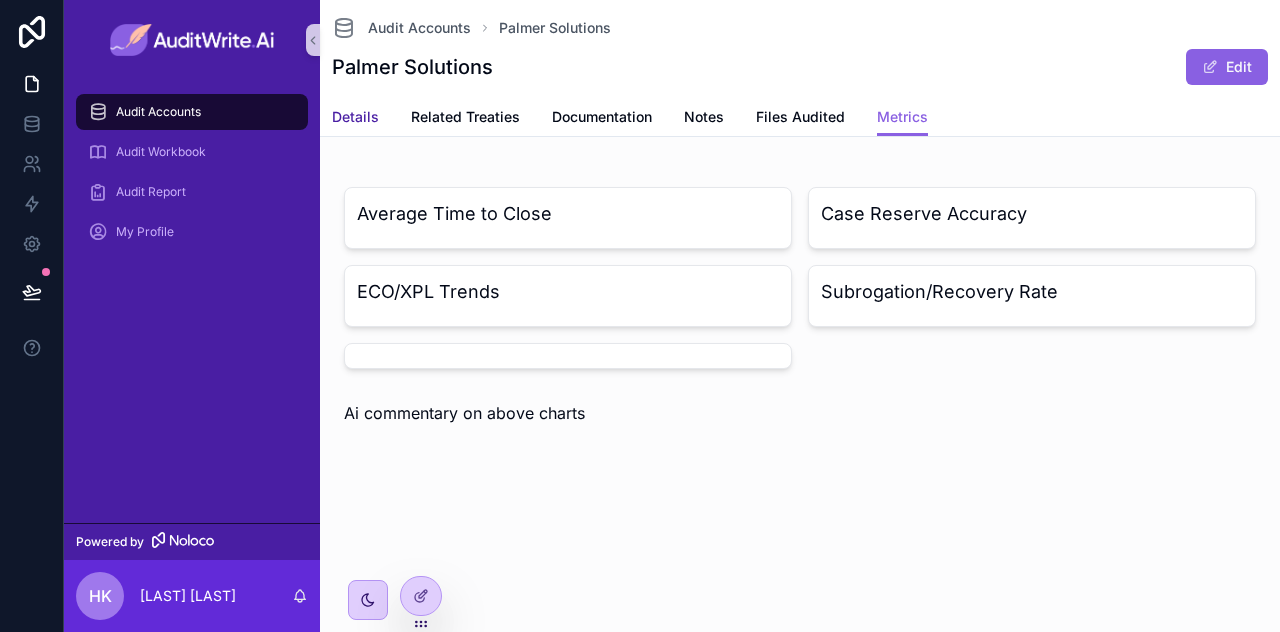 click on "Details" at bounding box center [355, 119] 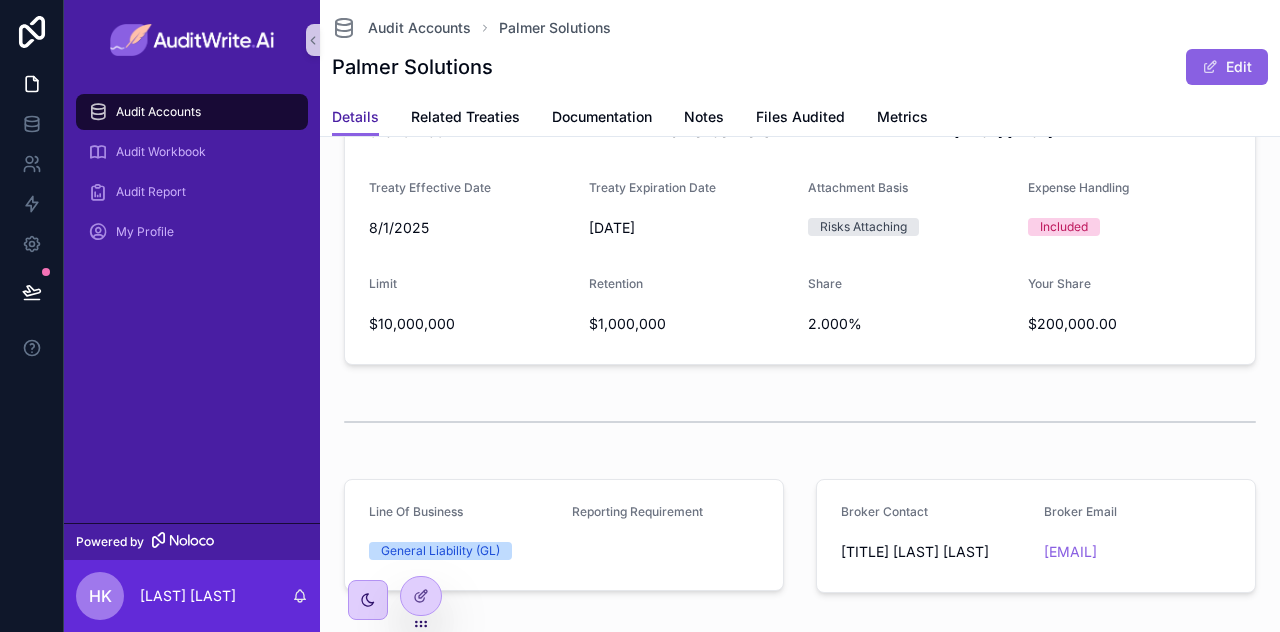 scroll, scrollTop: 265, scrollLeft: 0, axis: vertical 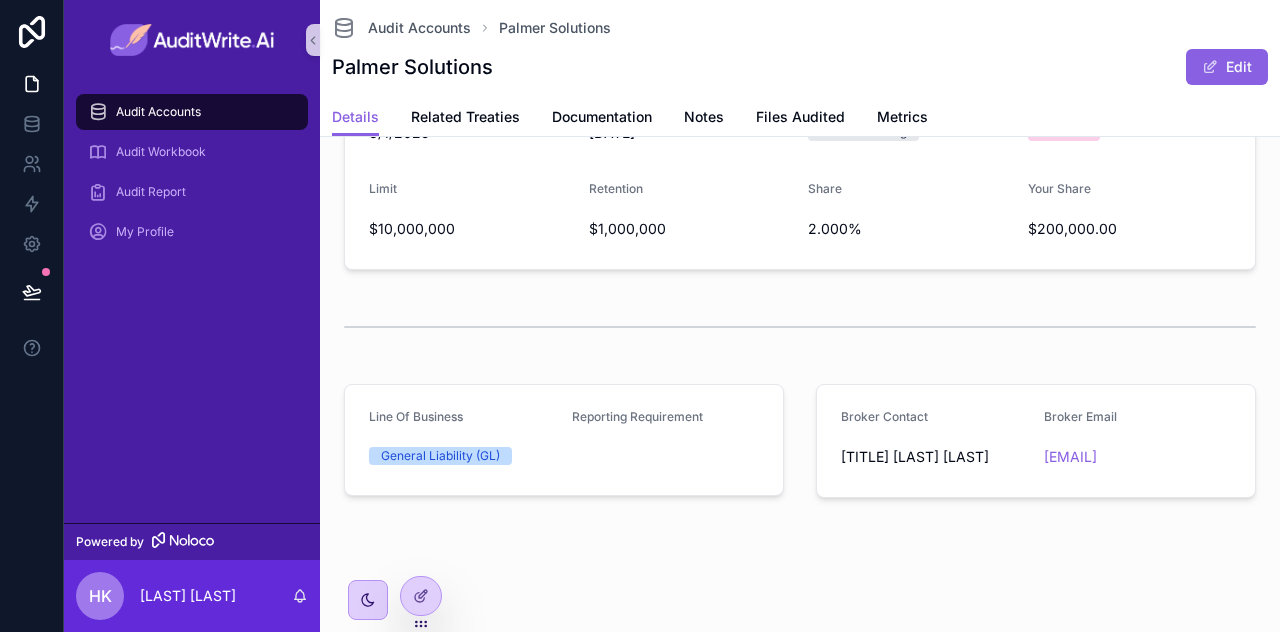click on "Details Related Treaties Documentation Notes Files Audited Metrics" at bounding box center [800, 117] 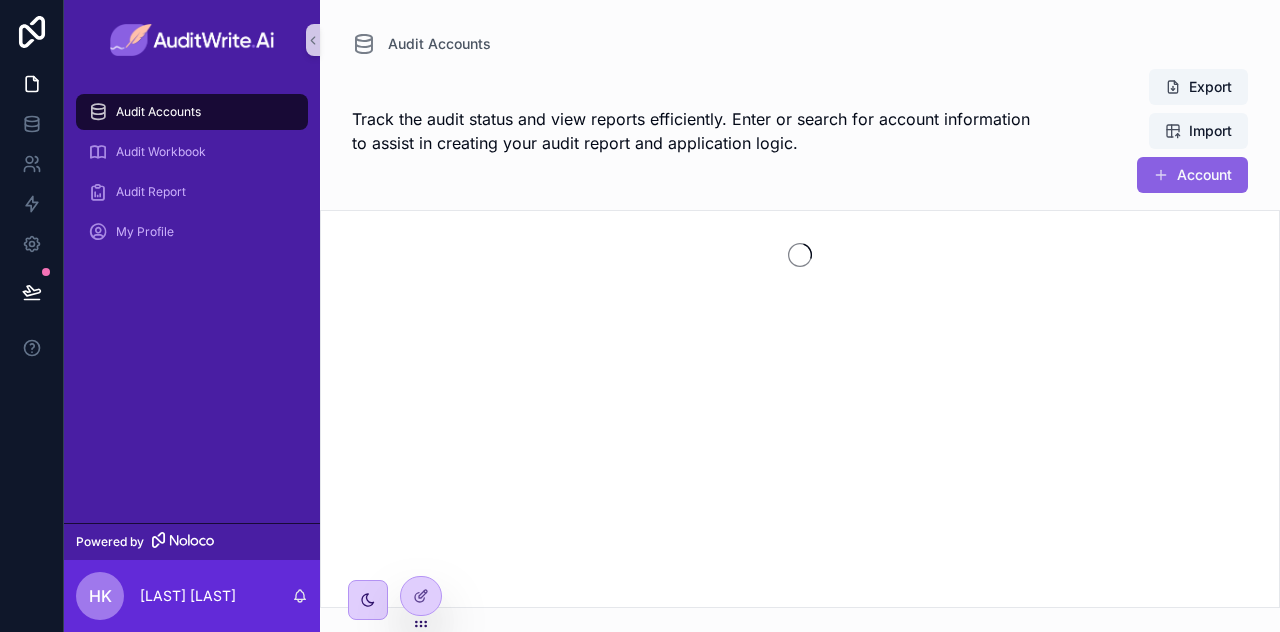 scroll, scrollTop: 0, scrollLeft: 0, axis: both 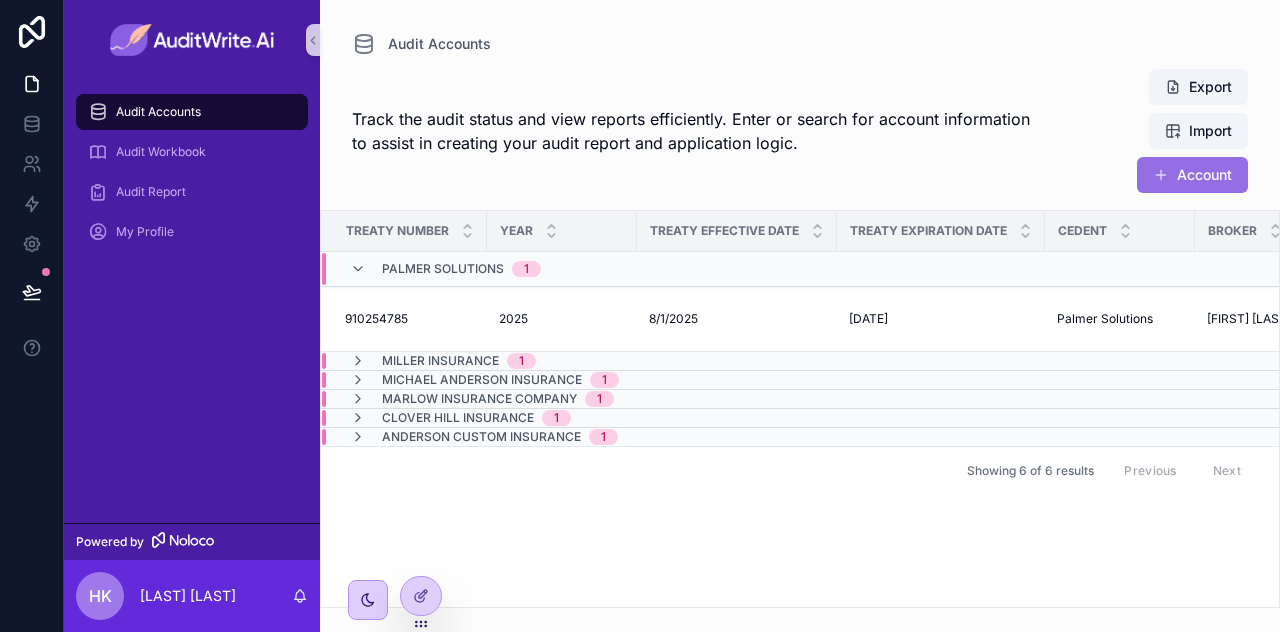 click on "Account" at bounding box center [1192, 175] 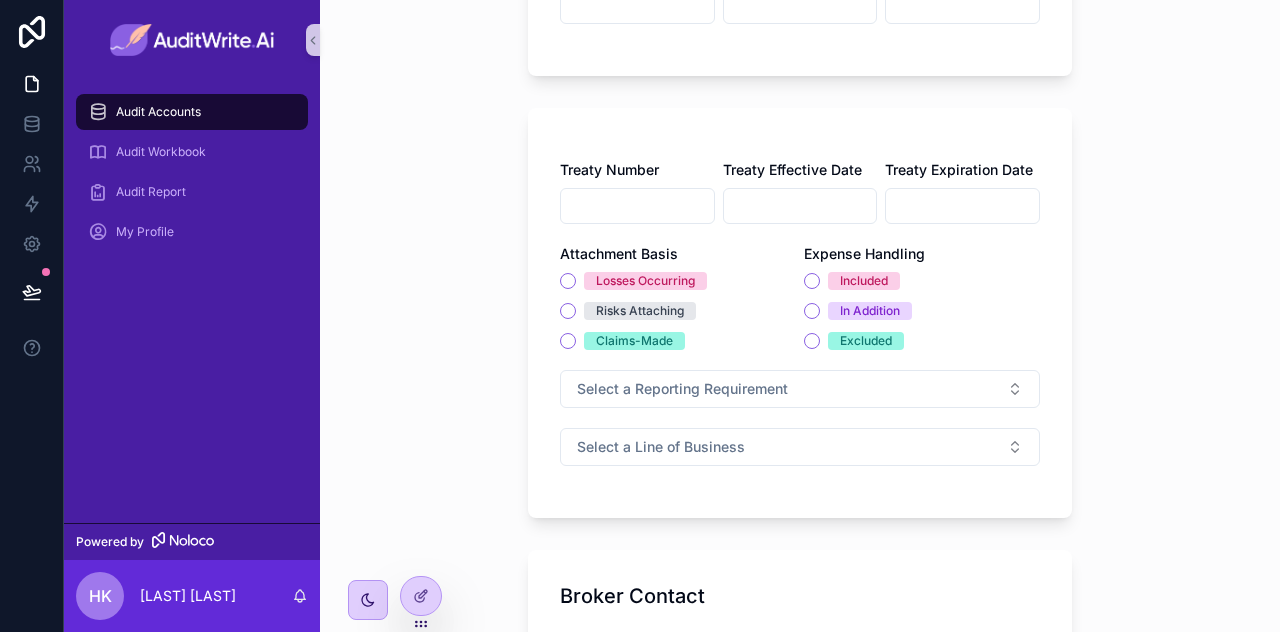 scroll, scrollTop: 373, scrollLeft: 0, axis: vertical 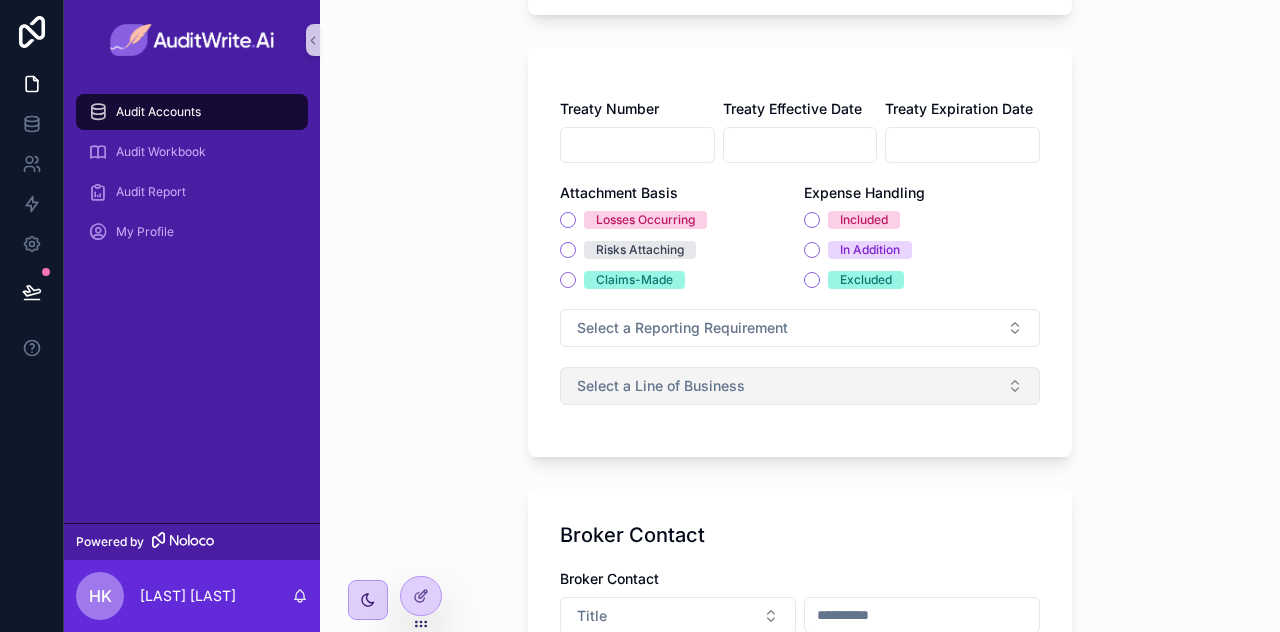 click on "Select a Line of Business" at bounding box center [800, 386] 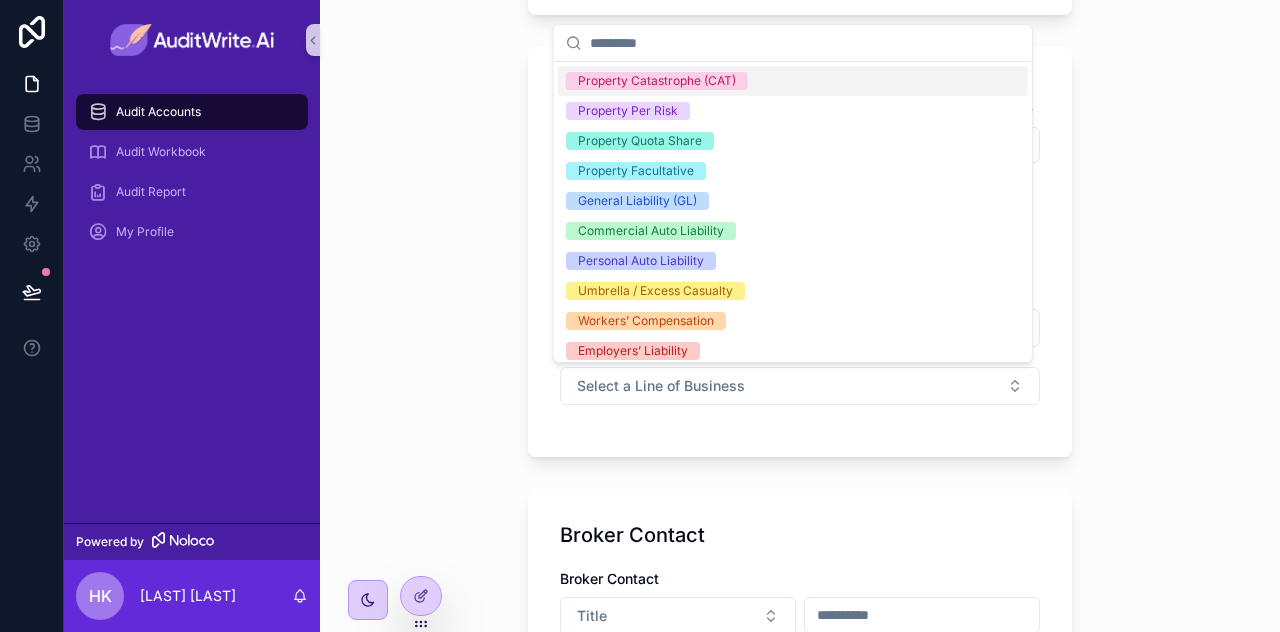 click on "Audit Accounts Treaty Details Treaty Details Cedent Broker Limit Retention Share Treaty Number Treaty Effective Date Treaty Expiration Date Attachment Basis Losses Occurring Risks Attaching Claims-Made Expense Handling Included  In Addition Excluded Select a Reporting Requirement Select a Line of Business Broker Contact Broker Contact Title Broker Email Status Select a Status Date of Audit Location Select a Location Address Country Supporting Documents Save" at bounding box center [800, 658] 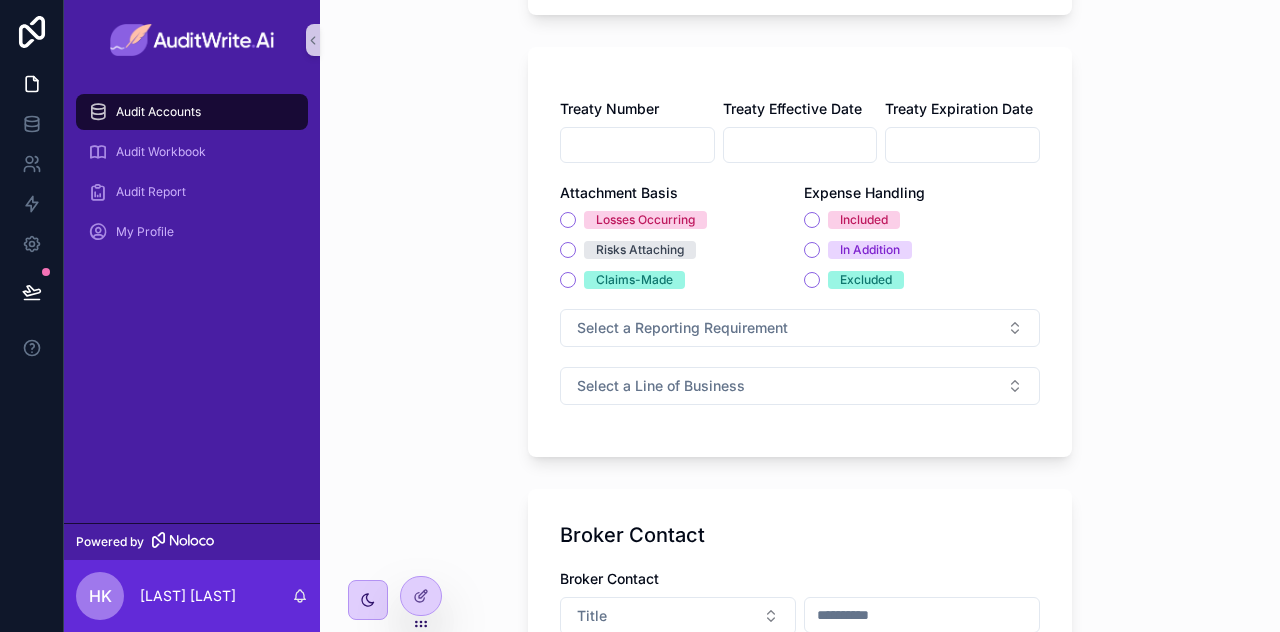 scroll, scrollTop: 0, scrollLeft: 0, axis: both 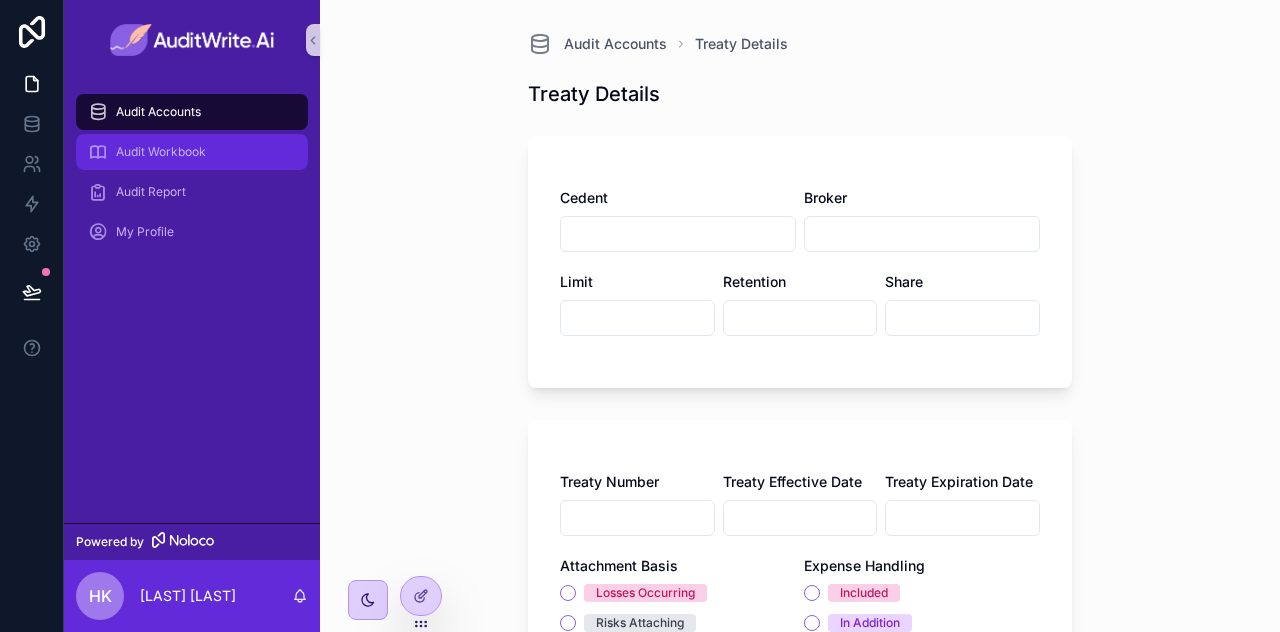 click on "Audit Workbook" at bounding box center (161, 152) 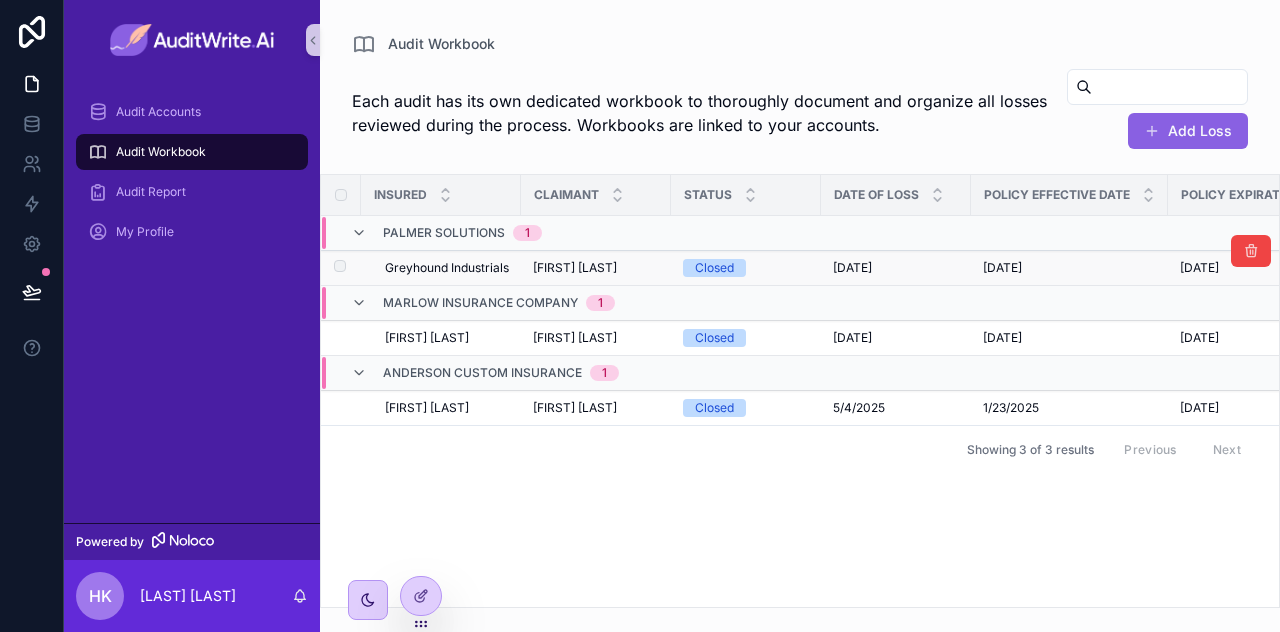 click on "Greyhound Industrials" at bounding box center (447, 268) 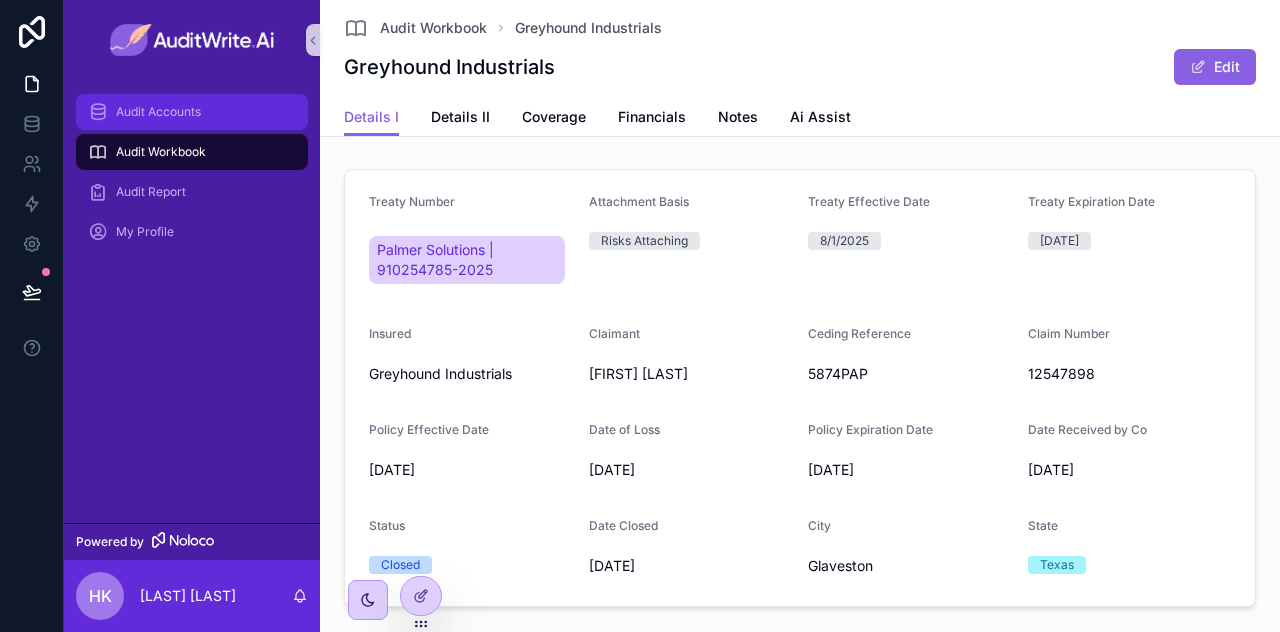 click on "Audit Accounts" at bounding box center (192, 112) 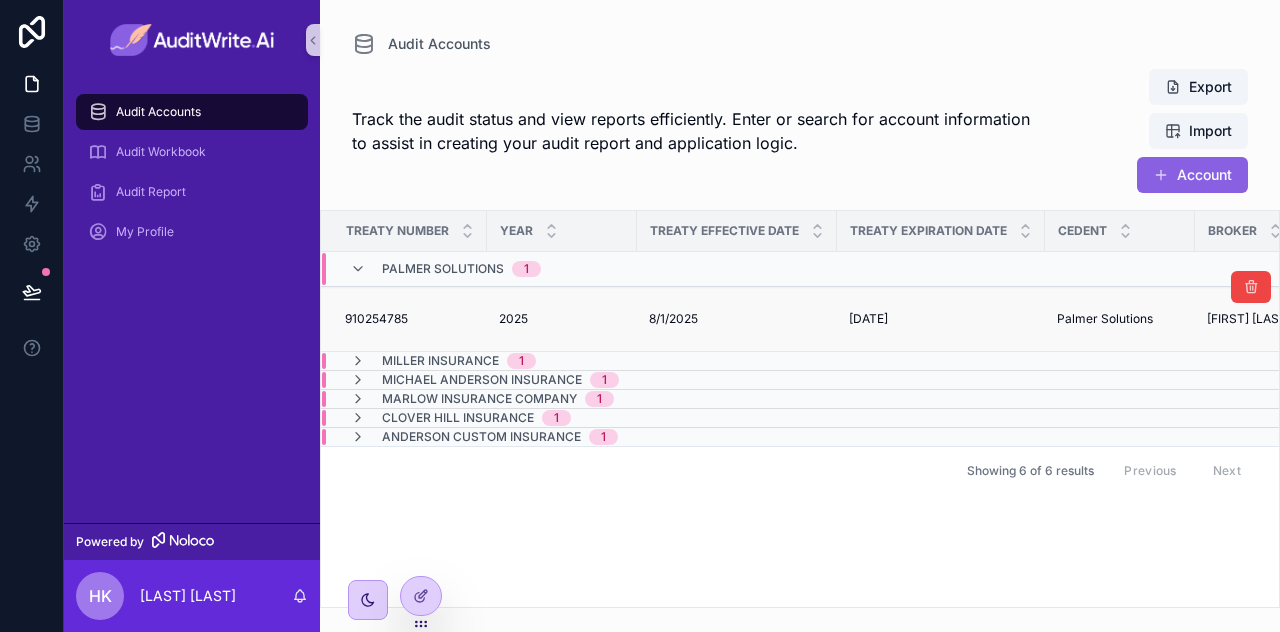 click on "910254785" at bounding box center (376, 319) 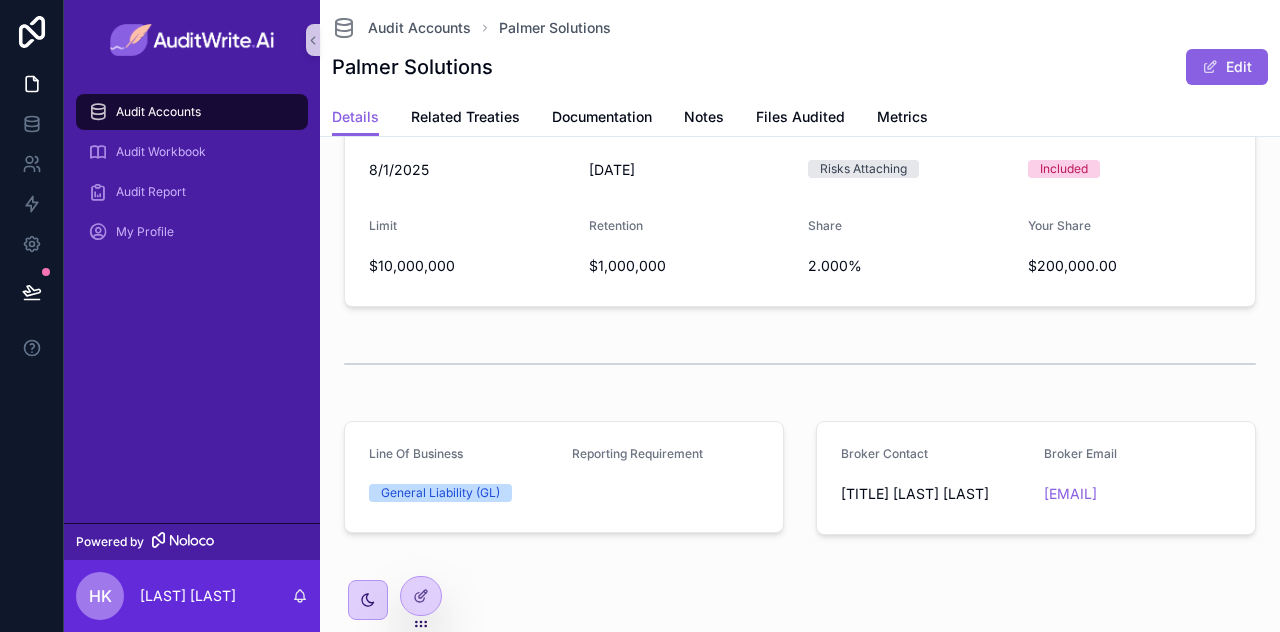 scroll, scrollTop: 265, scrollLeft: 0, axis: vertical 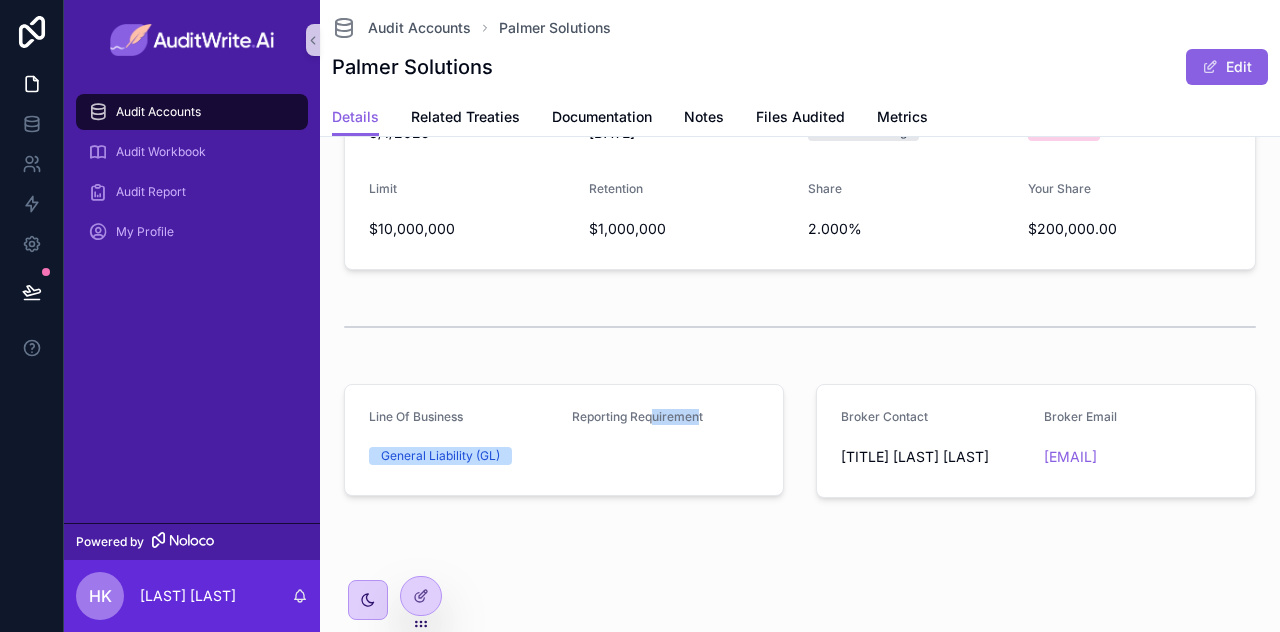 drag, startPoint x: 694, startPoint y: 413, endPoint x: 647, endPoint y: 418, distance: 47.26521 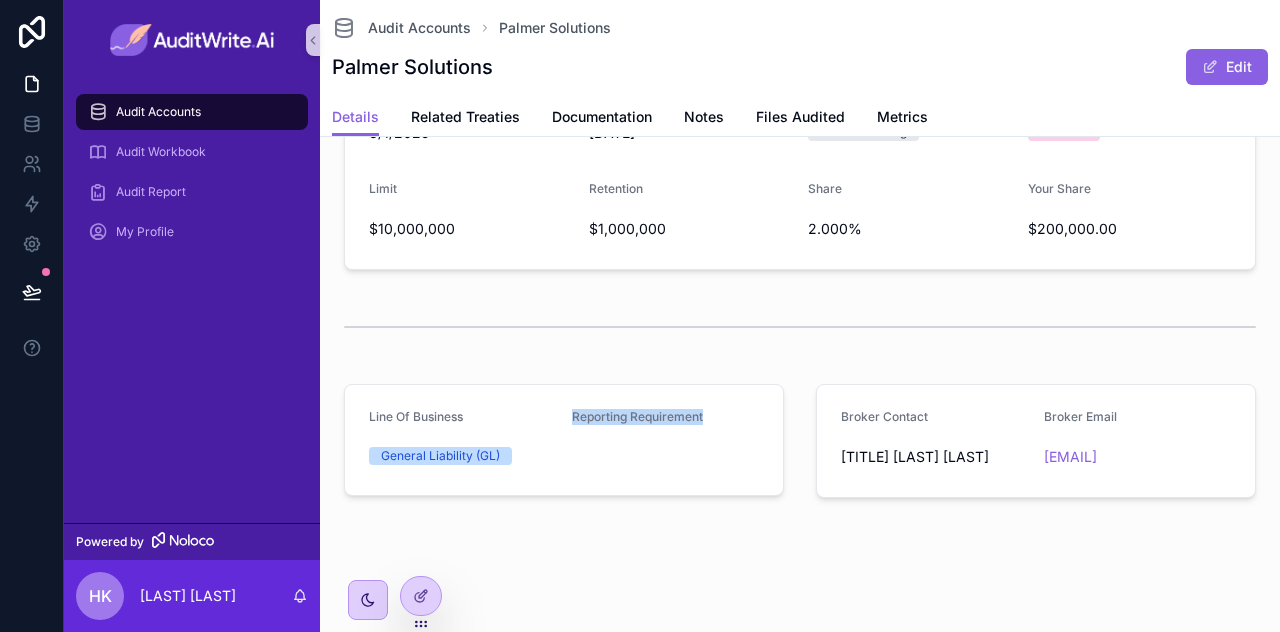 drag, startPoint x: 702, startPoint y: 411, endPoint x: 566, endPoint y: 427, distance: 136.93794 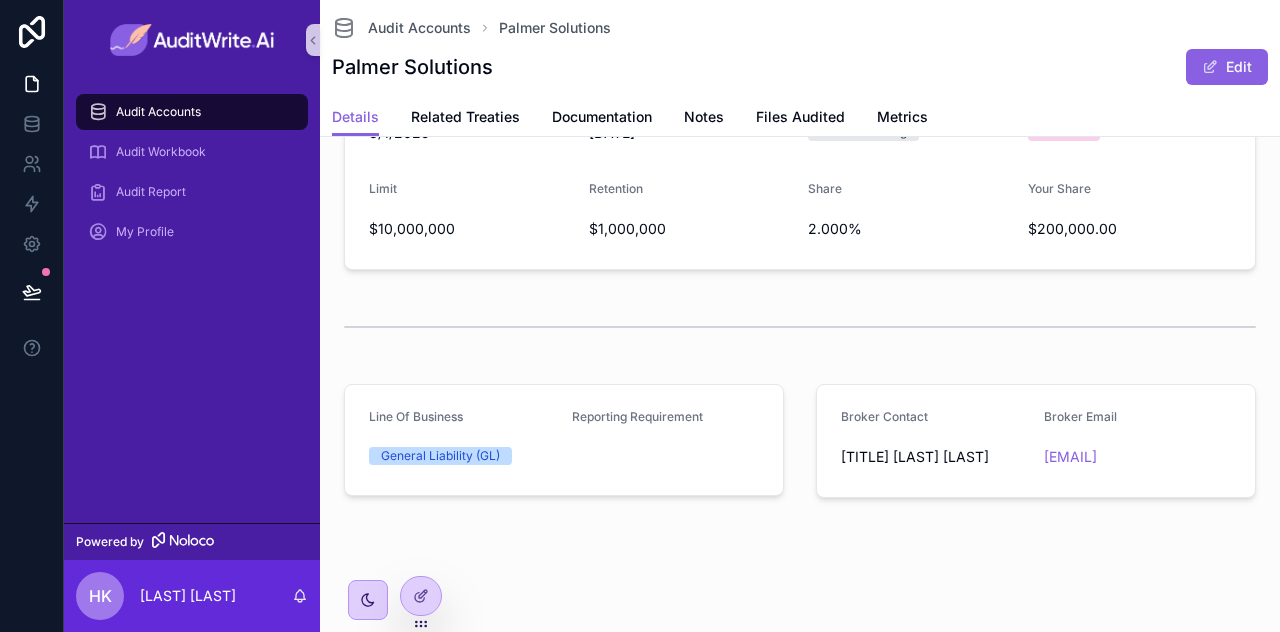 click at bounding box center (800, 327) 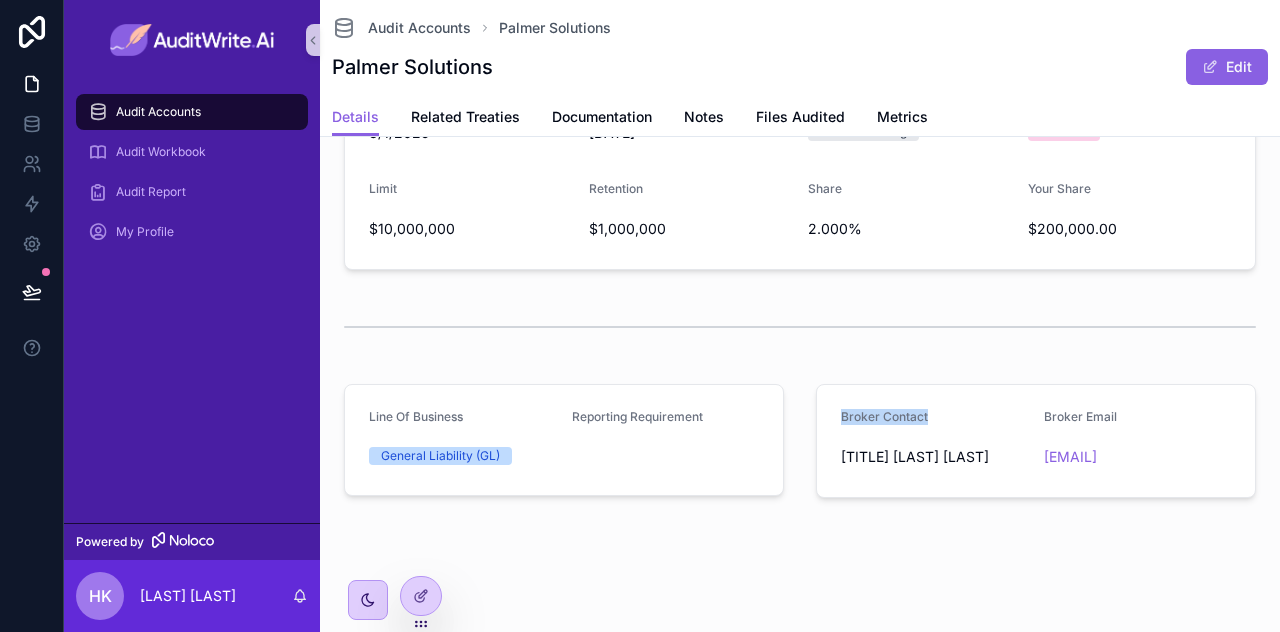 drag, startPoint x: 921, startPoint y: 418, endPoint x: 828, endPoint y: 409, distance: 93.43447 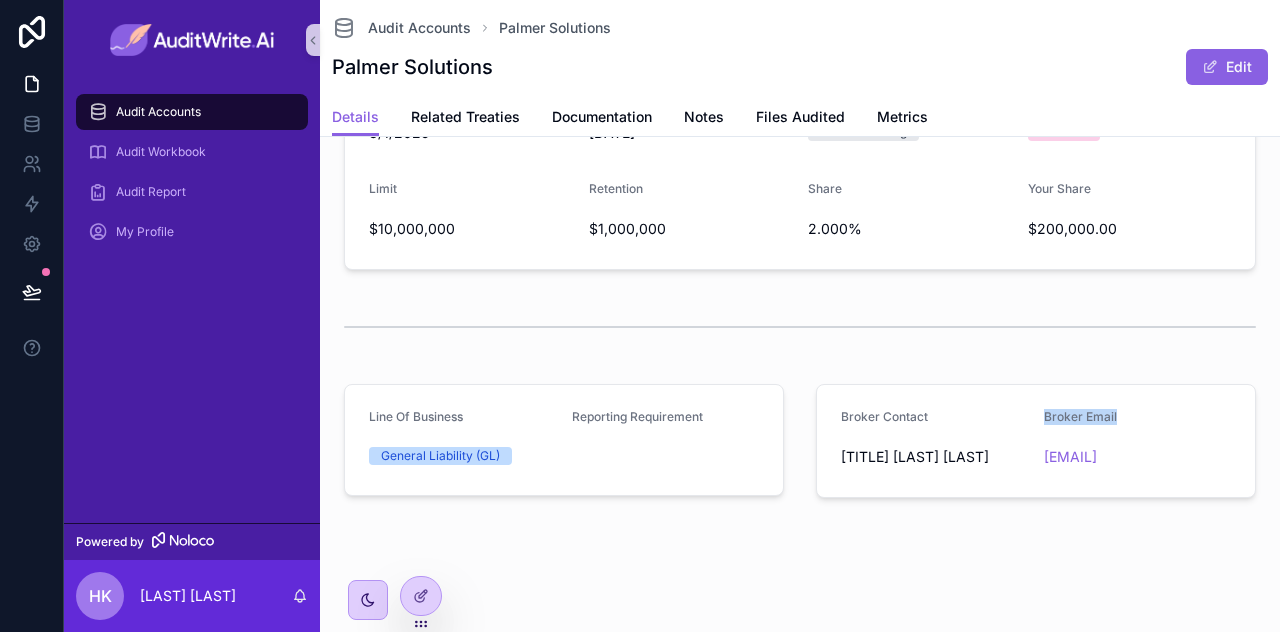 drag, startPoint x: 1106, startPoint y: 419, endPoint x: 1027, endPoint y: 417, distance: 79.025314 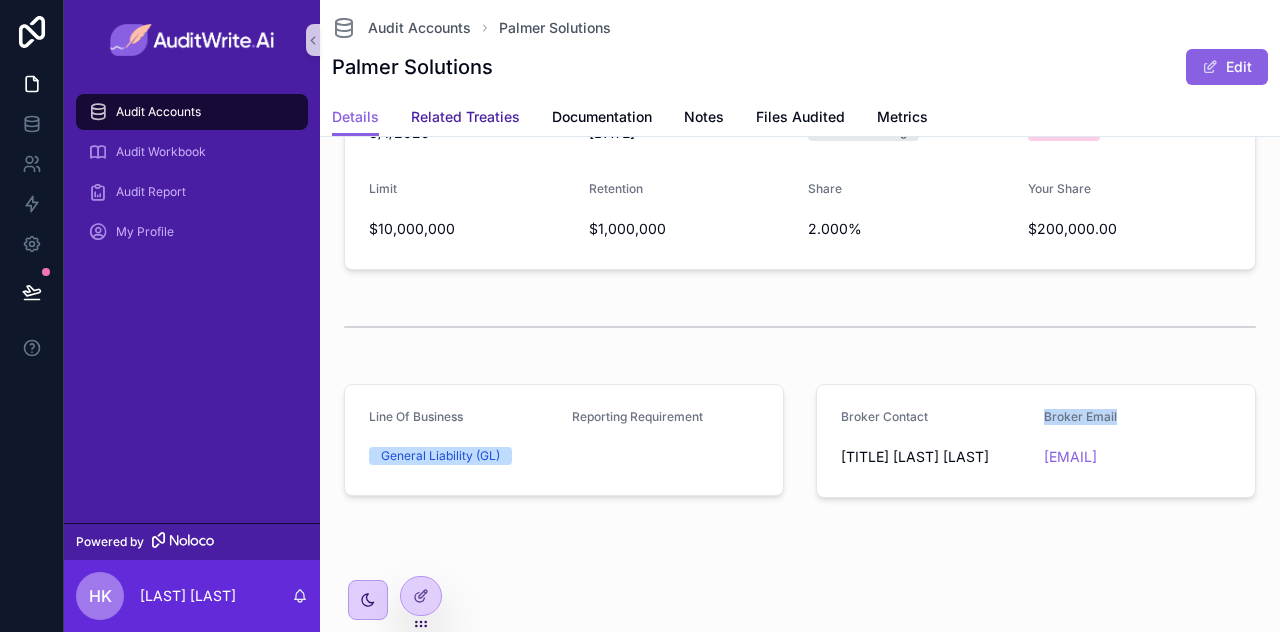 click on "Related Treaties" at bounding box center (465, 117) 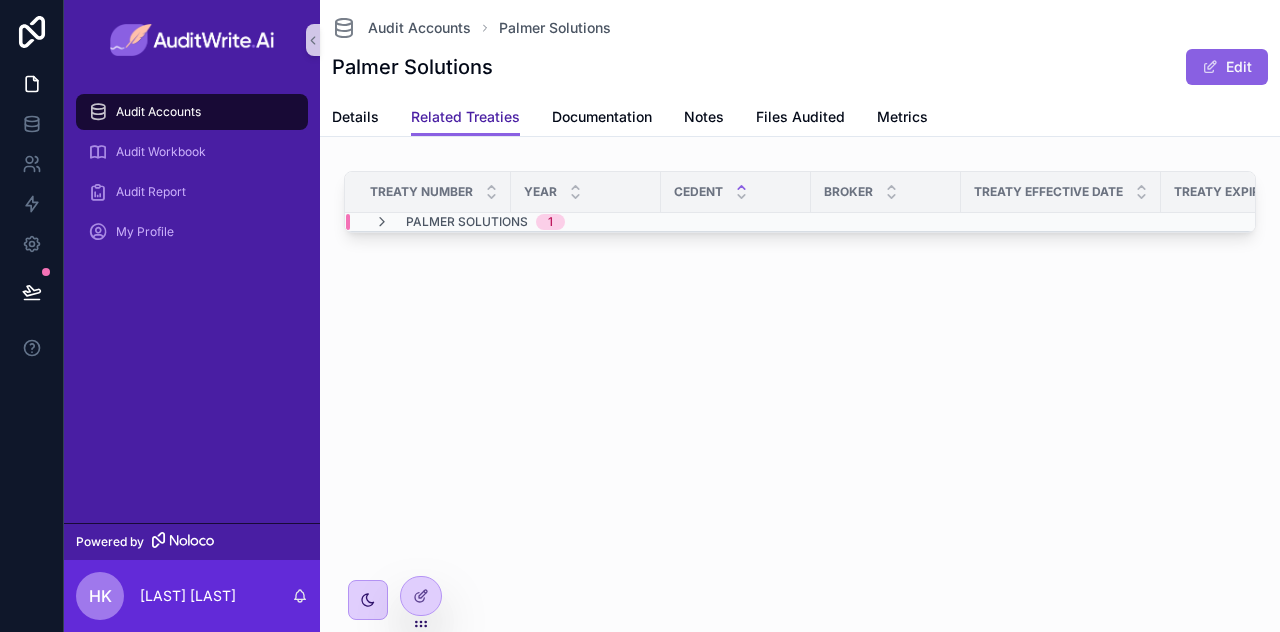 scroll, scrollTop: 0, scrollLeft: 0, axis: both 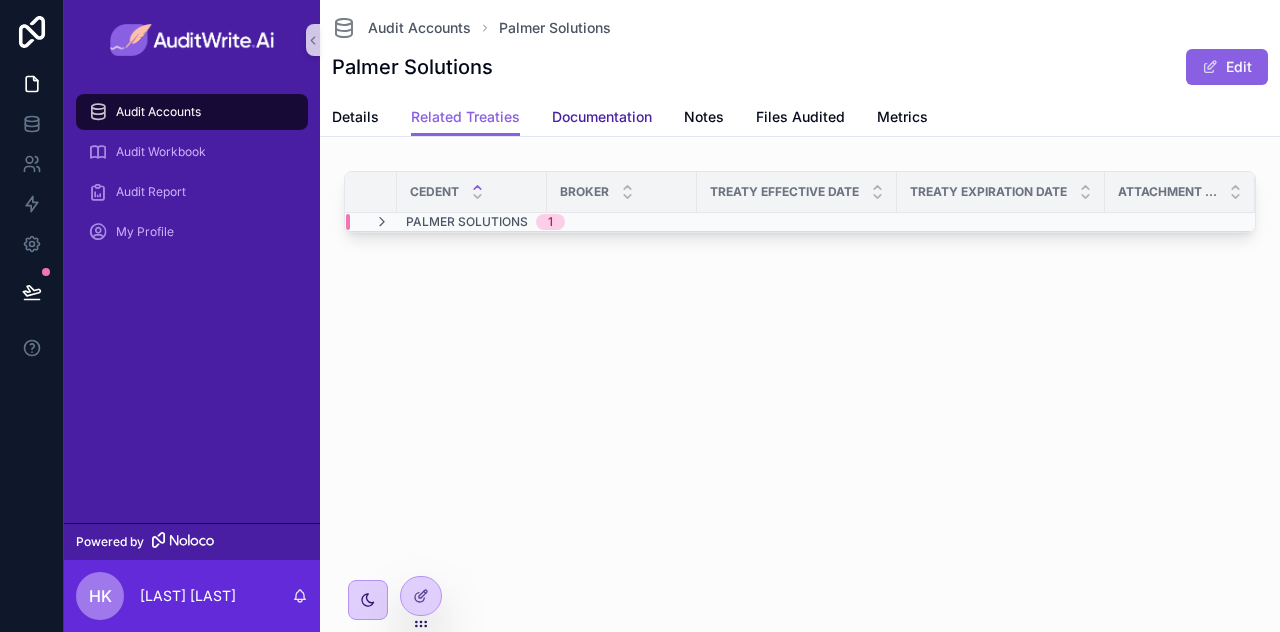 click on "Documentation" at bounding box center (602, 117) 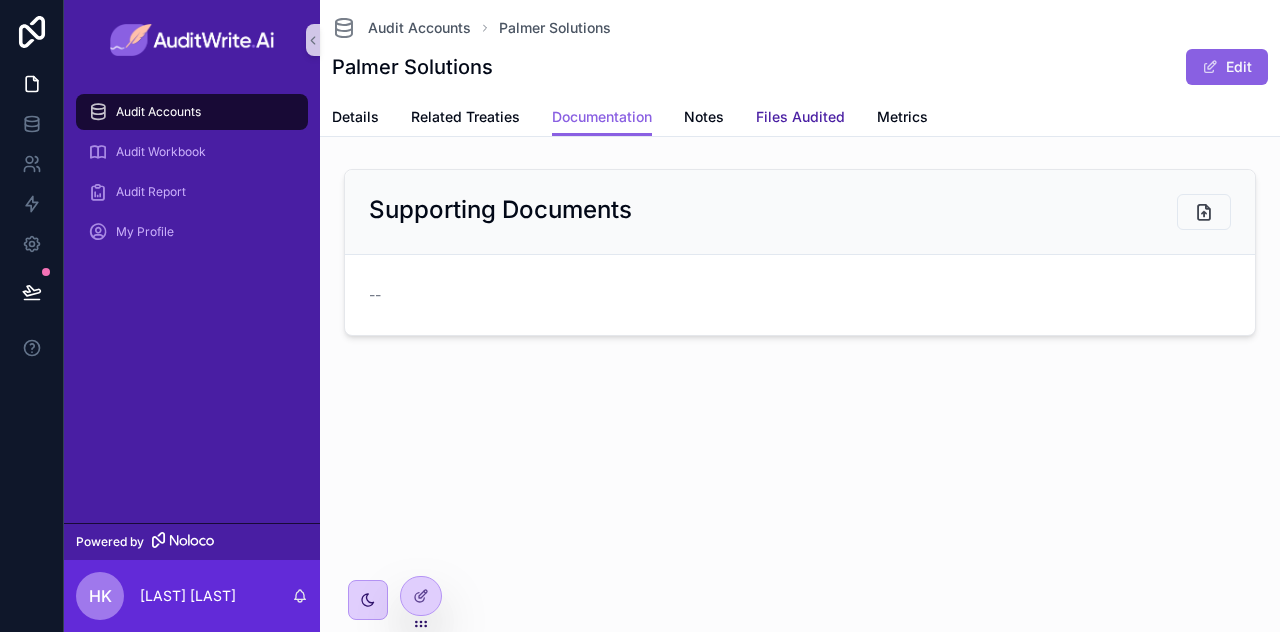 click on "Files Audited" at bounding box center (800, 119) 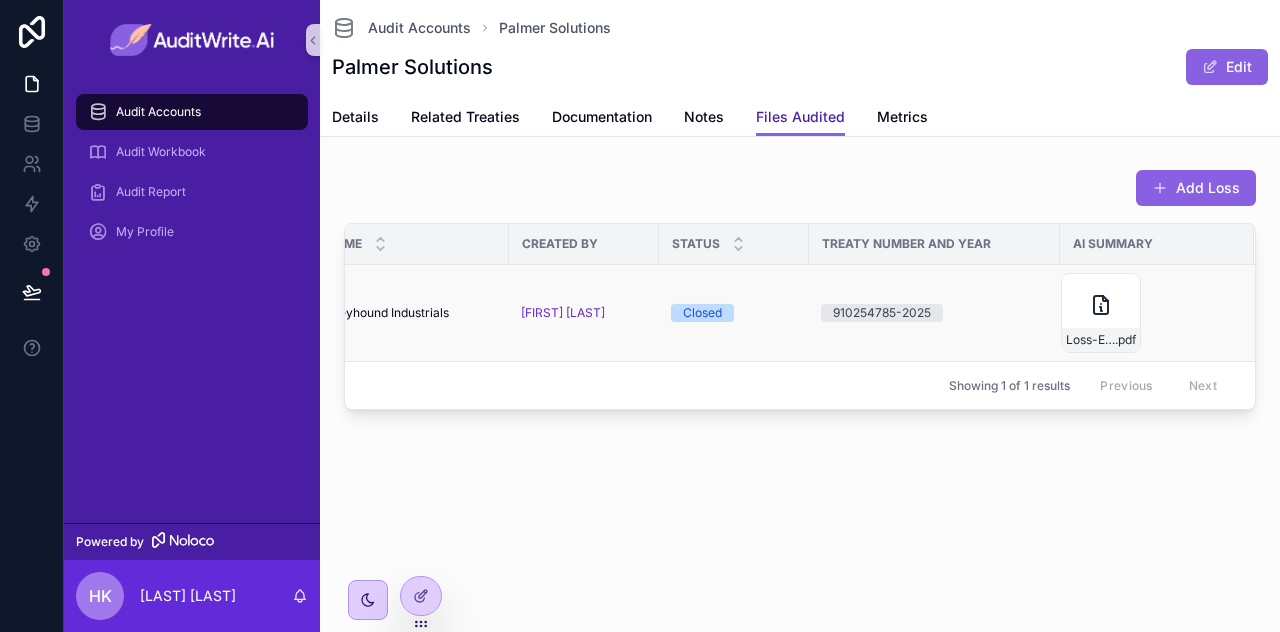 scroll, scrollTop: 0, scrollLeft: 0, axis: both 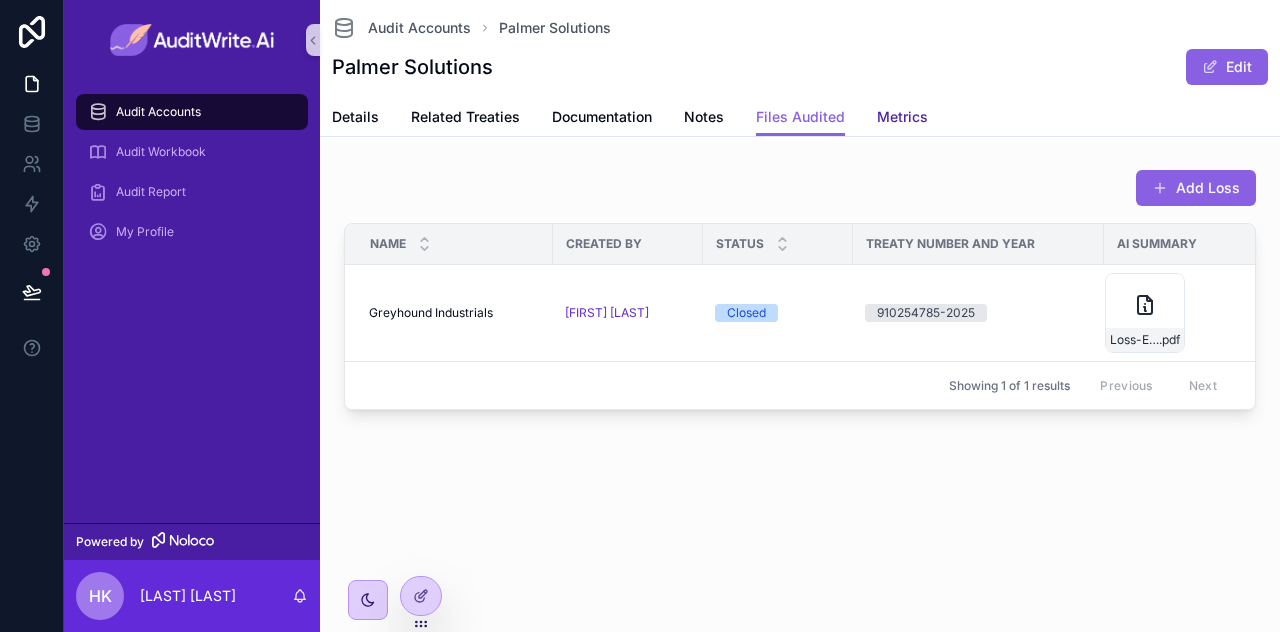 click on "Metrics" at bounding box center (902, 117) 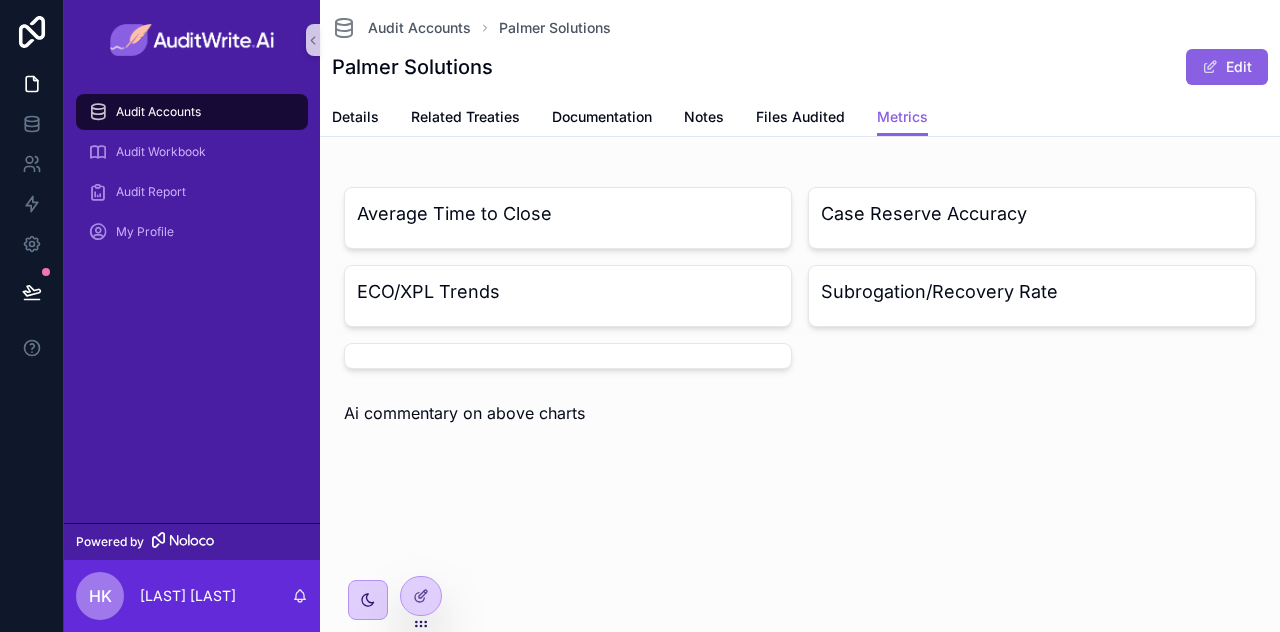 click on "Subrogation/Recovery Rate" at bounding box center (1032, 292) 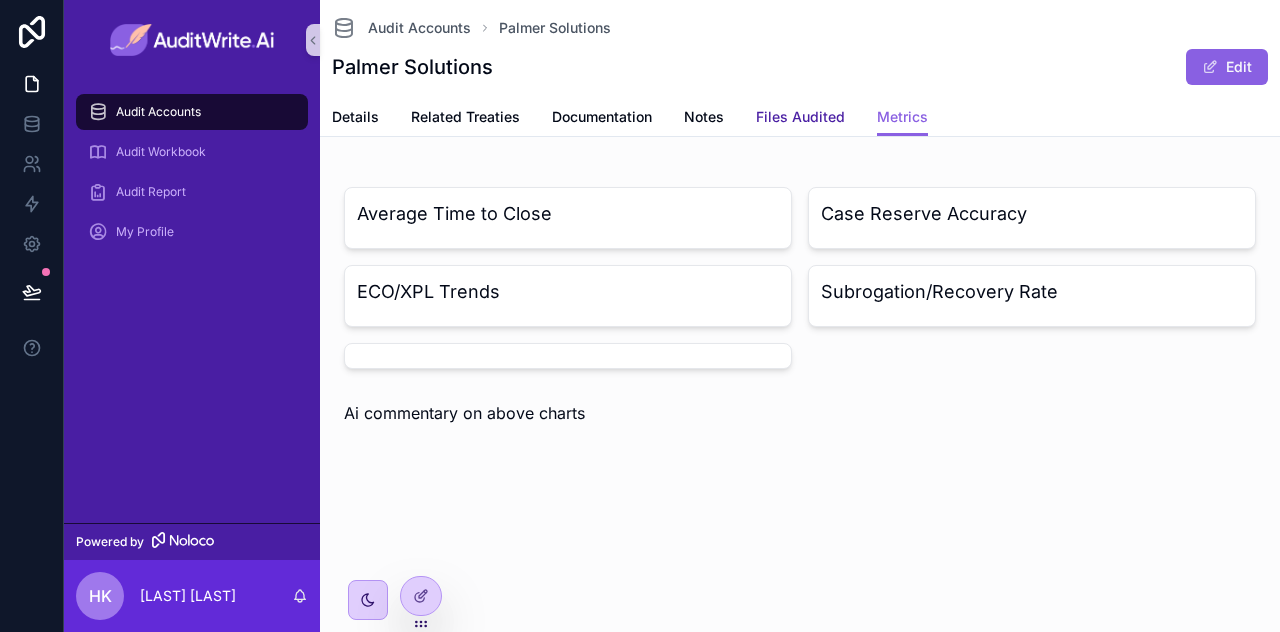 click on "Files Audited" at bounding box center (800, 119) 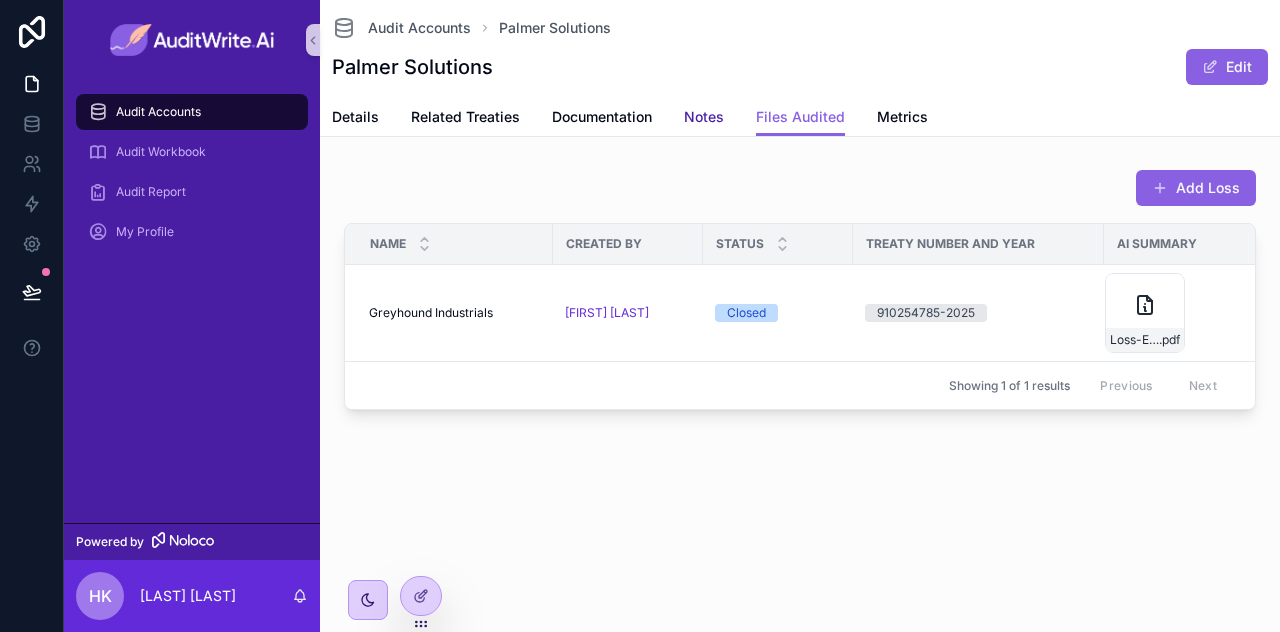 click on "Notes" at bounding box center [704, 117] 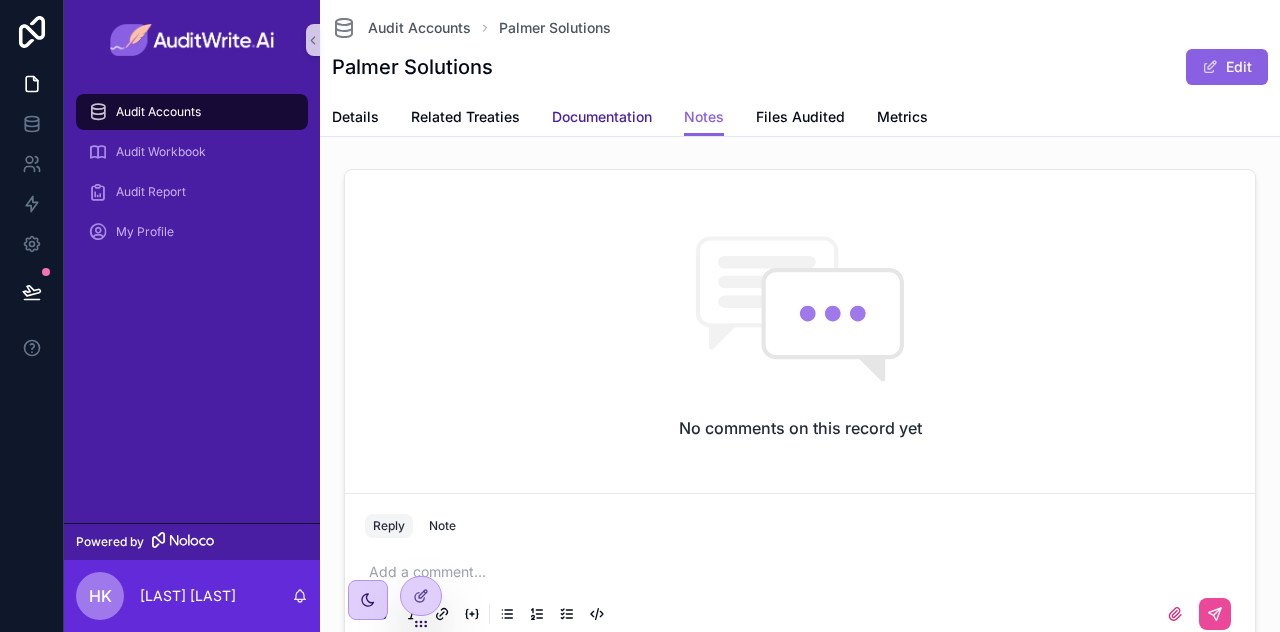 click on "Documentation" at bounding box center [602, 119] 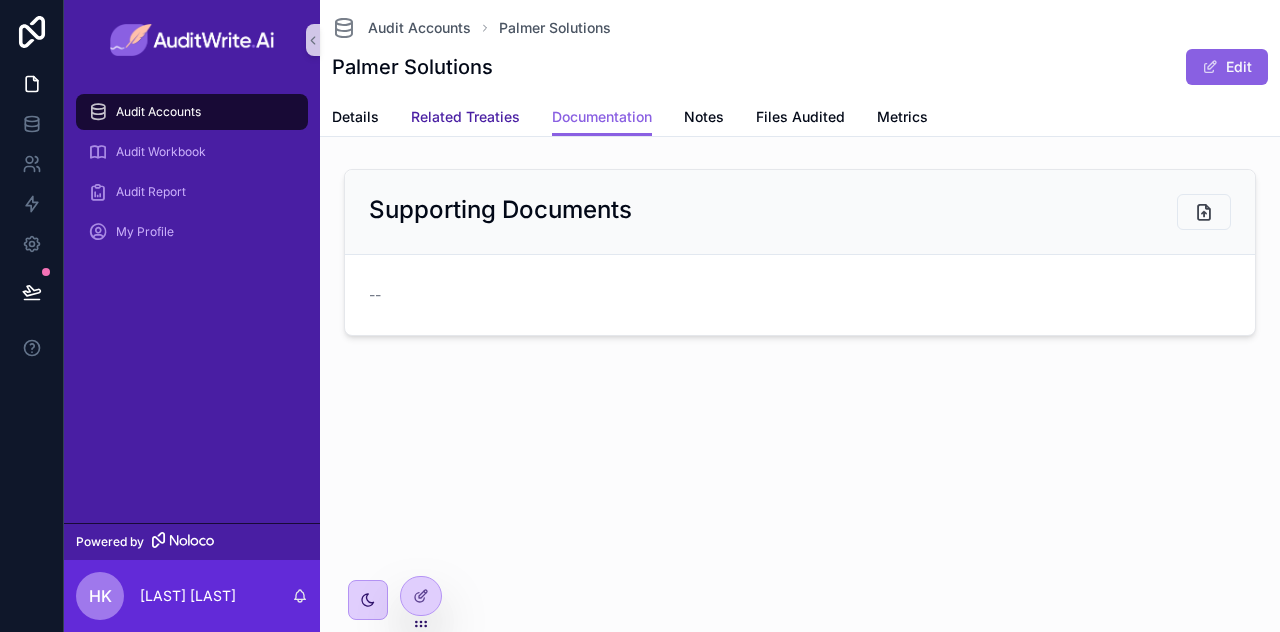 click on "Related Treaties" at bounding box center [465, 117] 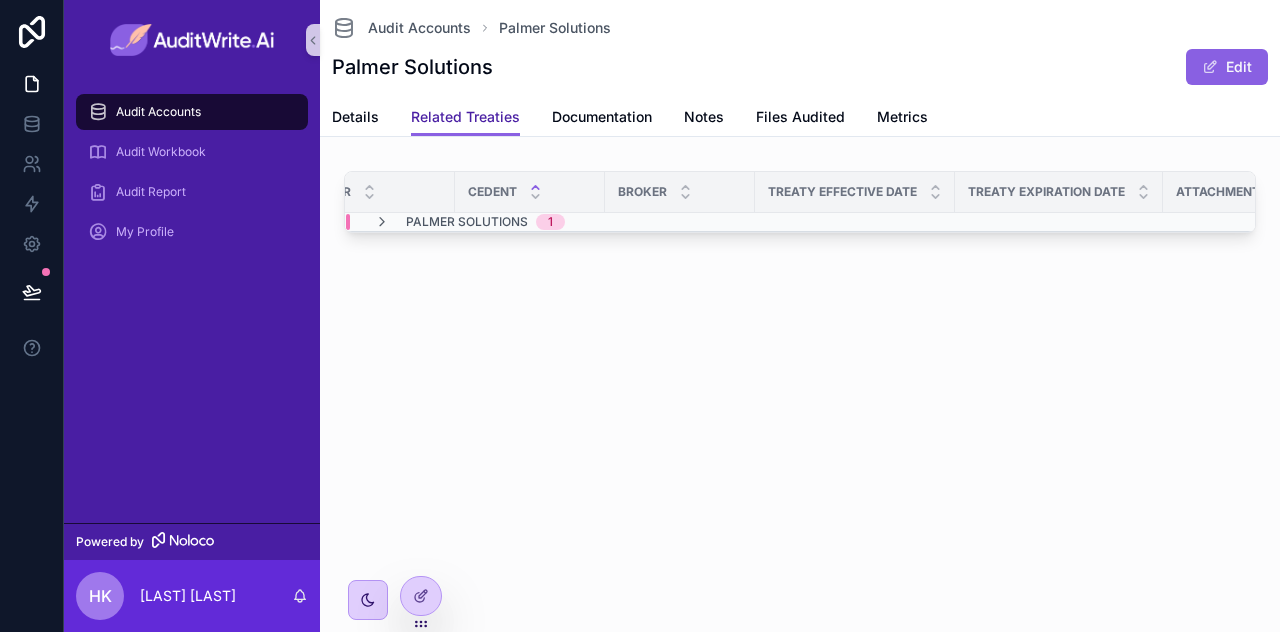 scroll, scrollTop: 0, scrollLeft: 280, axis: horizontal 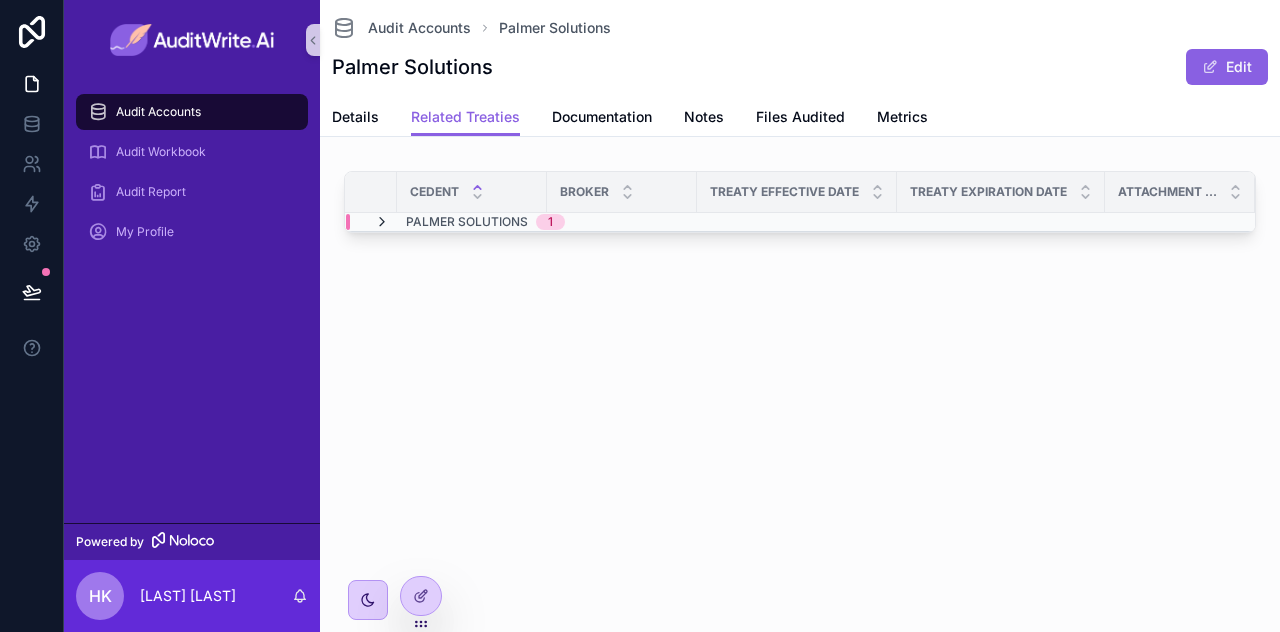 click at bounding box center [382, 222] 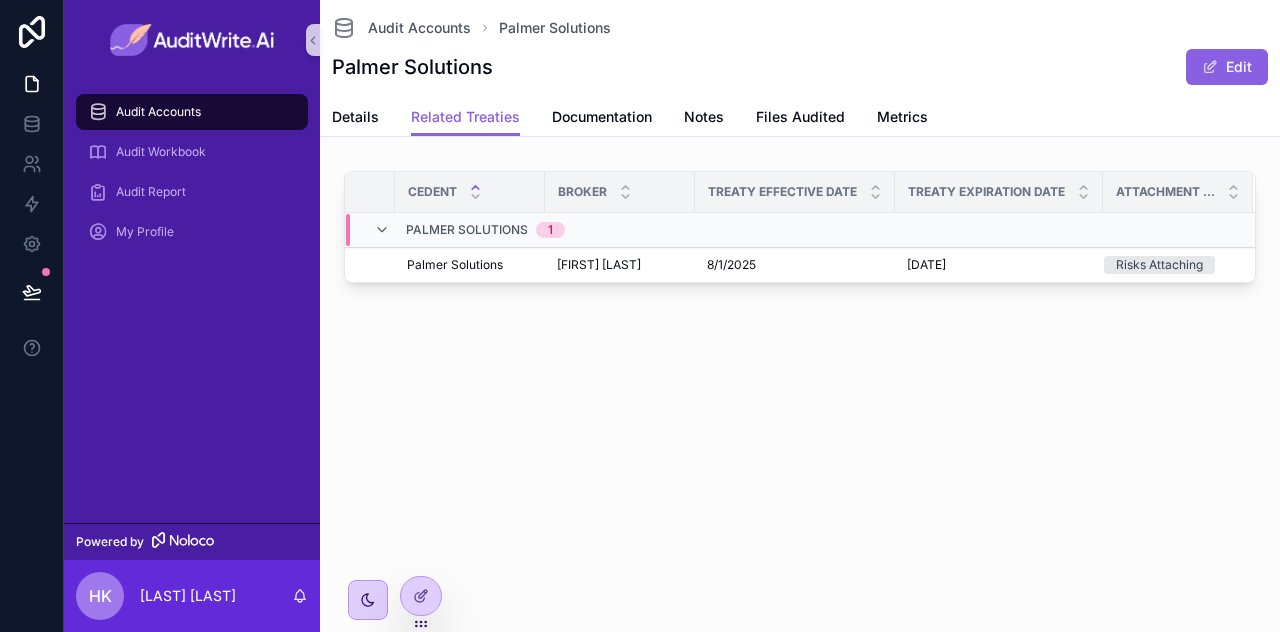 scroll, scrollTop: 0, scrollLeft: 267, axis: horizontal 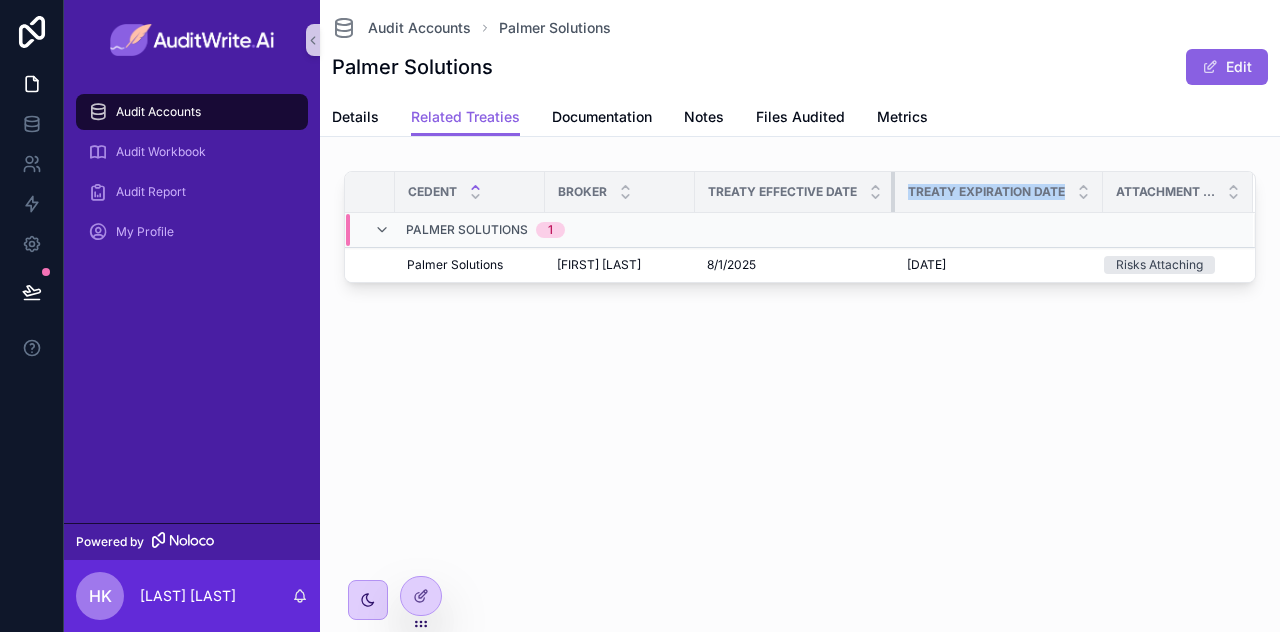 drag, startPoint x: 1063, startPoint y: 195, endPoint x: 893, endPoint y: 190, distance: 170.07352 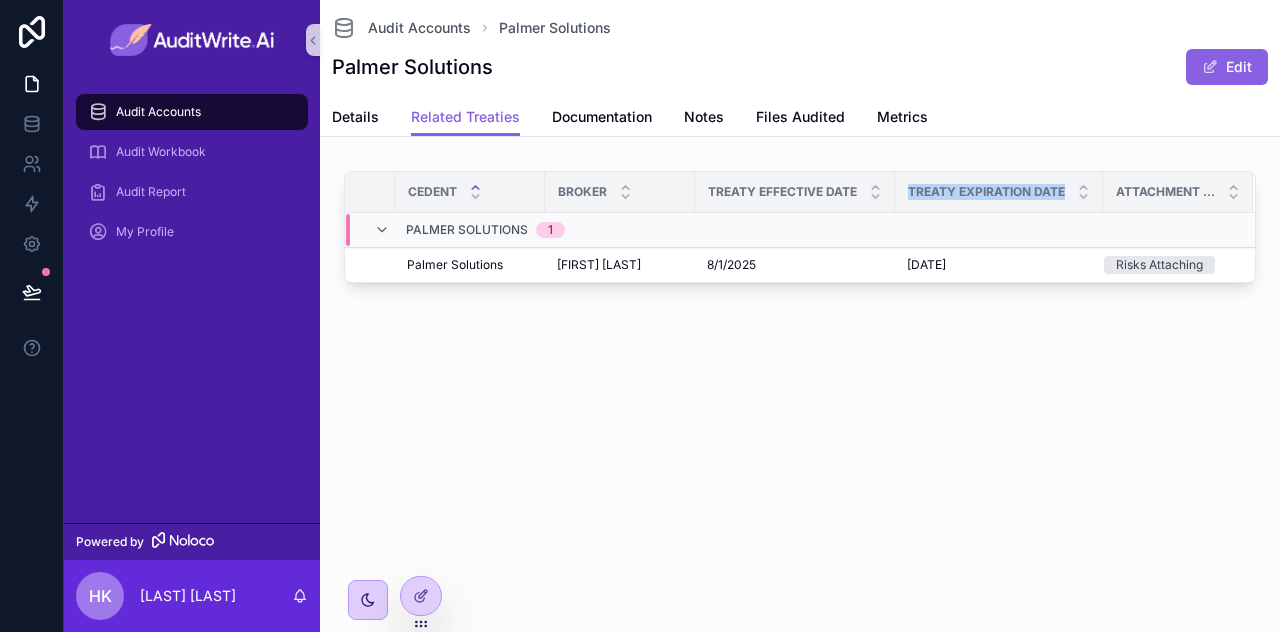 copy on "Treaty Expiration Date" 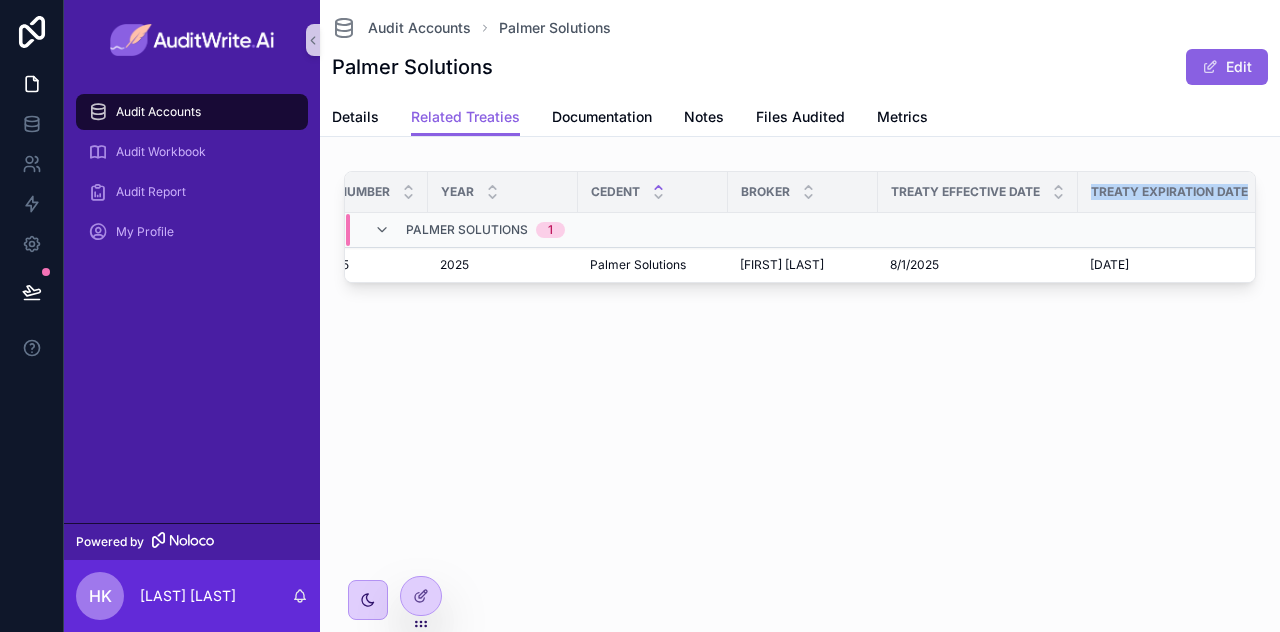 scroll, scrollTop: 0, scrollLeft: 0, axis: both 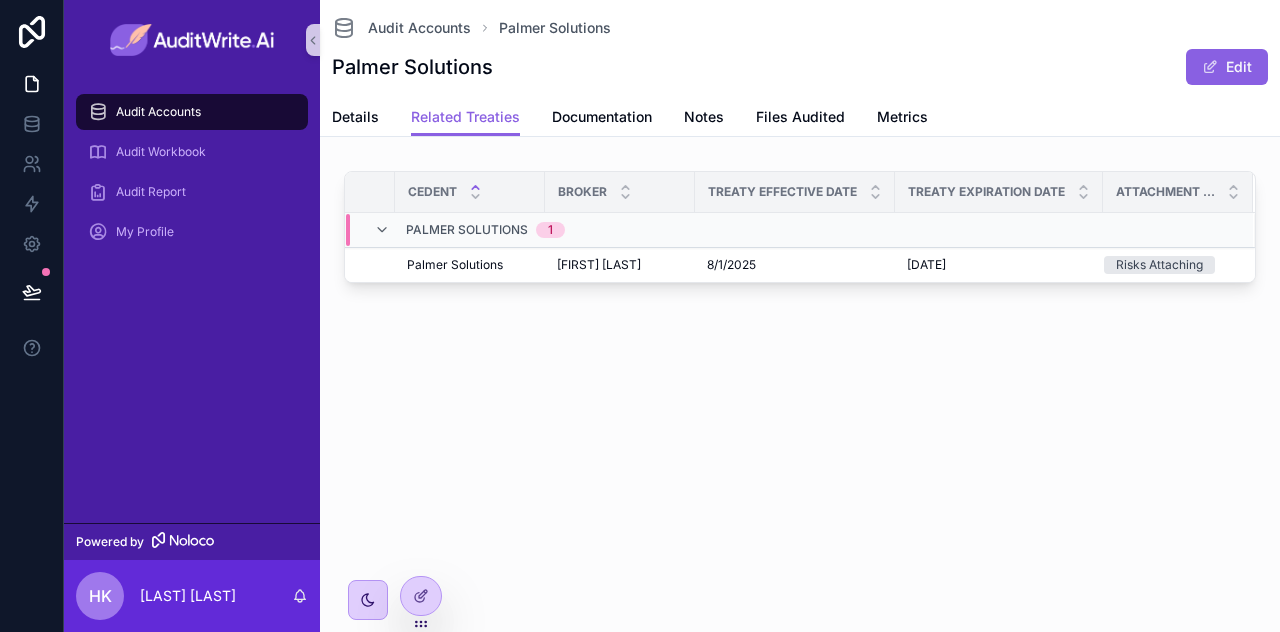 click on "Attachment Basis" at bounding box center [1165, 192] 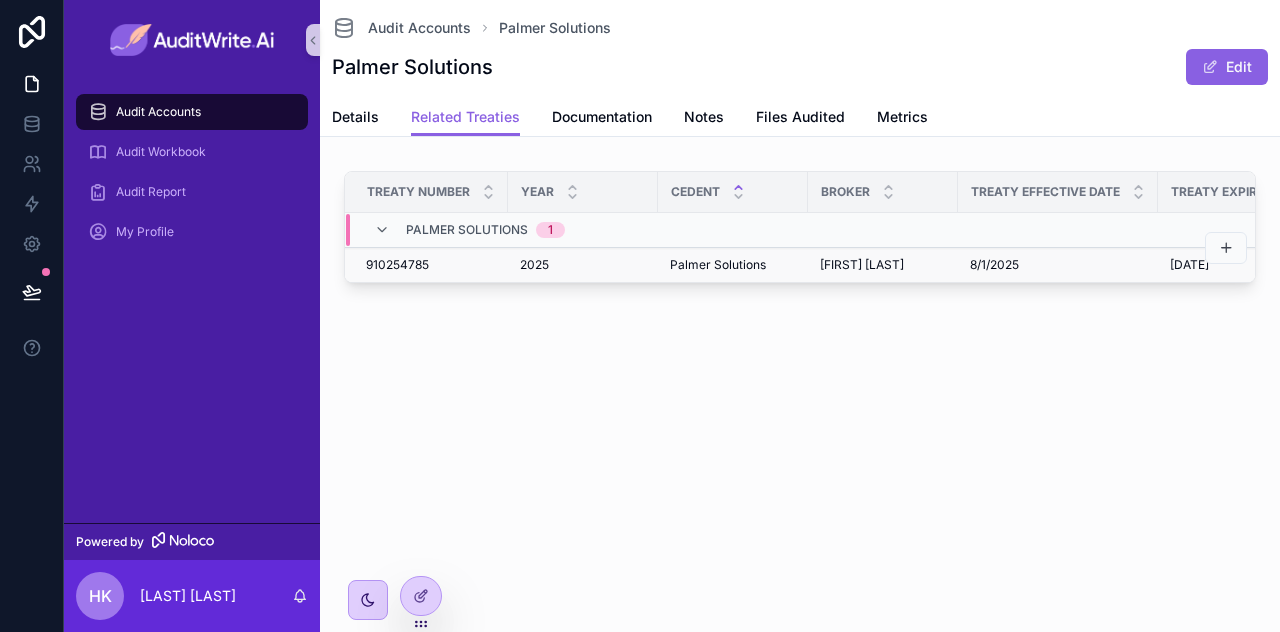 scroll, scrollTop: 0, scrollLeft: 0, axis: both 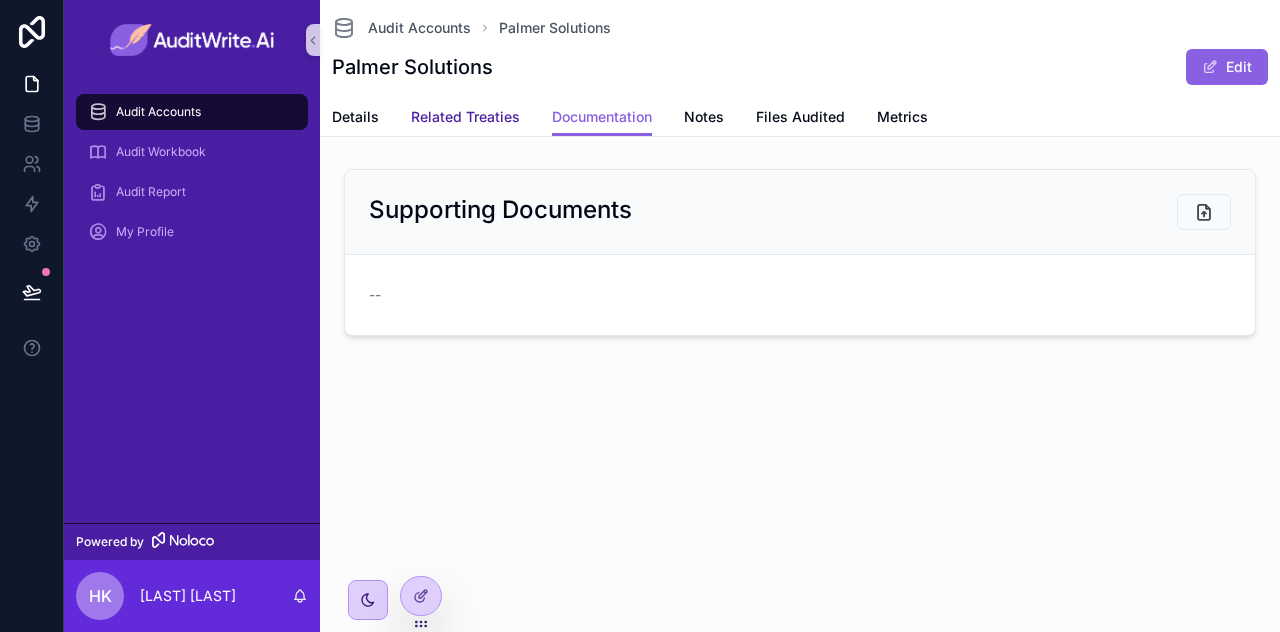 click on "Related Treaties" at bounding box center (465, 117) 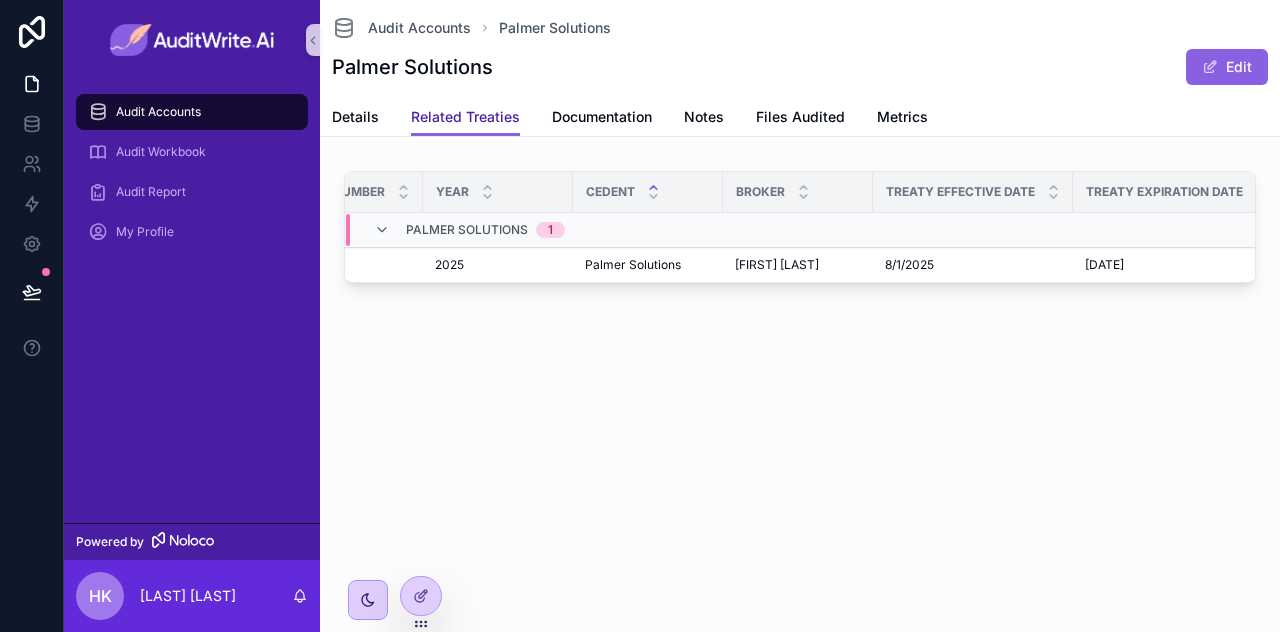 scroll, scrollTop: 0, scrollLeft: 0, axis: both 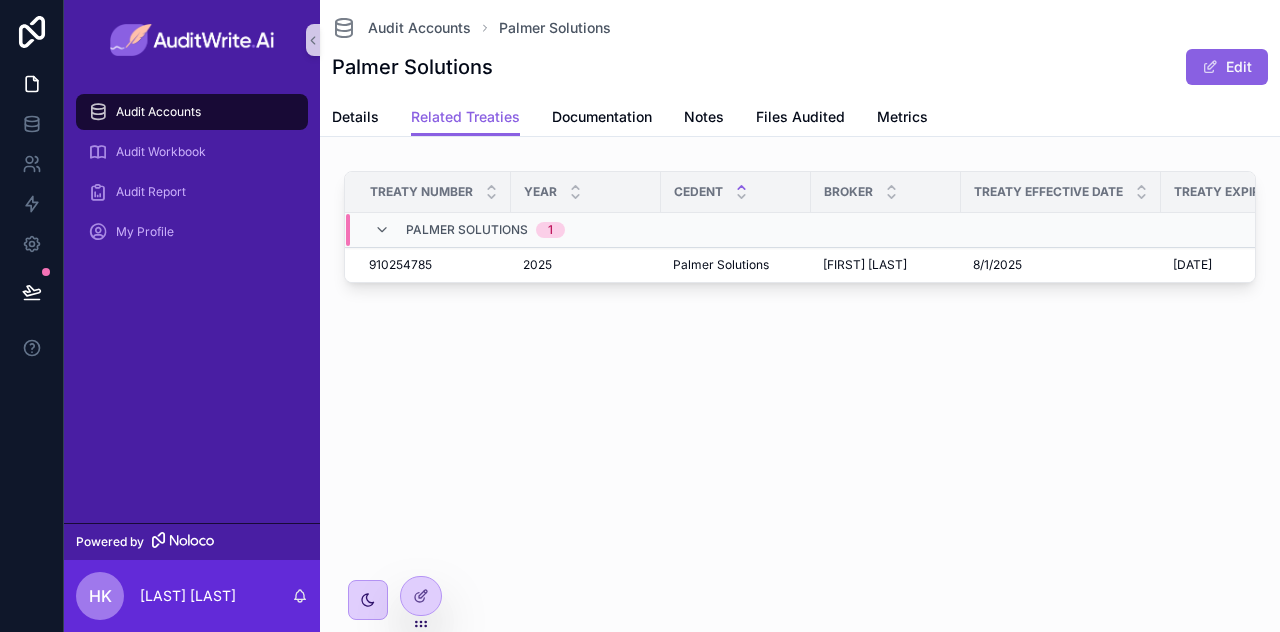 click on "Audit Accounts Palmer Solutions Palmer Solutions Edit Related Treaties Details Related Treaties Documentation Notes Files Audited Metrics Treaty Number Year Cedent Broker Treaty Effective Date Treaty Expiration Date Attachment Basis Palmer Solutions 1 [PHONE] [PHONE] 2025 2025 Palmer Solutions Palmer Solutions [LAST] [LAST] [LAST] [LAST] [DATE] [DATE] [DATE] [DATE] Risks Attaching" at bounding box center (800, 213) 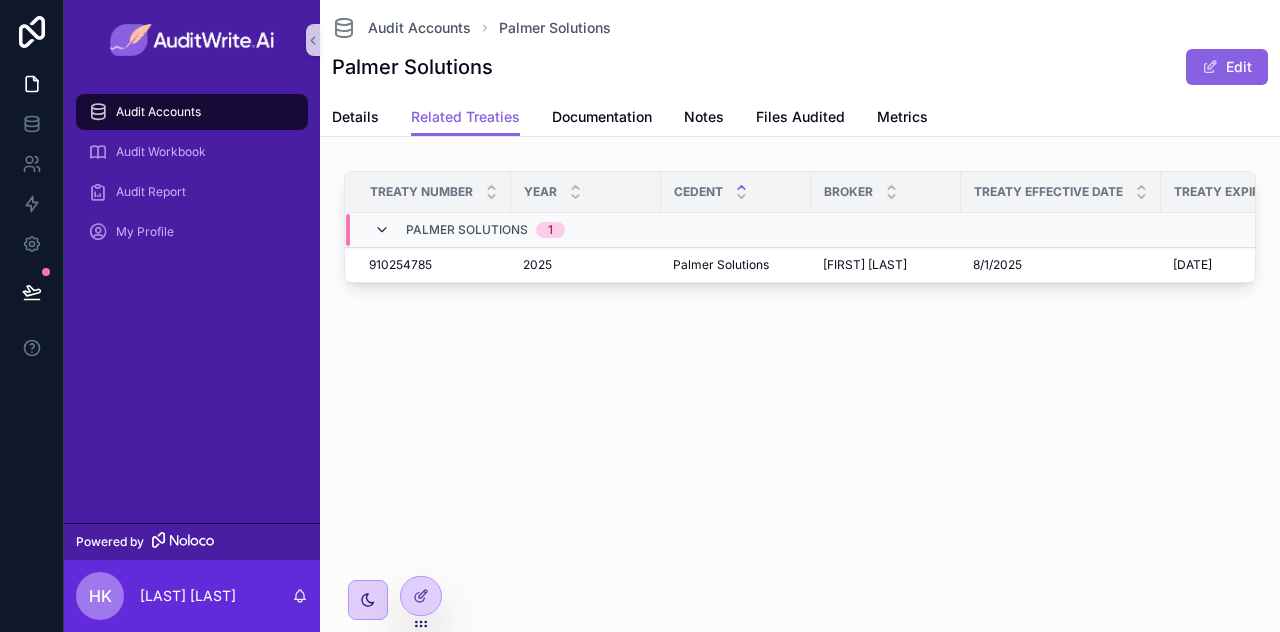 click at bounding box center [382, 230] 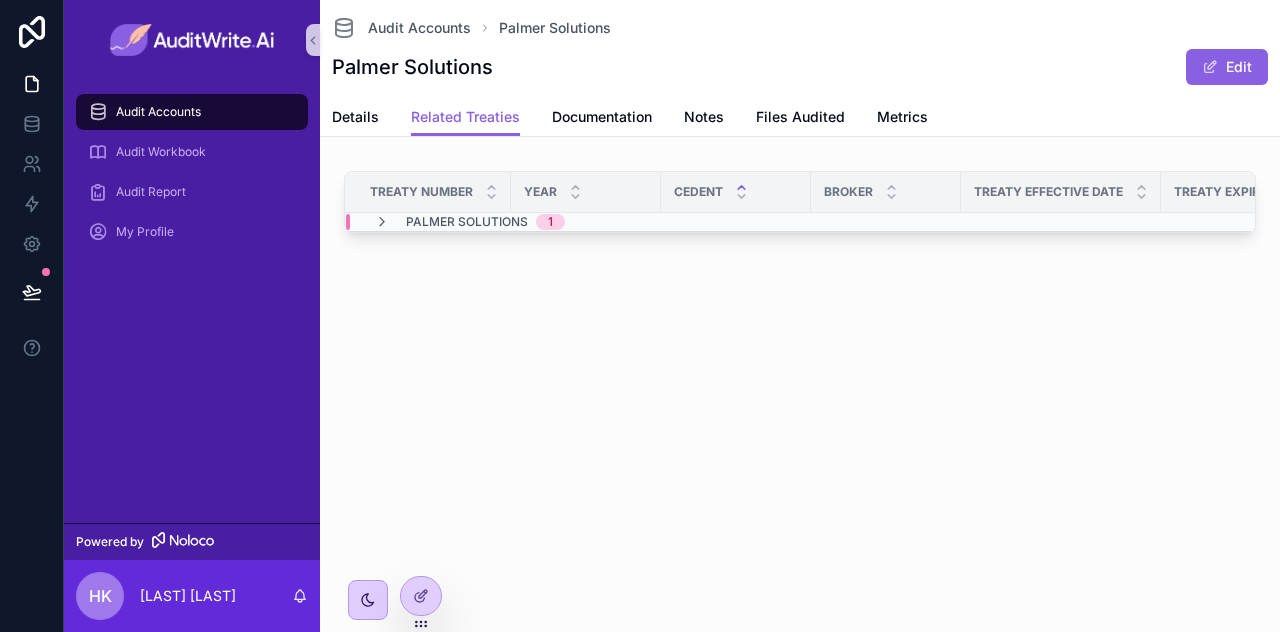 click on "Audit Accounts [COMPANY] [COMPANY] Edit Related Treaties Details Related Treaties Documentation Notes Files Audited Metrics Treaty Number Year Cedent Broker Treaty Effective Date Treaty Expiration Date Attachment Basis [COMPANY] 1" at bounding box center (800, 188) 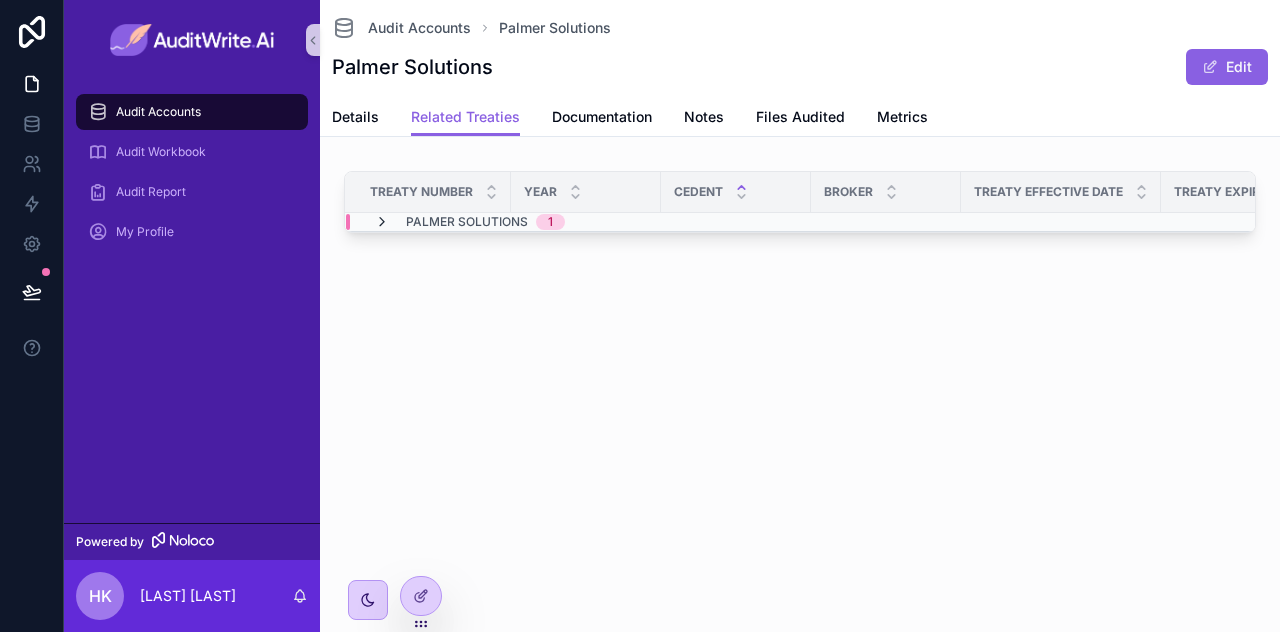 click at bounding box center (382, 222) 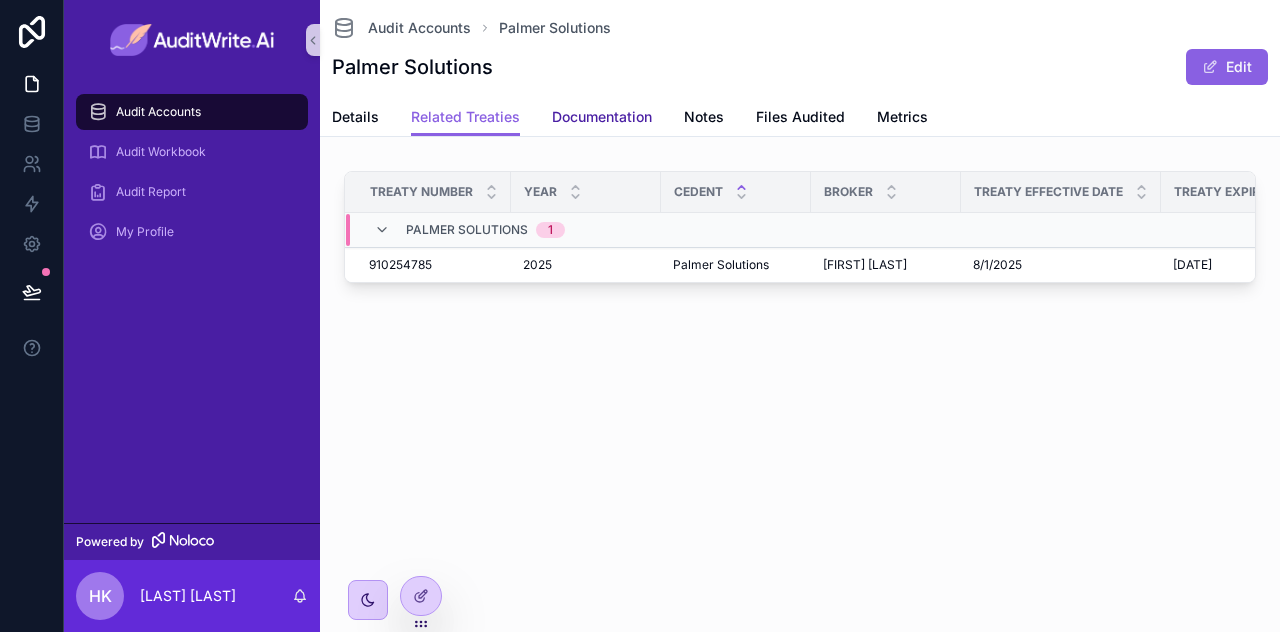 click on "Documentation" at bounding box center [602, 119] 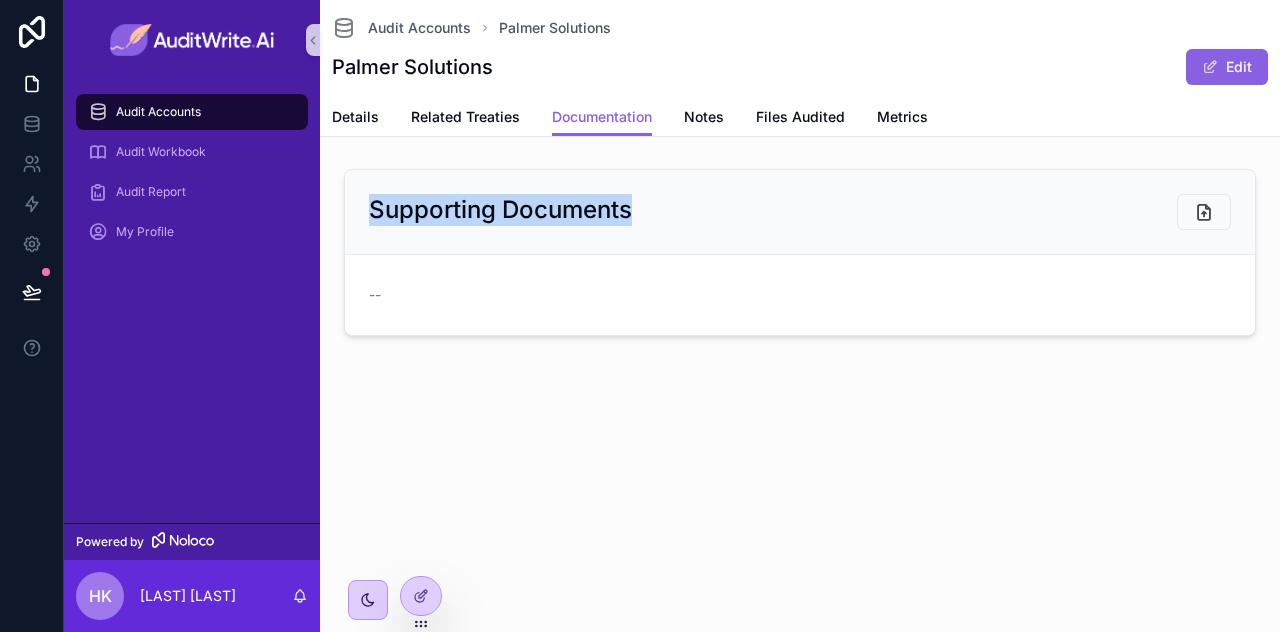 drag, startPoint x: 636, startPoint y: 207, endPoint x: 364, endPoint y: 208, distance: 272.00183 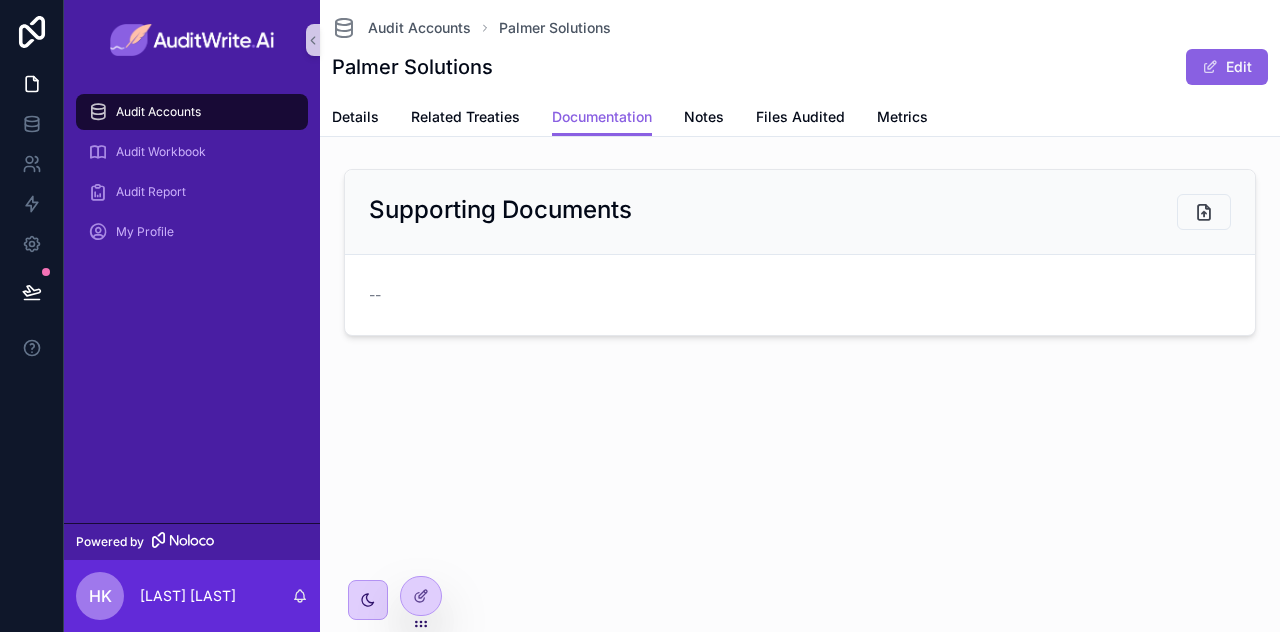 click on "Audit Accounts Palmer Solutions Palmer Solutions Edit Documentation Details Related Treaties Documentation Notes Files Audited Metrics Supporting Documents  --" at bounding box center (800, 236) 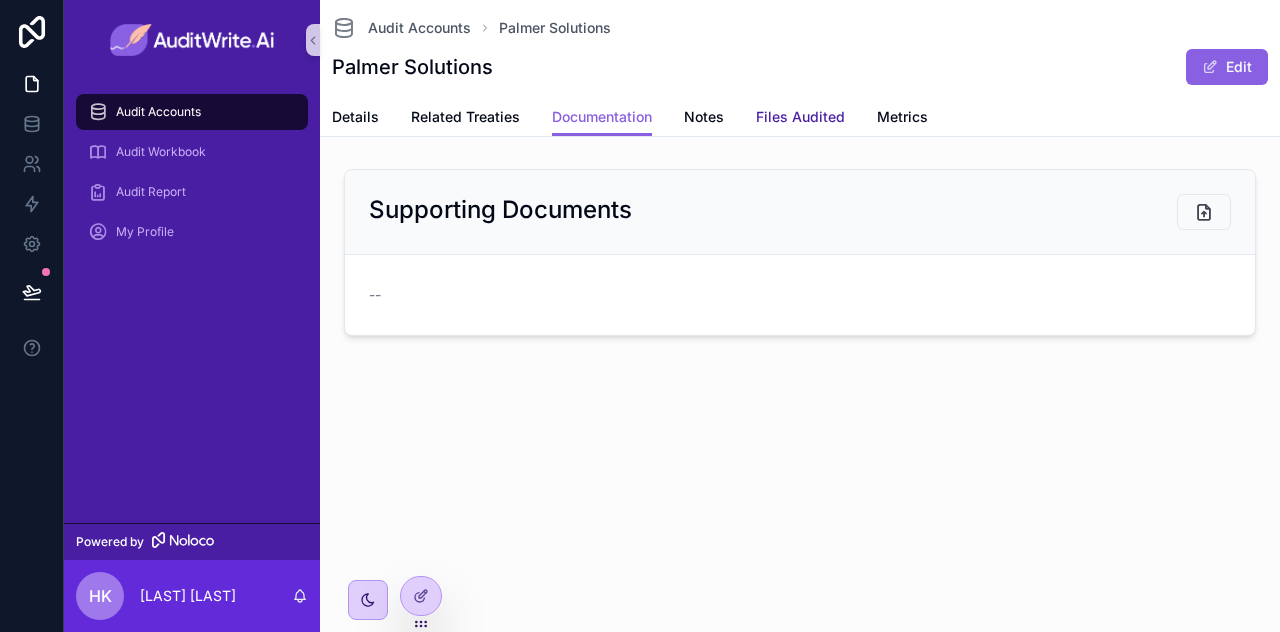 click on "Files Audited" at bounding box center (800, 117) 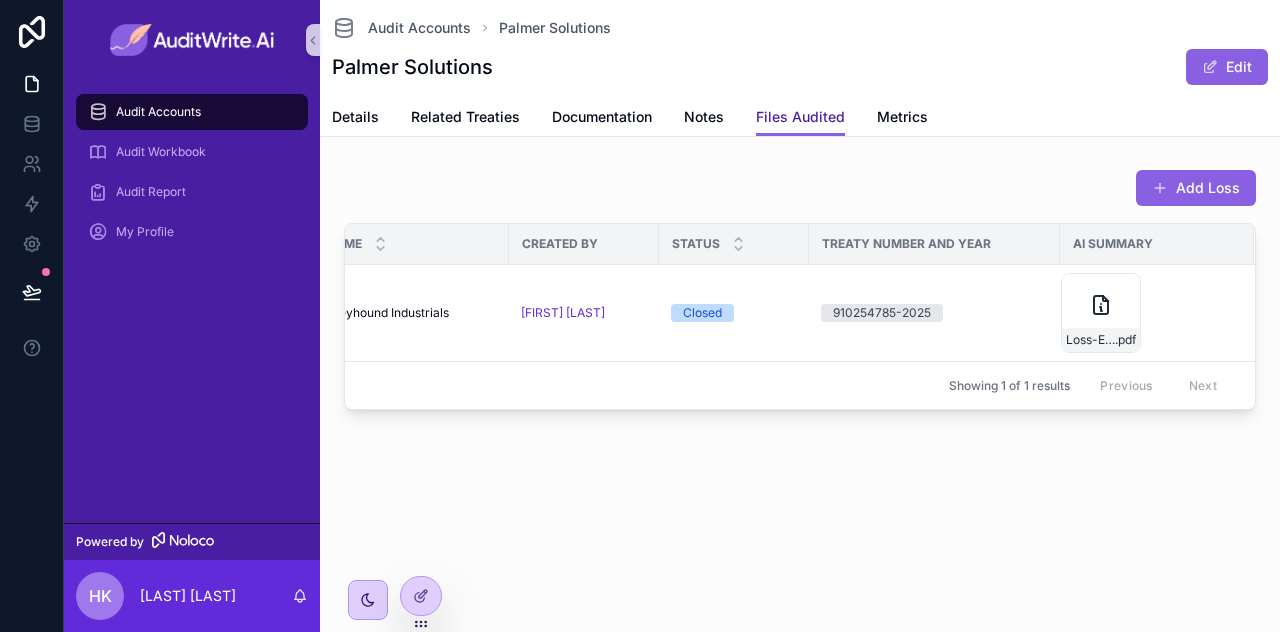 scroll, scrollTop: 0, scrollLeft: 0, axis: both 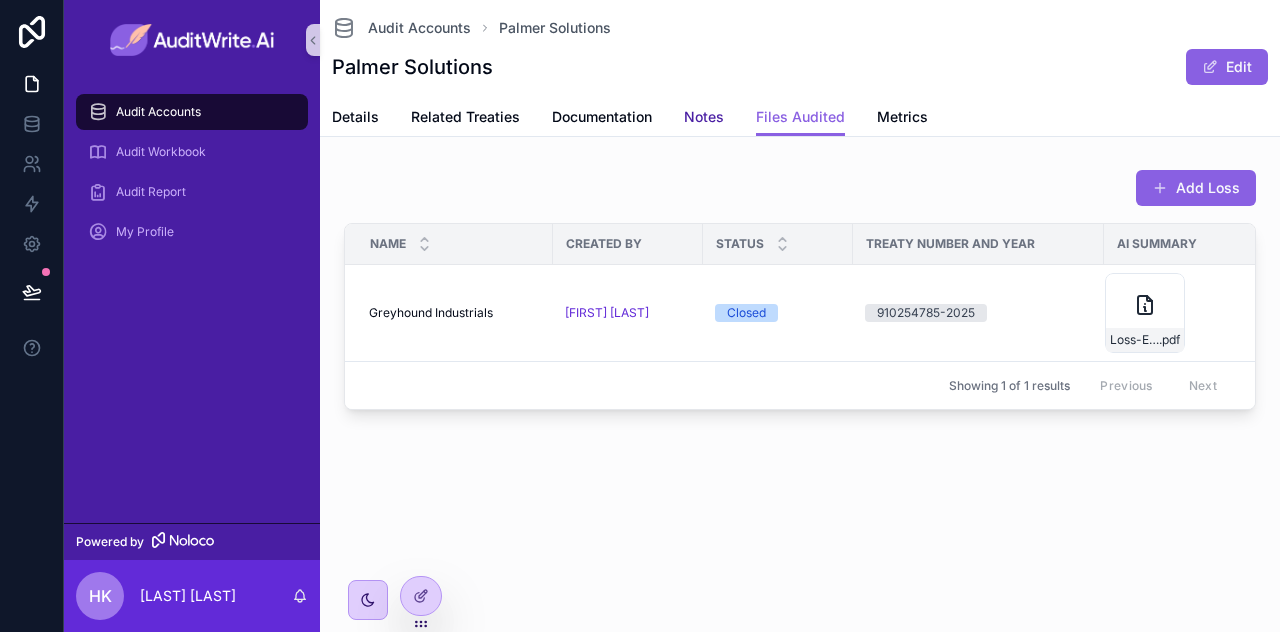 click on "Notes" at bounding box center (704, 119) 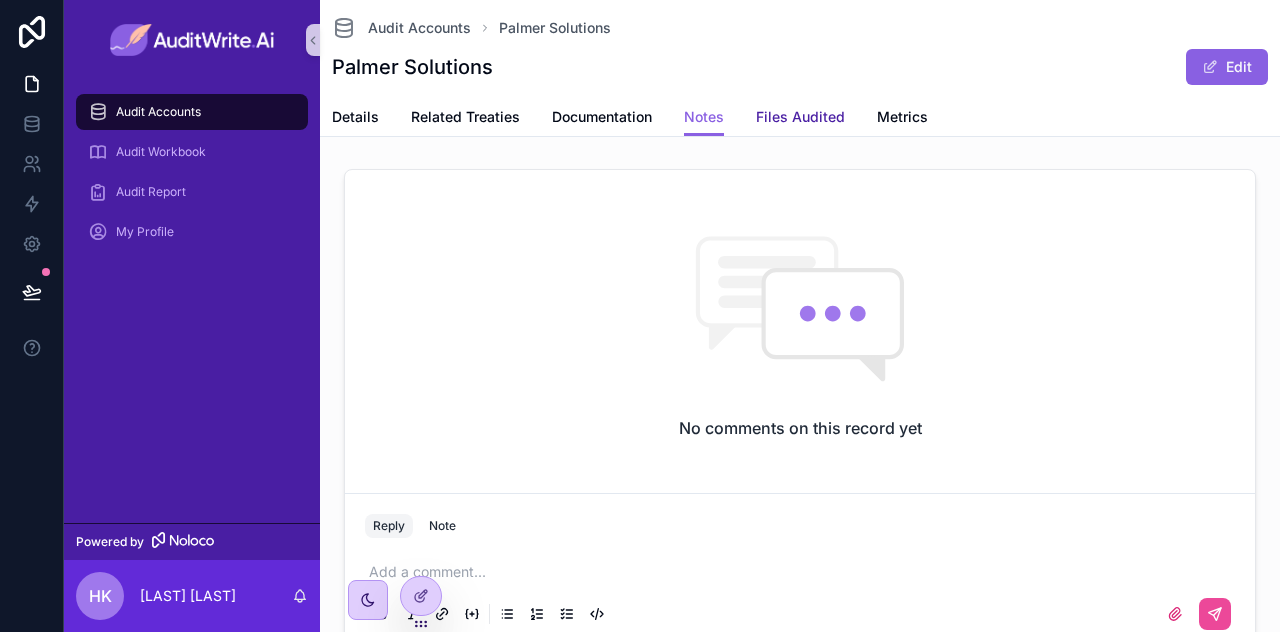 click on "Files Audited" at bounding box center (800, 117) 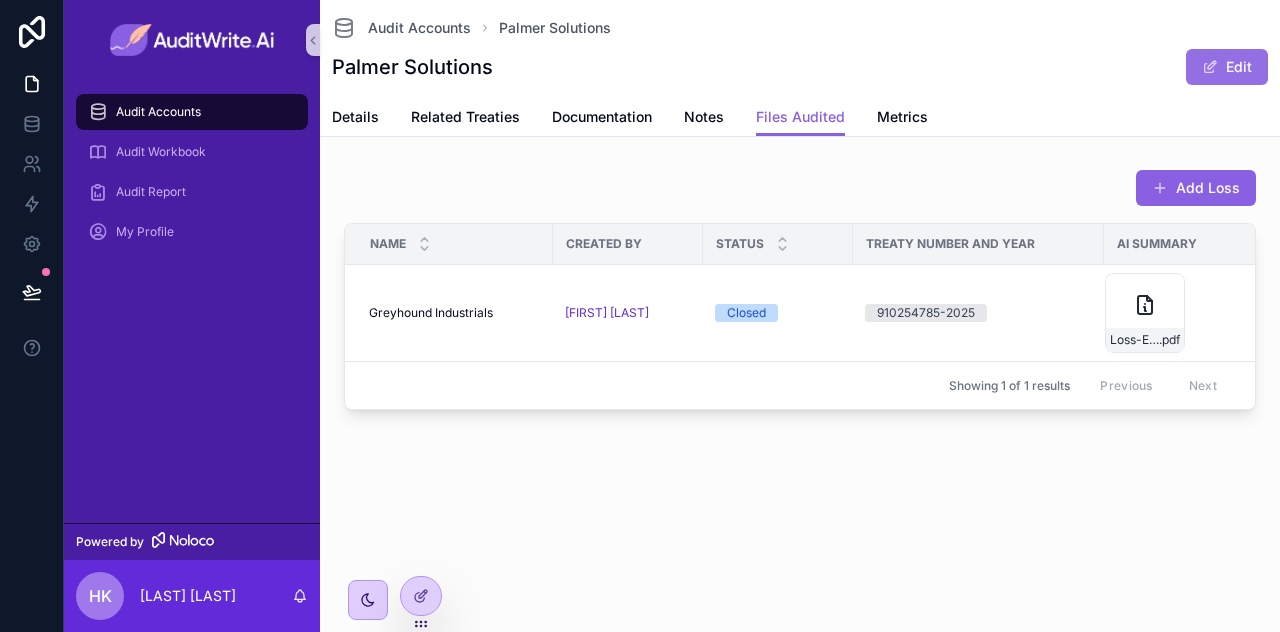 click at bounding box center (1210, 67) 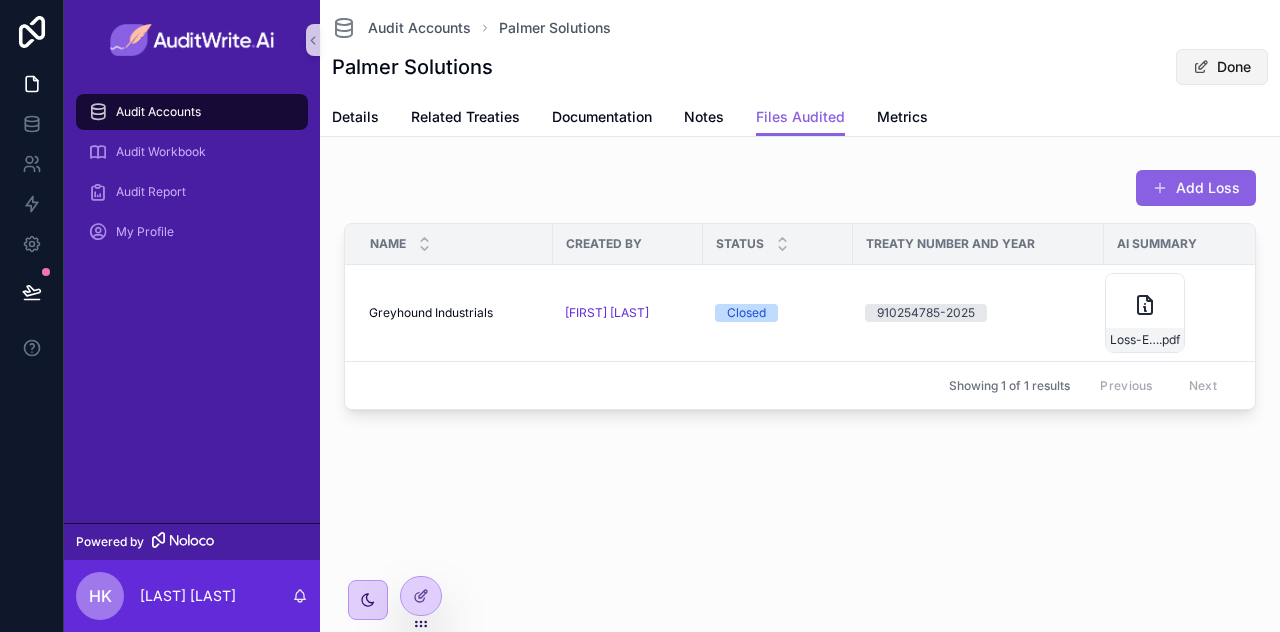 click at bounding box center [1201, 67] 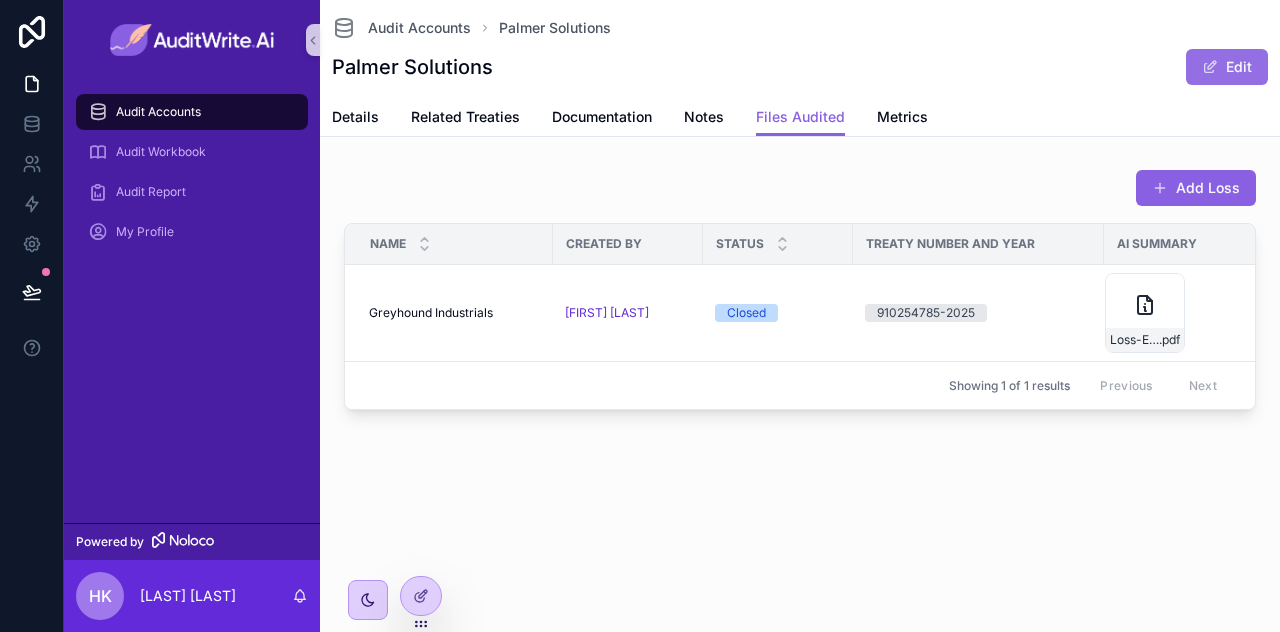 click at bounding box center (1210, 67) 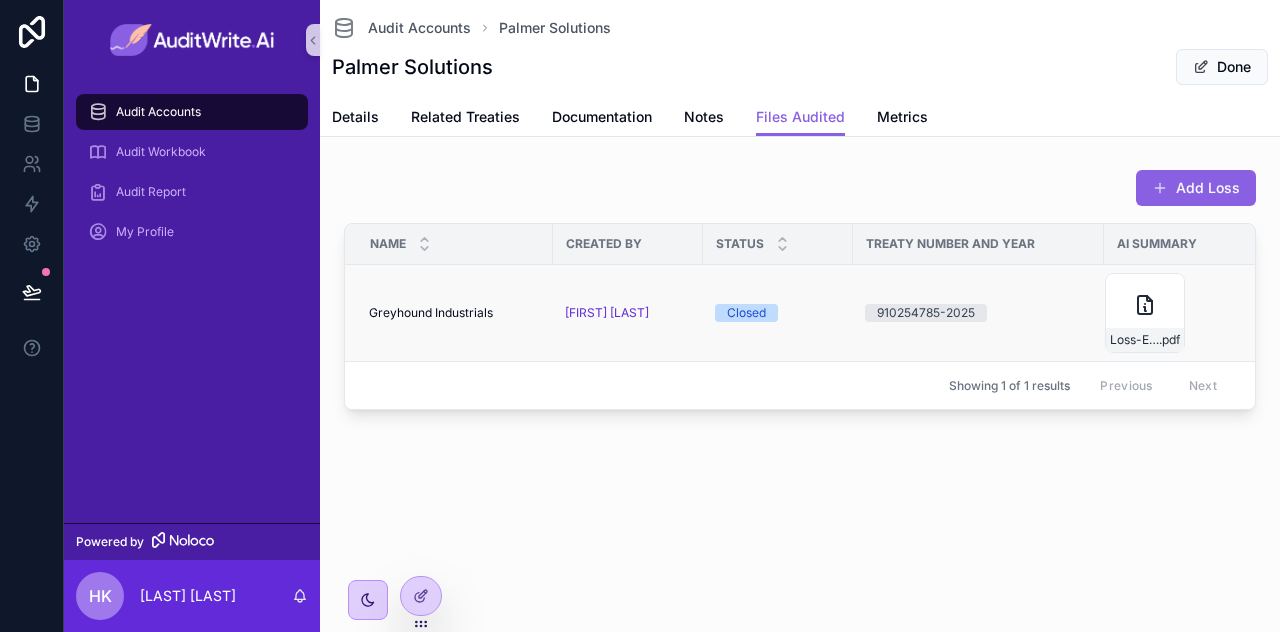 click on "Closed" at bounding box center [778, 313] 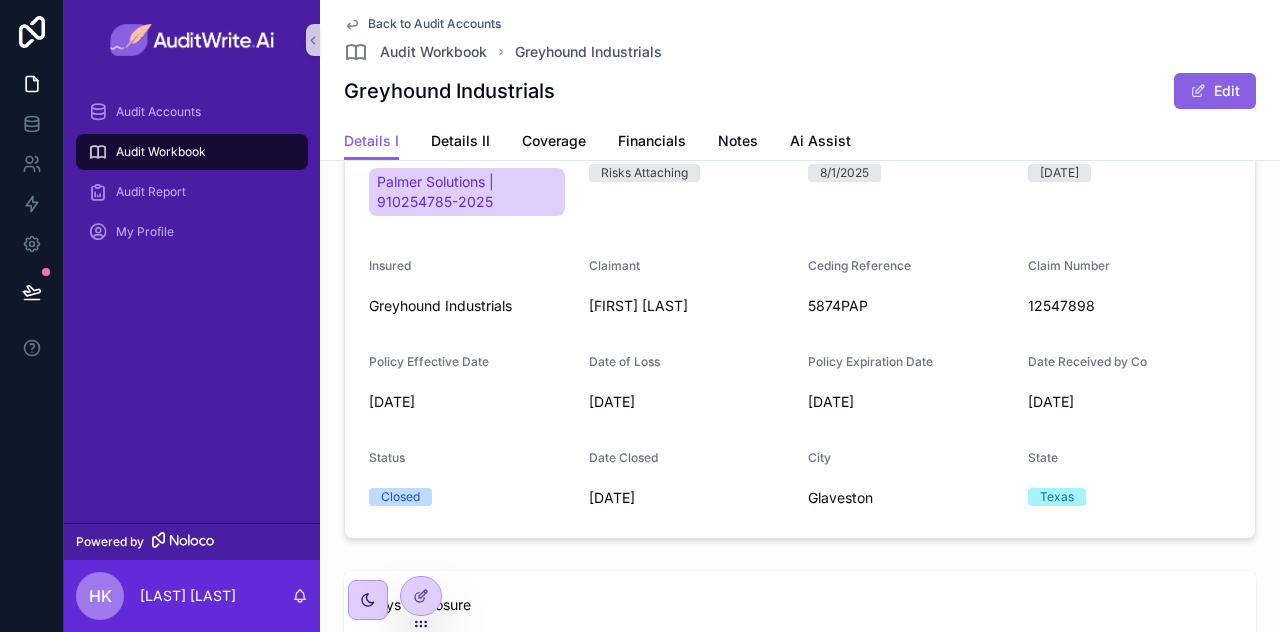 scroll, scrollTop: 0, scrollLeft: 0, axis: both 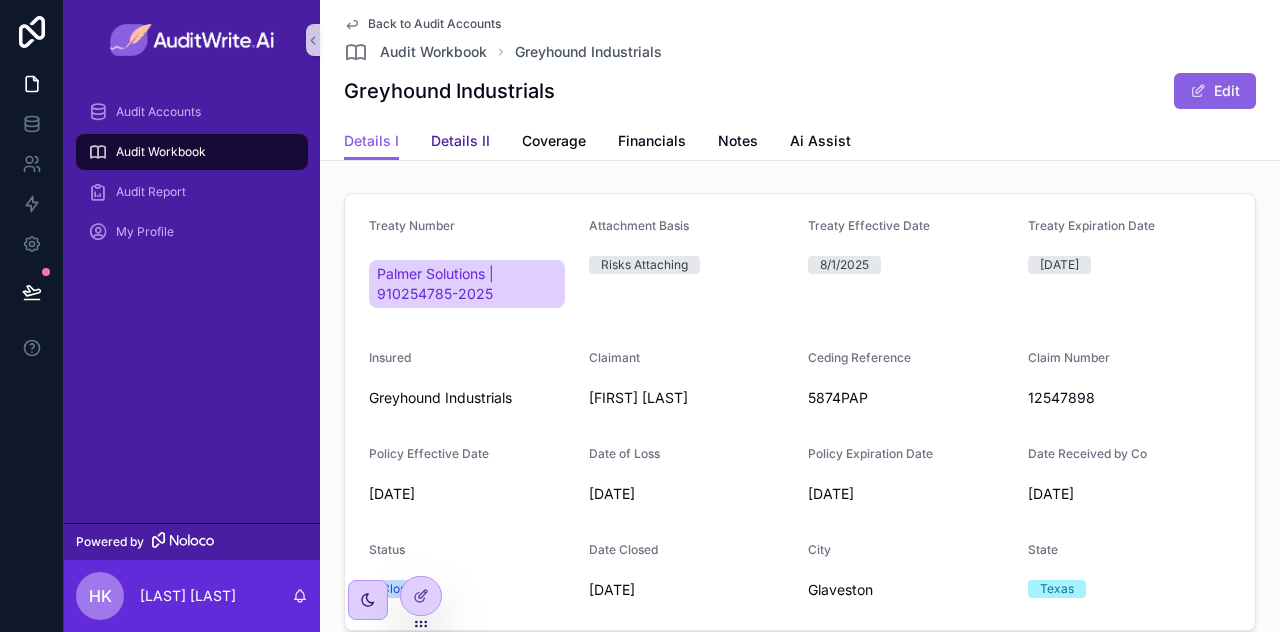 click on "Details II" at bounding box center (460, 141) 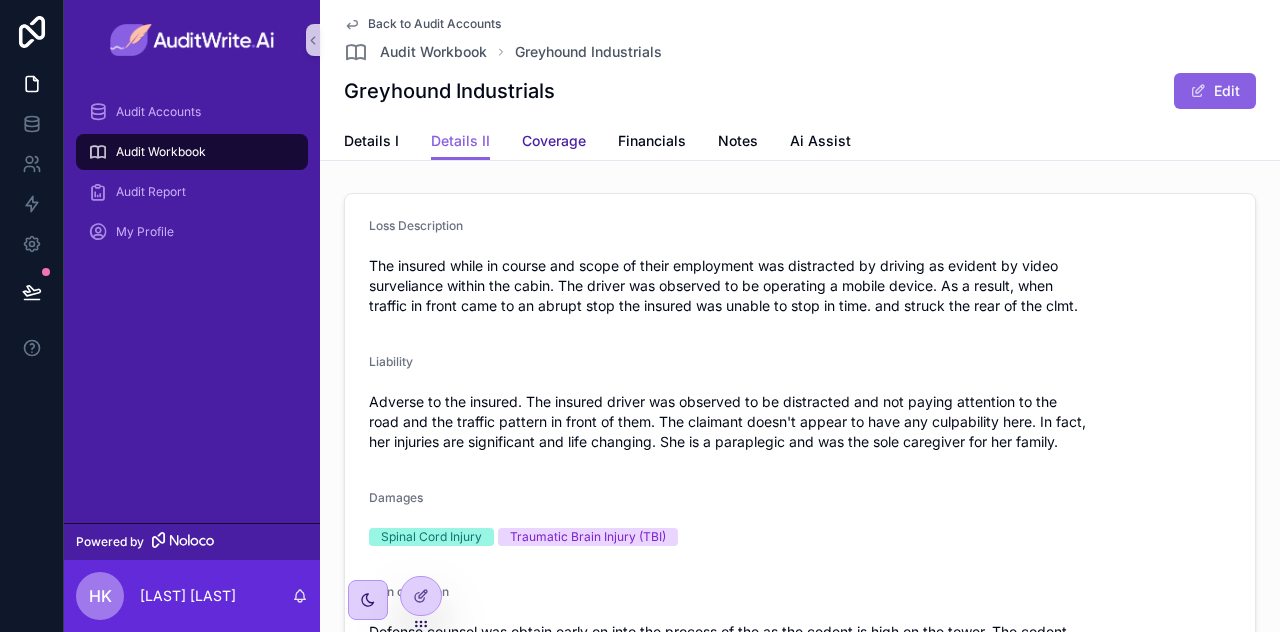 click on "Coverage" at bounding box center (554, 143) 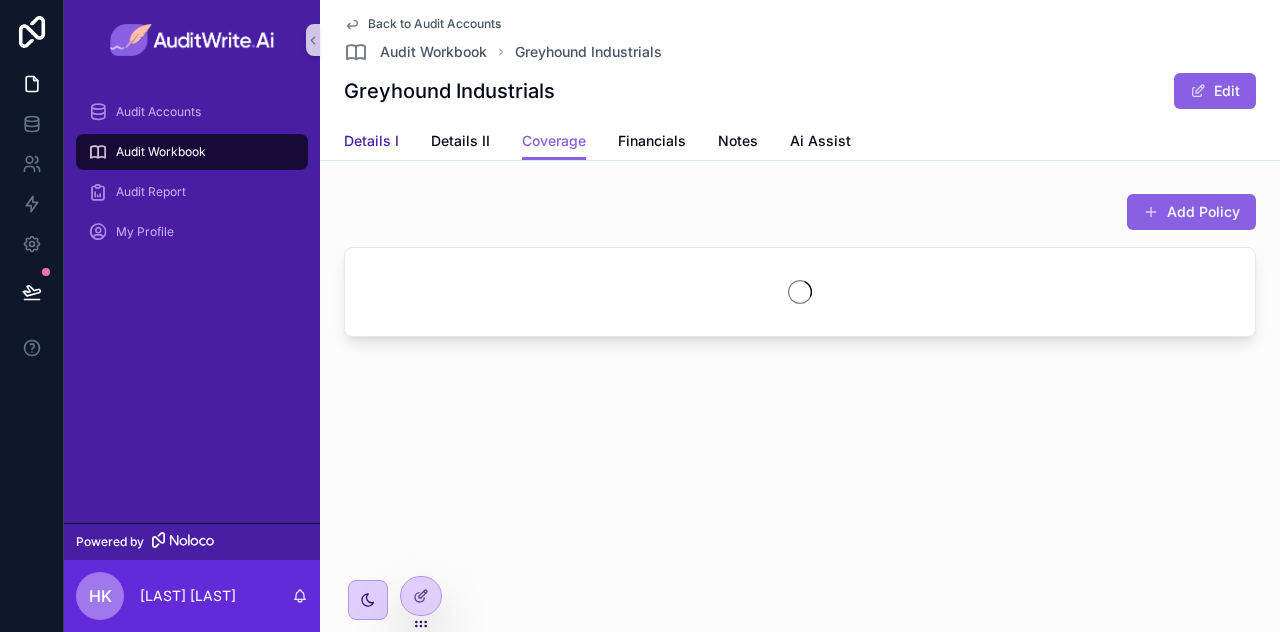 click on "Details I" at bounding box center [371, 143] 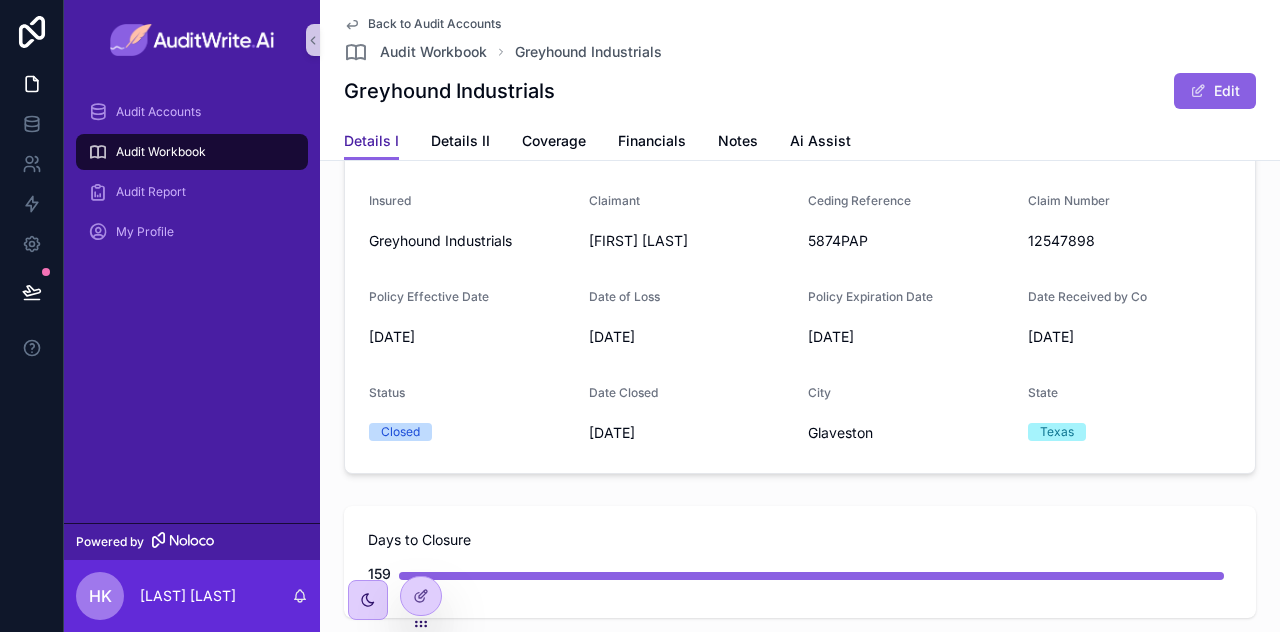 scroll, scrollTop: 0, scrollLeft: 0, axis: both 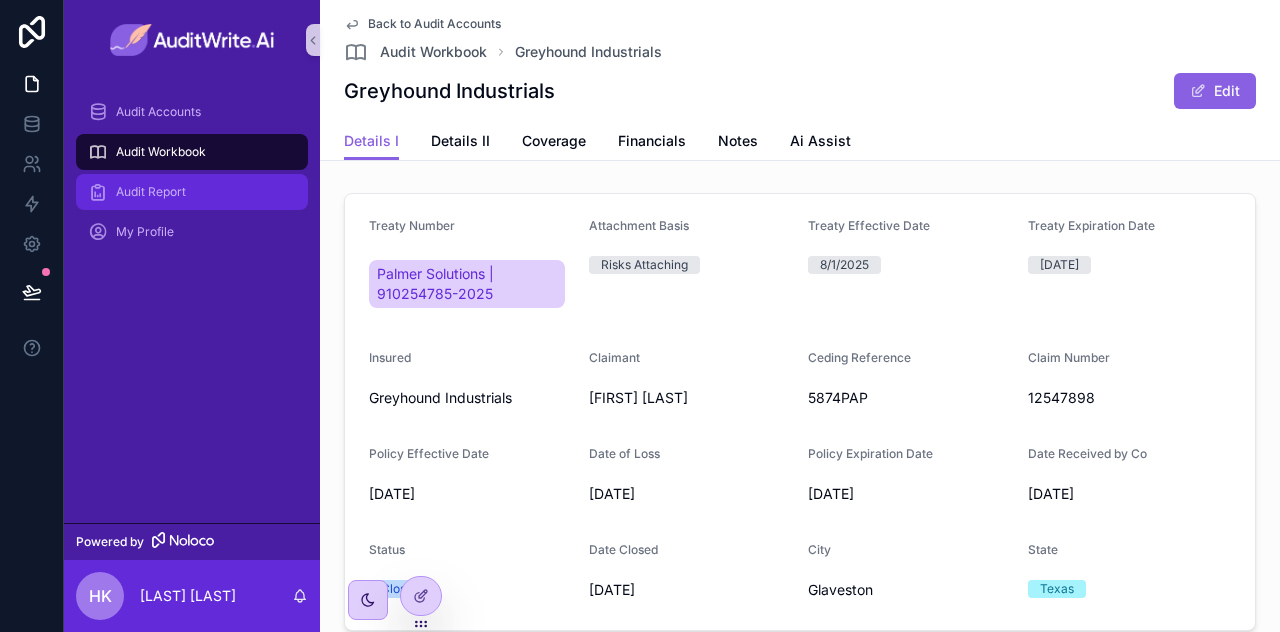 click on "Audit Report" at bounding box center (151, 192) 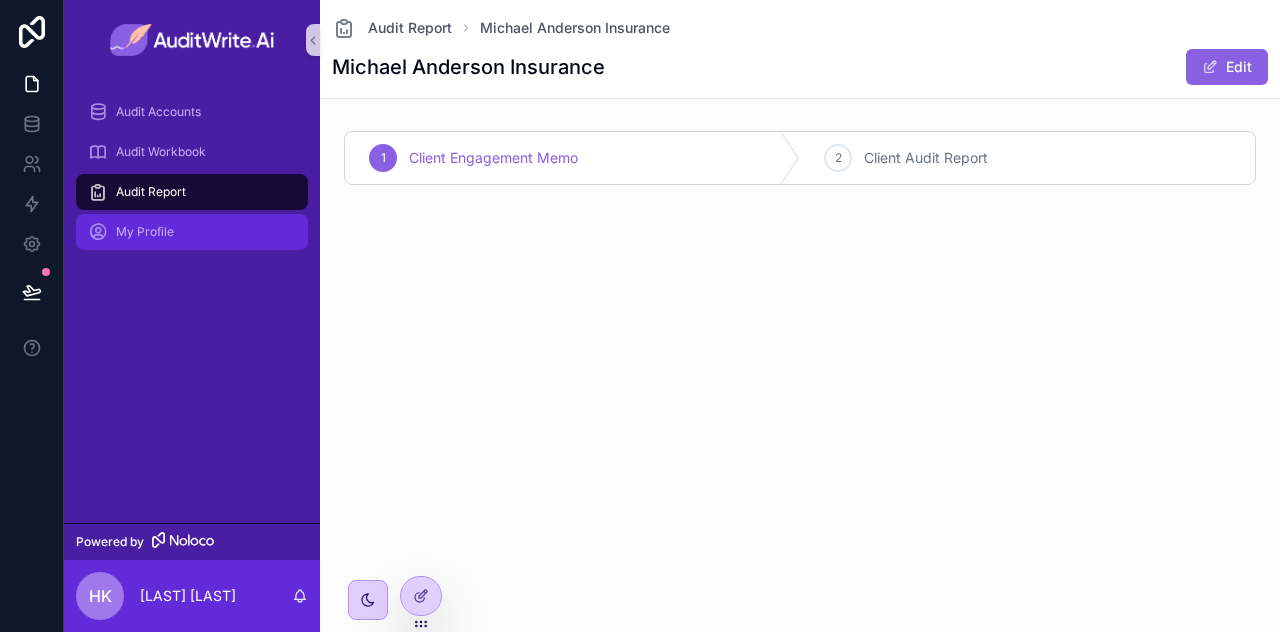click on "My Profile" at bounding box center [192, 232] 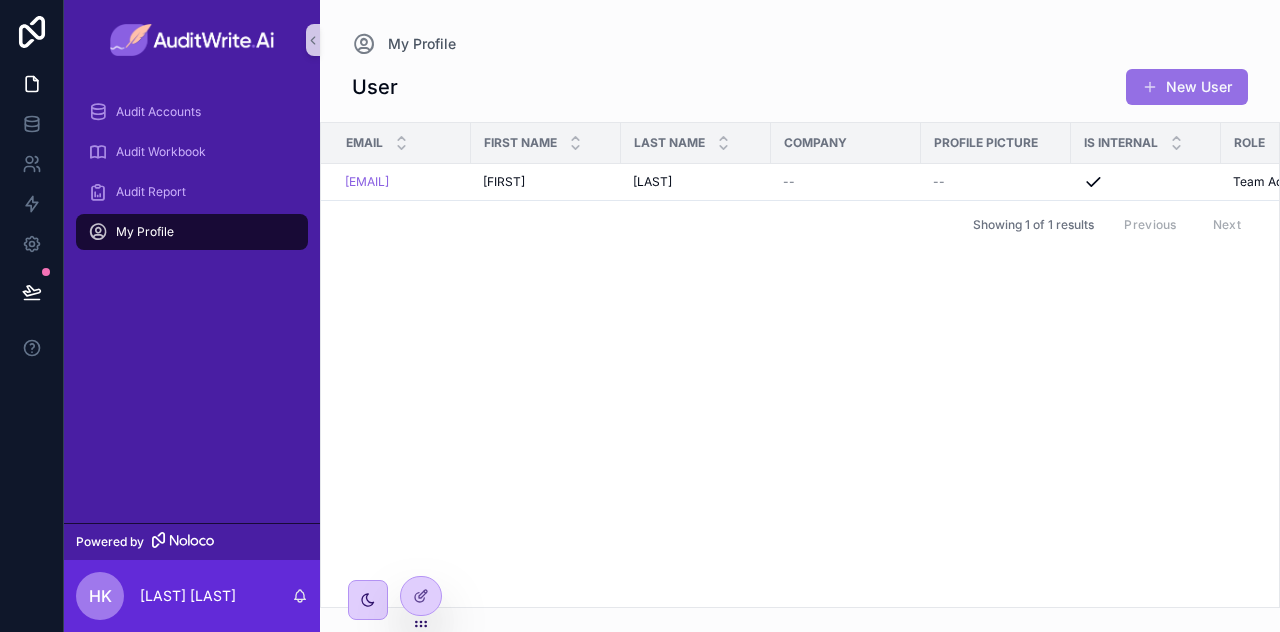 click at bounding box center (1150, 87) 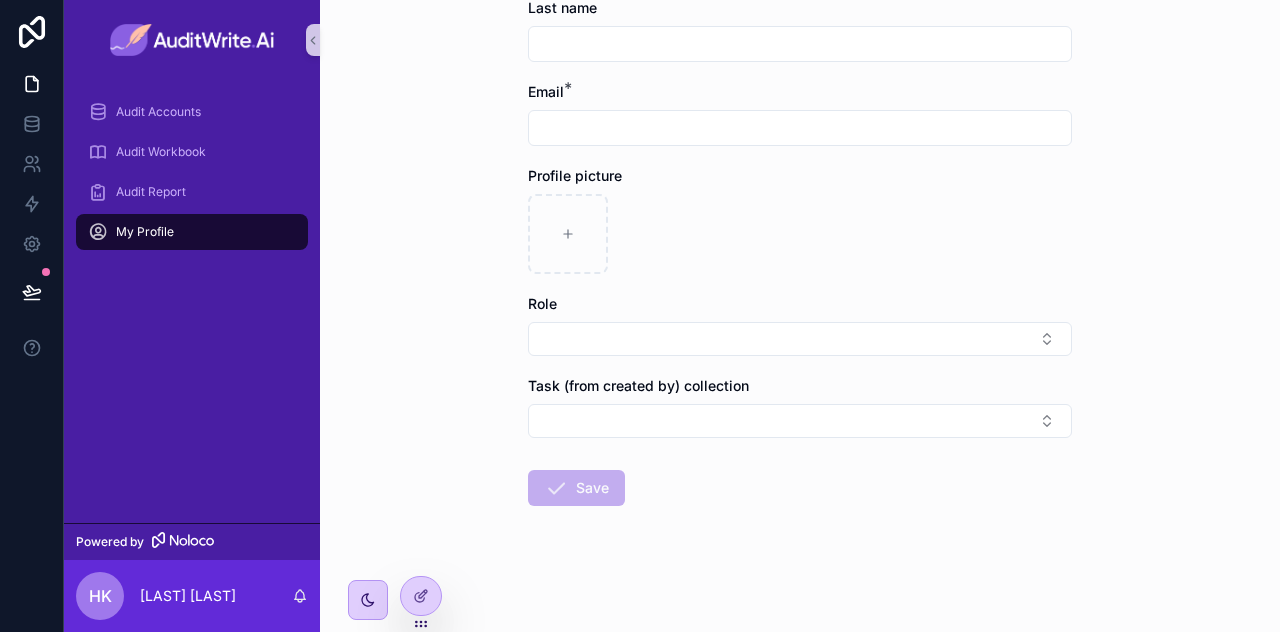 scroll, scrollTop: 0, scrollLeft: 0, axis: both 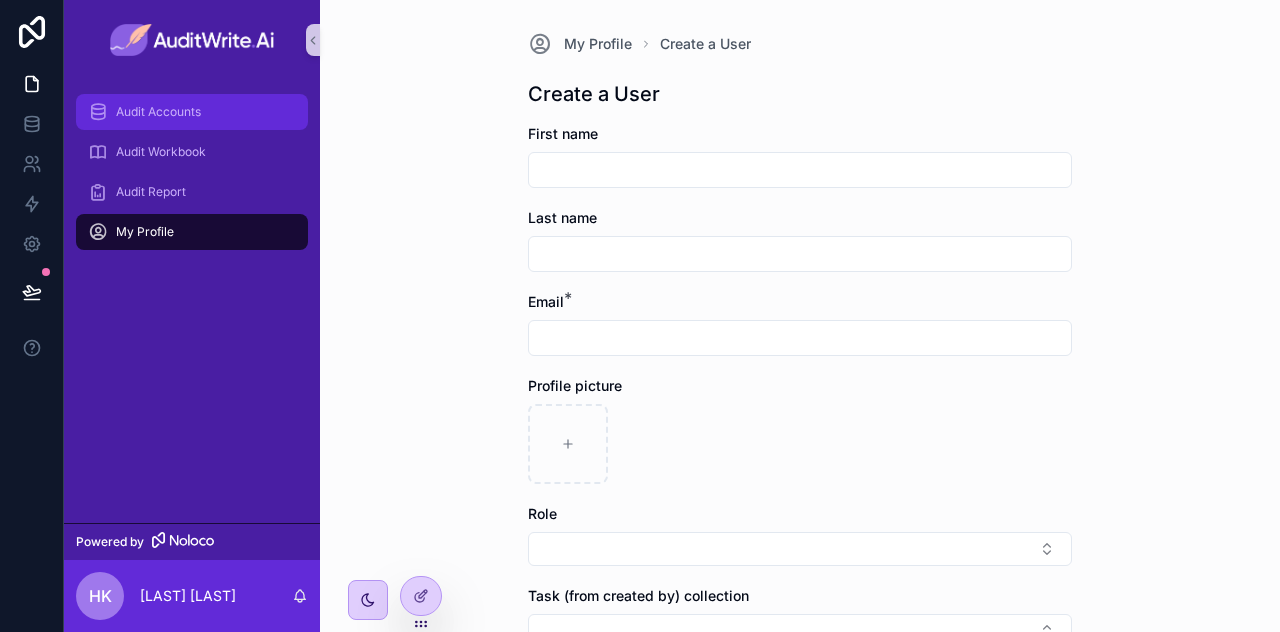 click on "Audit Accounts" at bounding box center [192, 112] 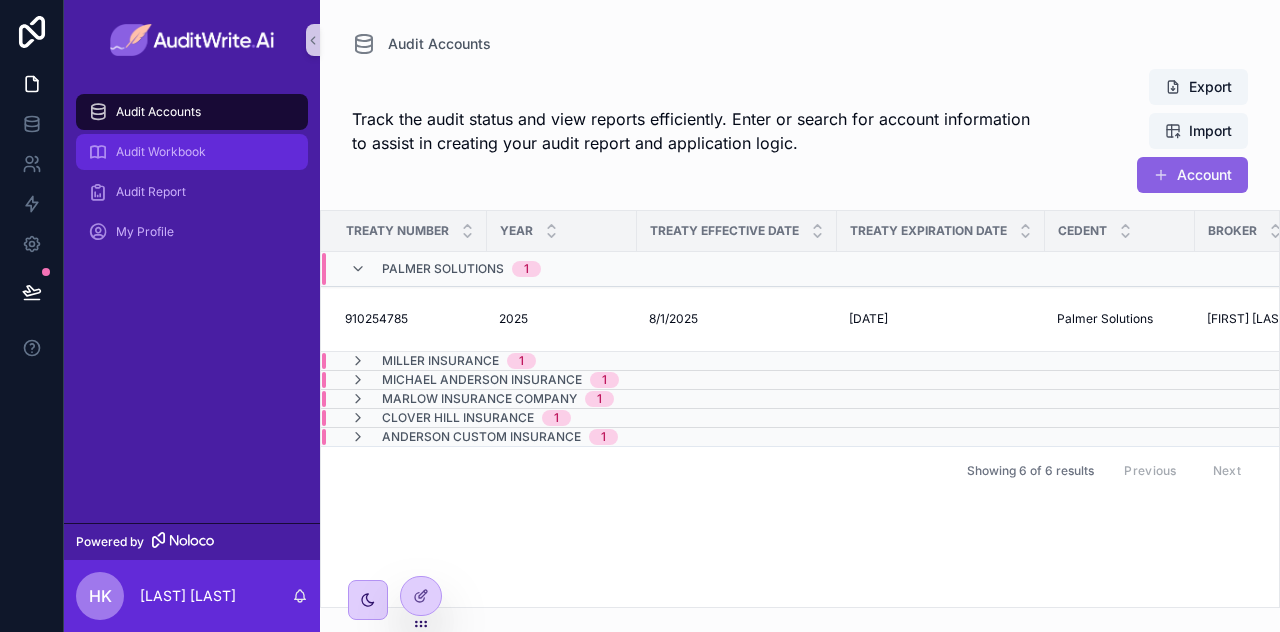 click on "Audit Workbook" at bounding box center [192, 152] 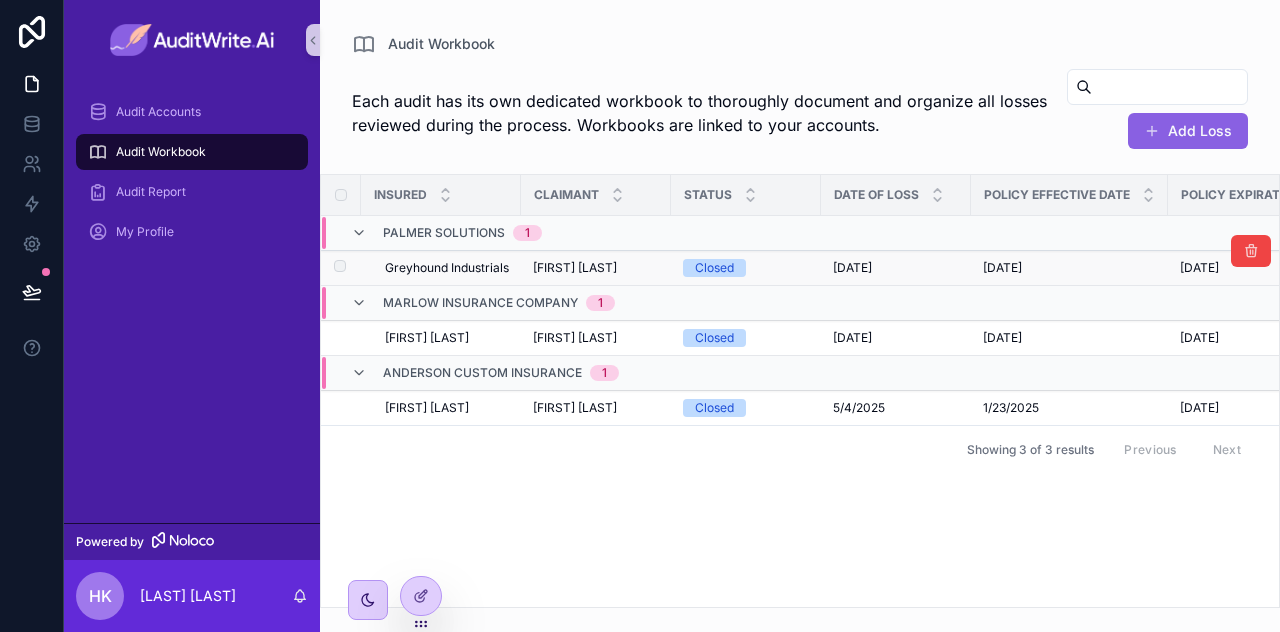 click on "Greyhound Industrials" at bounding box center (447, 268) 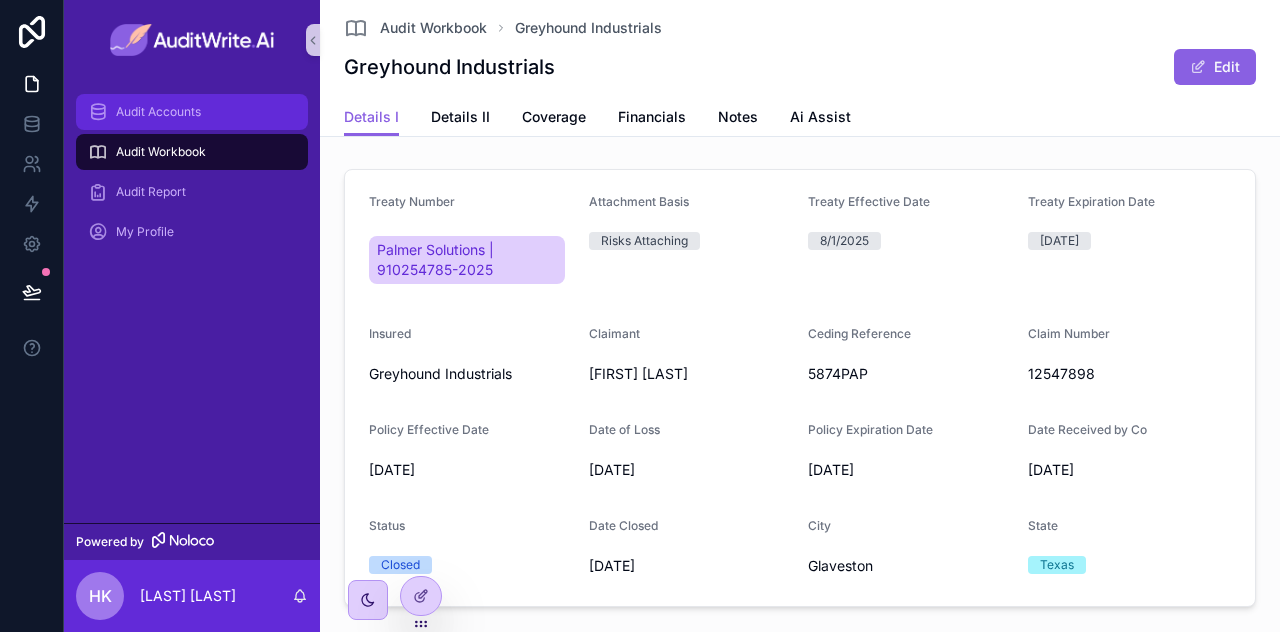 click on "Audit Accounts" at bounding box center (158, 112) 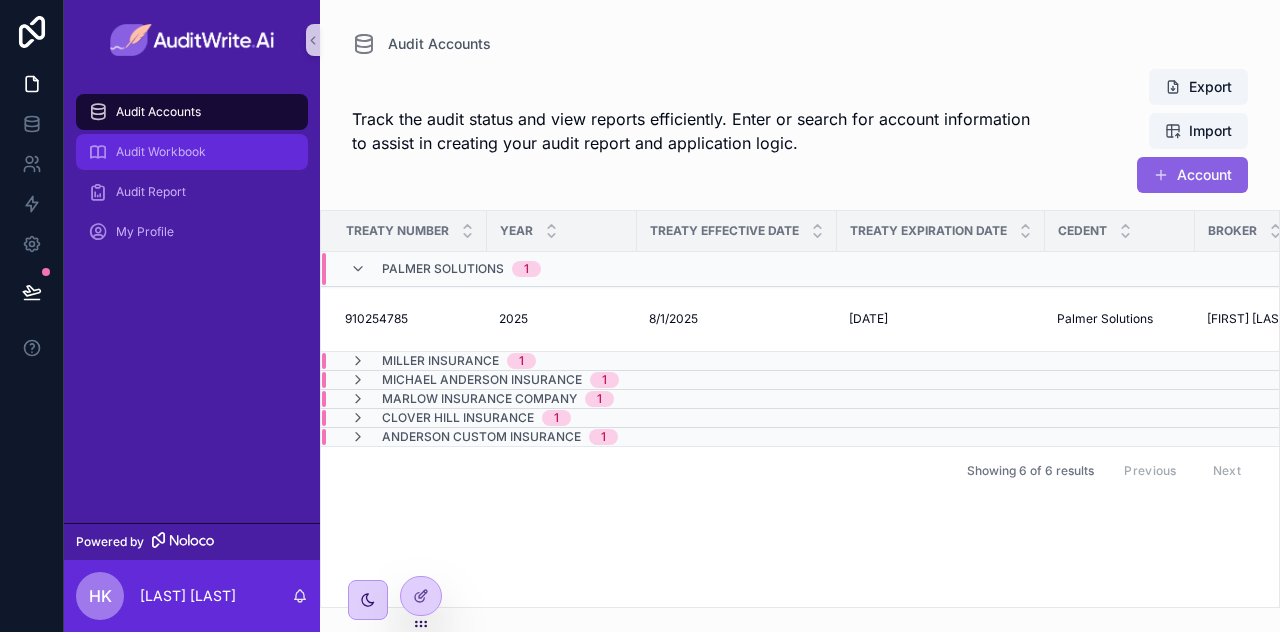 click on "Audit Workbook" at bounding box center [161, 152] 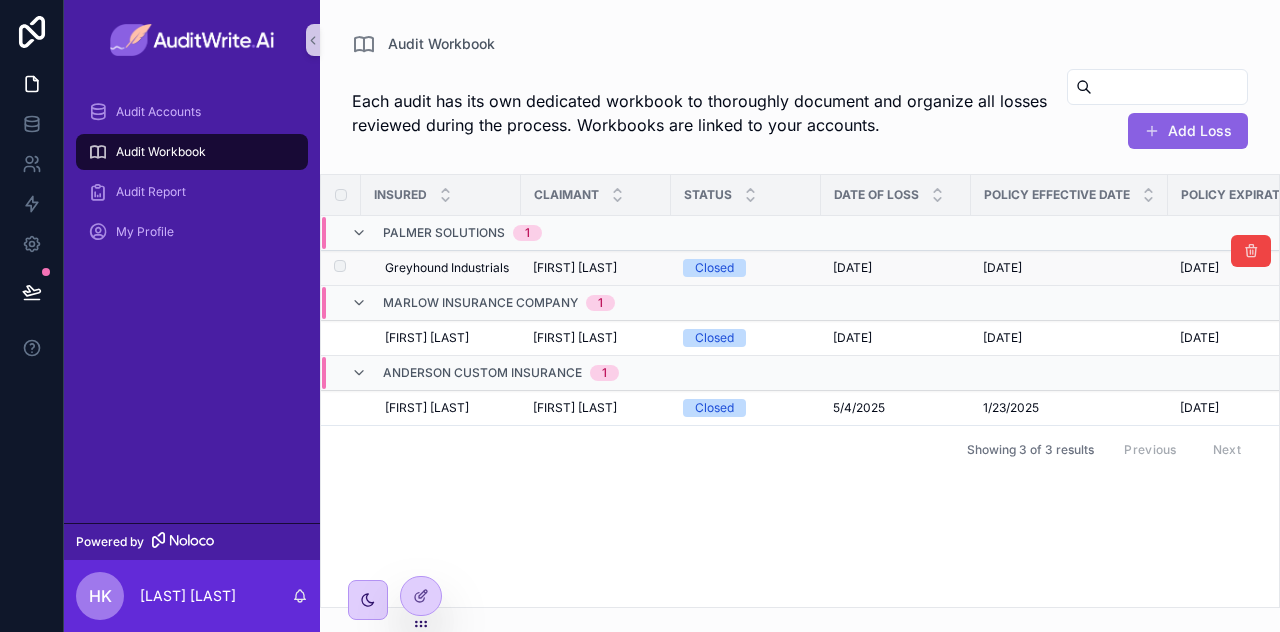 click on "Greyhound Industrials" at bounding box center (447, 268) 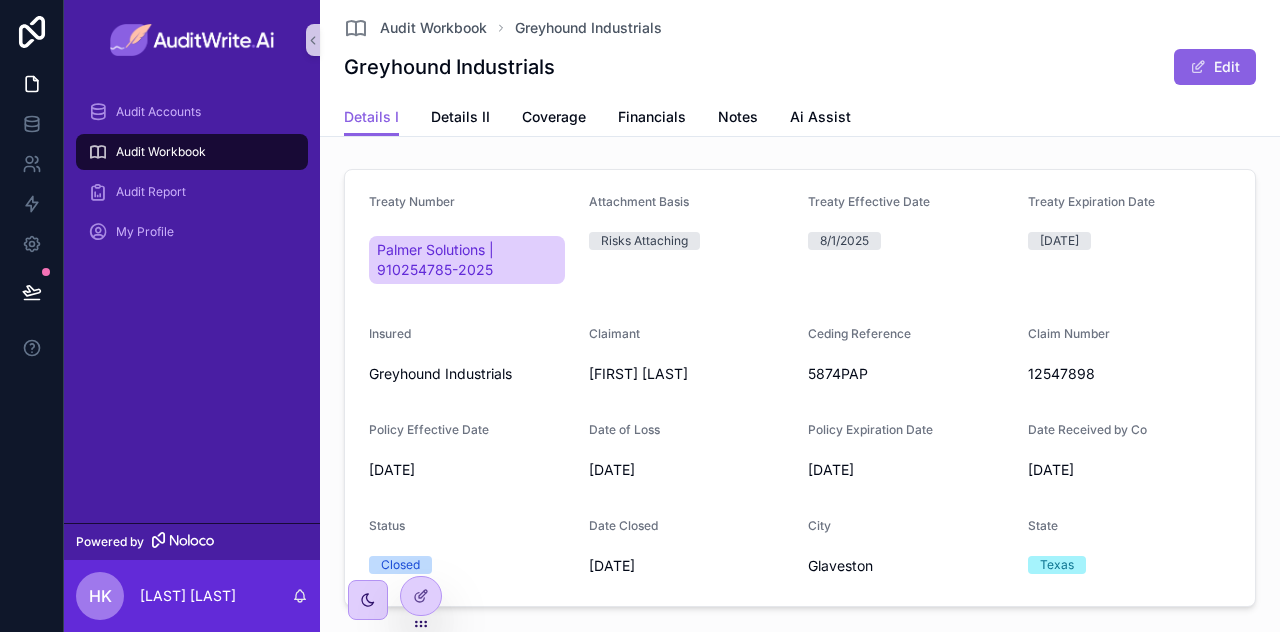 click on "Treaty Number [COMPANY] | [NUMBER]-[NUMBER] Attachment Basis Risks Attaching Treaty Effective Date [DATE] Treaty Expiration Date [DATE] Insured [COMPANY] Claimant [LAST] [LAST] Ceding Reference [NUMBER] Claim Number [NUMBER] Policy Effective Date [DATE] Date of Loss [DATE] Policy Expiration Date [DATE] Date Received by Co [DATE] Status Closed Date Closed [DATE] City [CITY] State [STATE]" at bounding box center [800, 388] 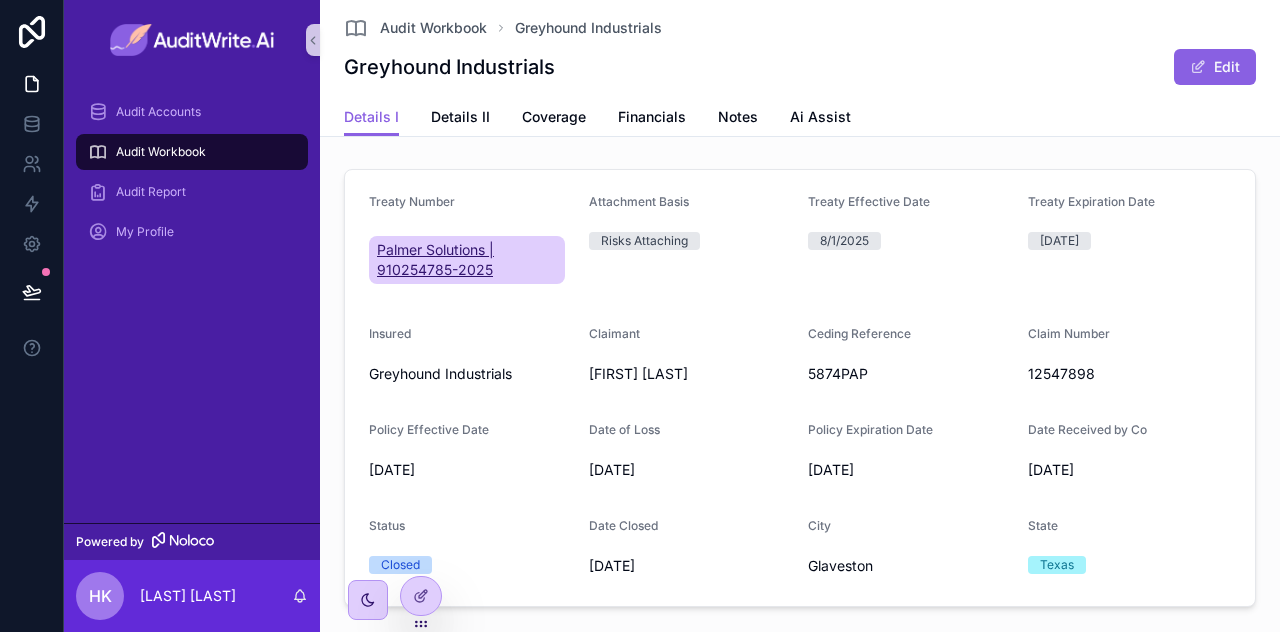 click on "Palmer Solutions | 910254785-2025" at bounding box center (467, 260) 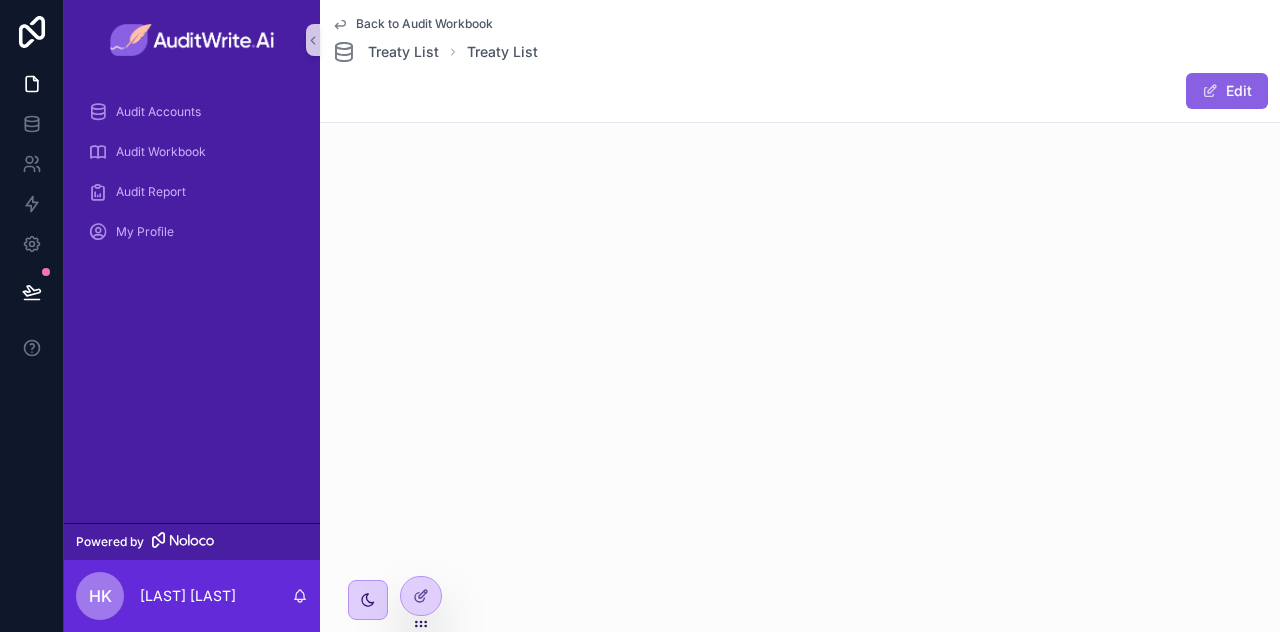 click 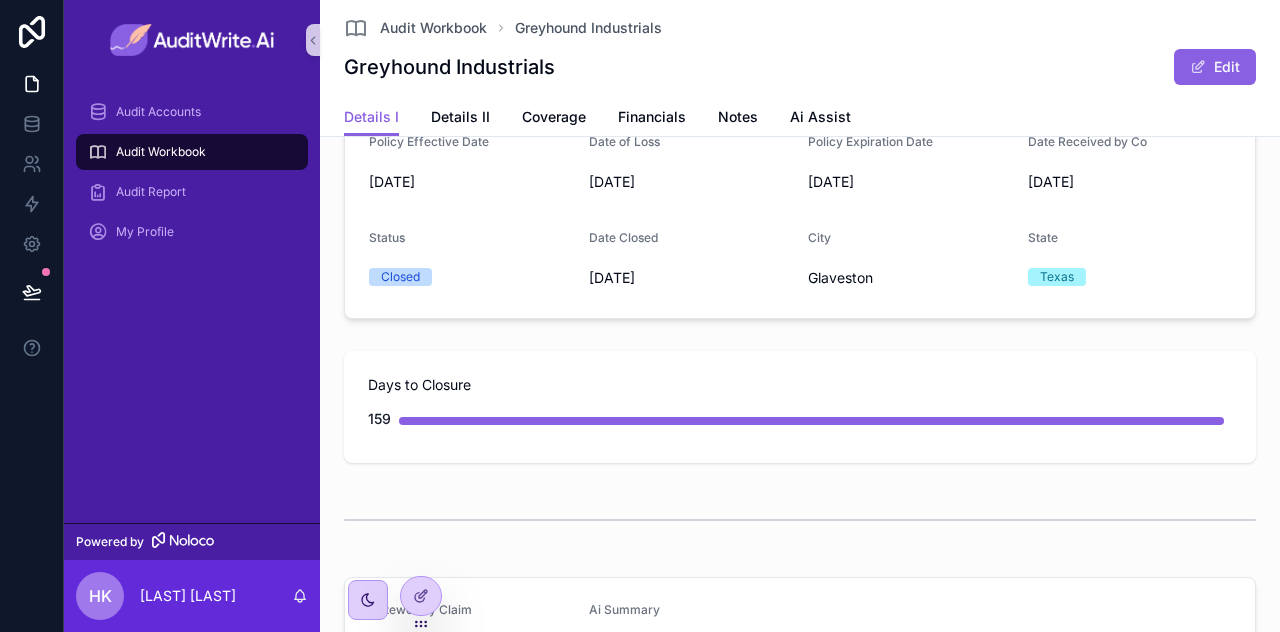 scroll, scrollTop: 284, scrollLeft: 0, axis: vertical 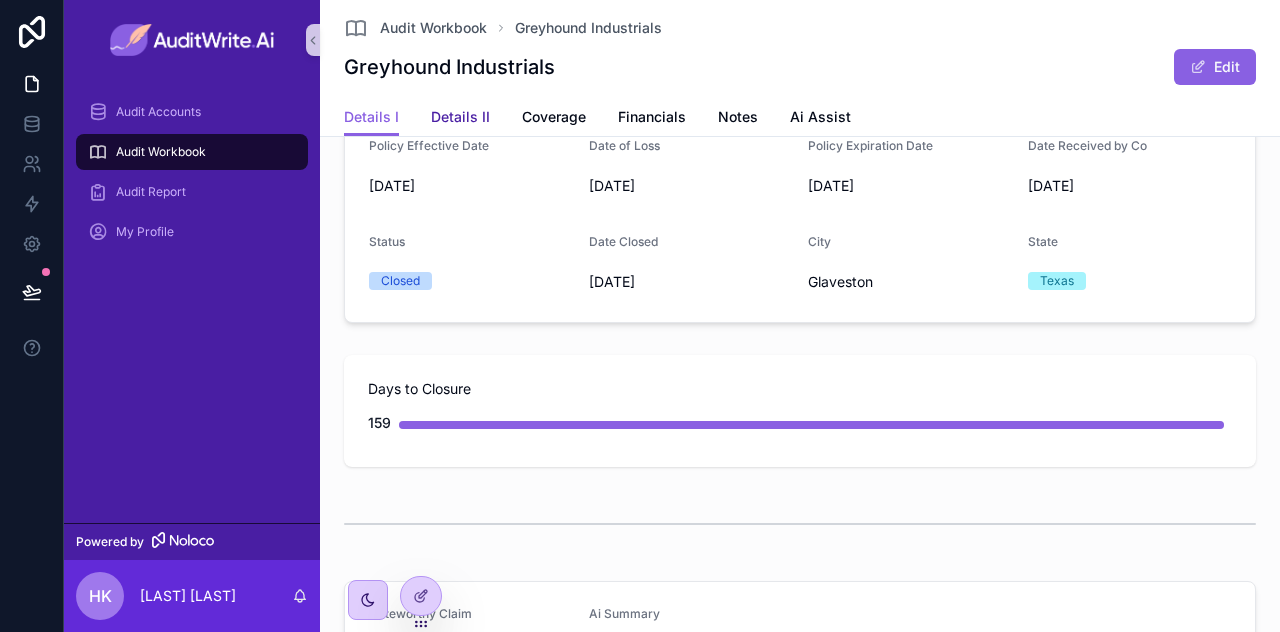 click on "Details II" at bounding box center (460, 117) 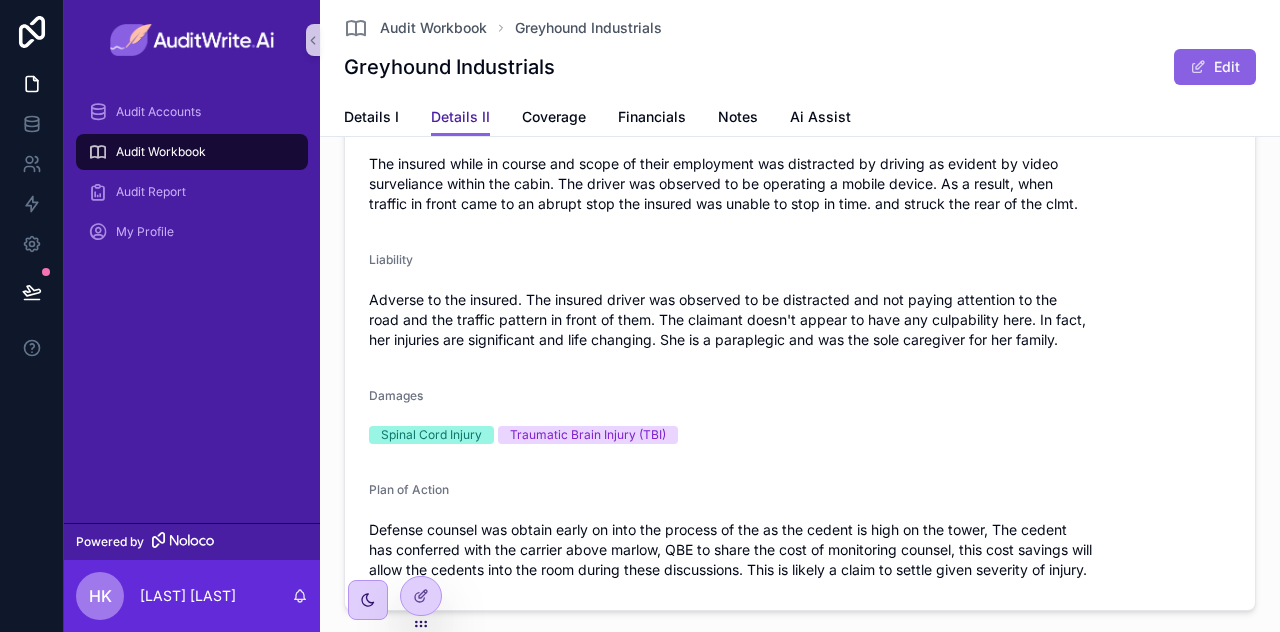 scroll, scrollTop: 192, scrollLeft: 0, axis: vertical 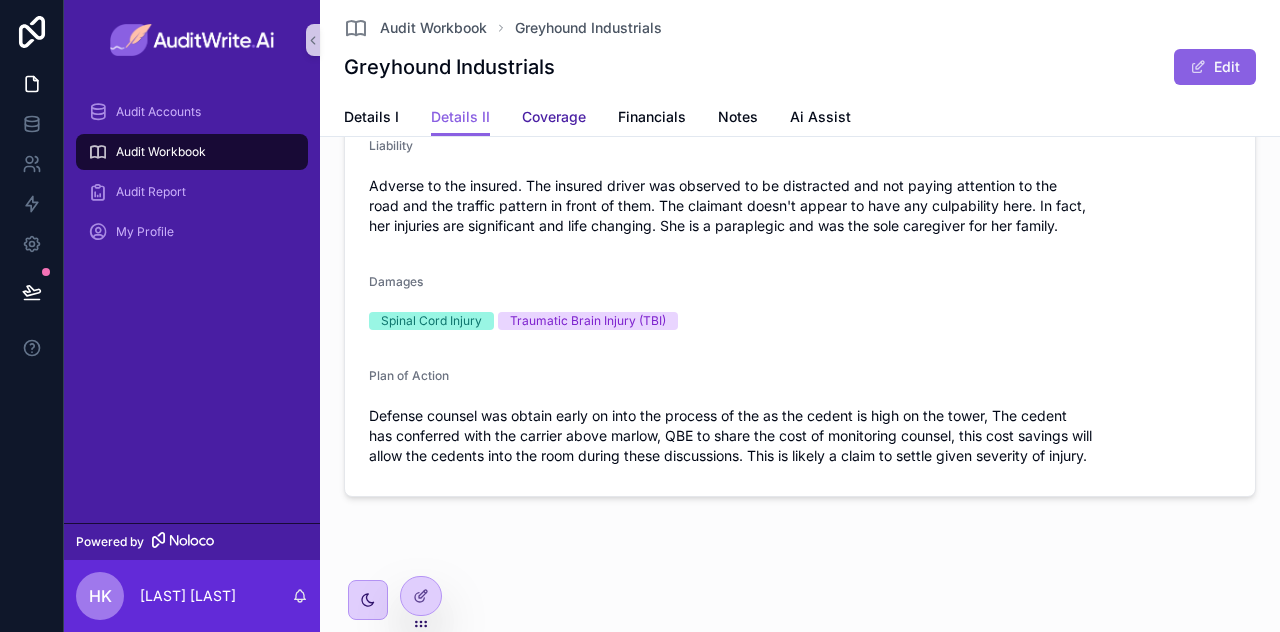 click on "Coverage" at bounding box center (554, 117) 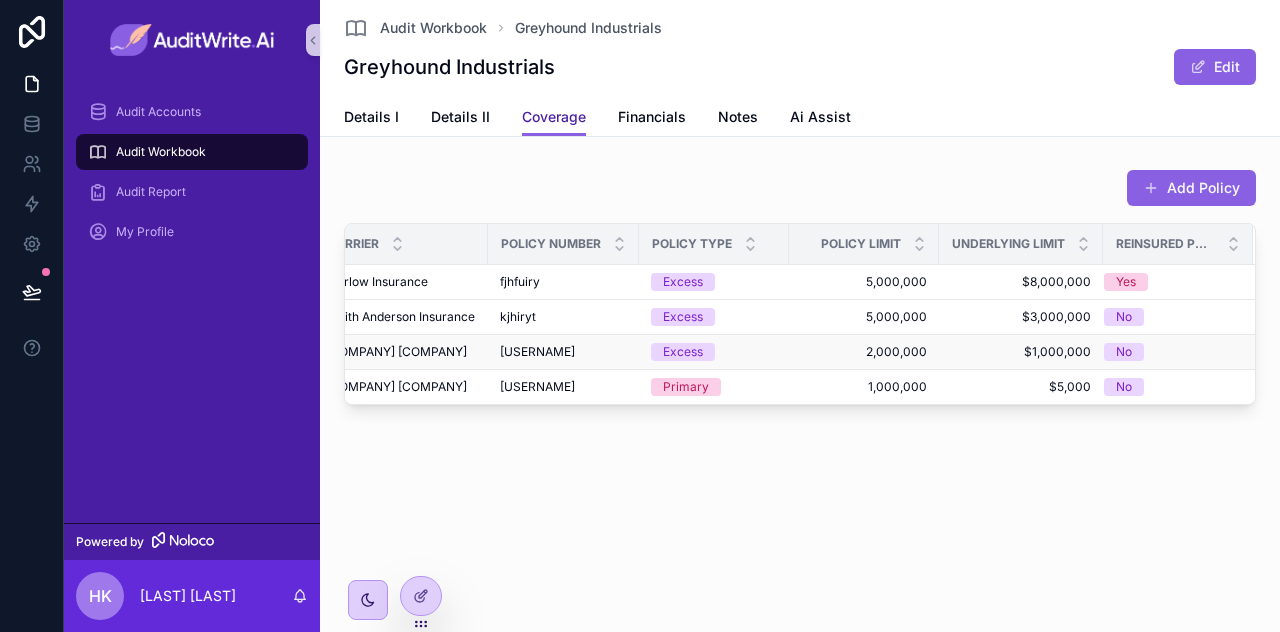 scroll, scrollTop: 0, scrollLeft: 0, axis: both 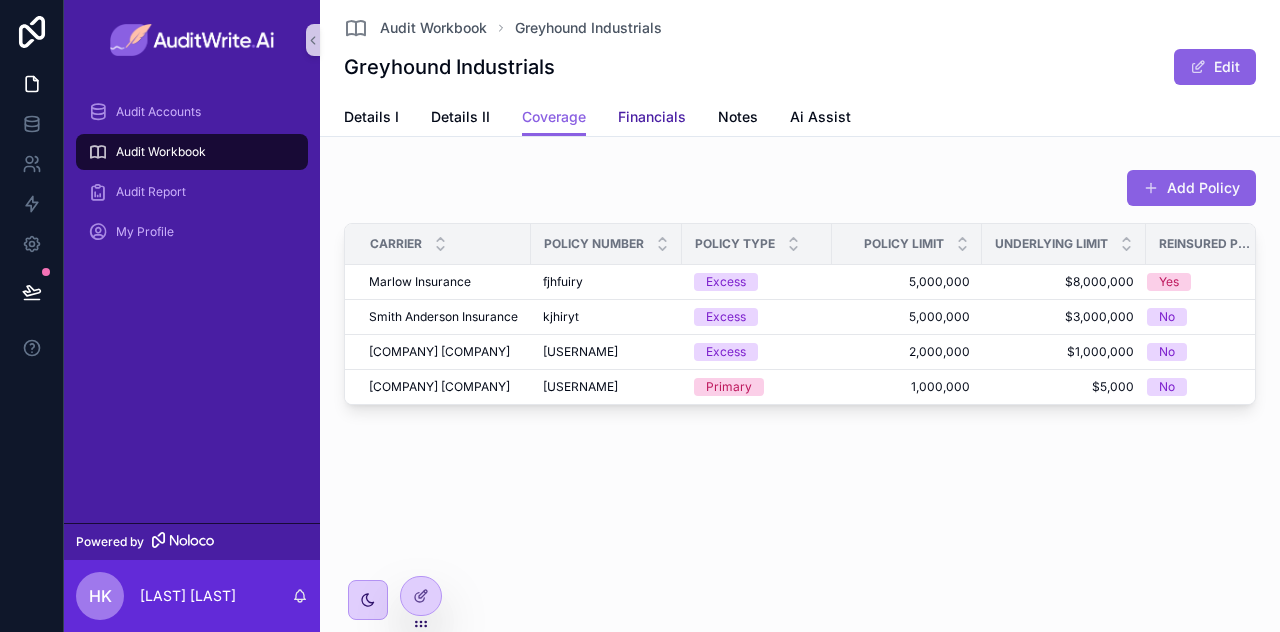 click on "Financials" at bounding box center [652, 117] 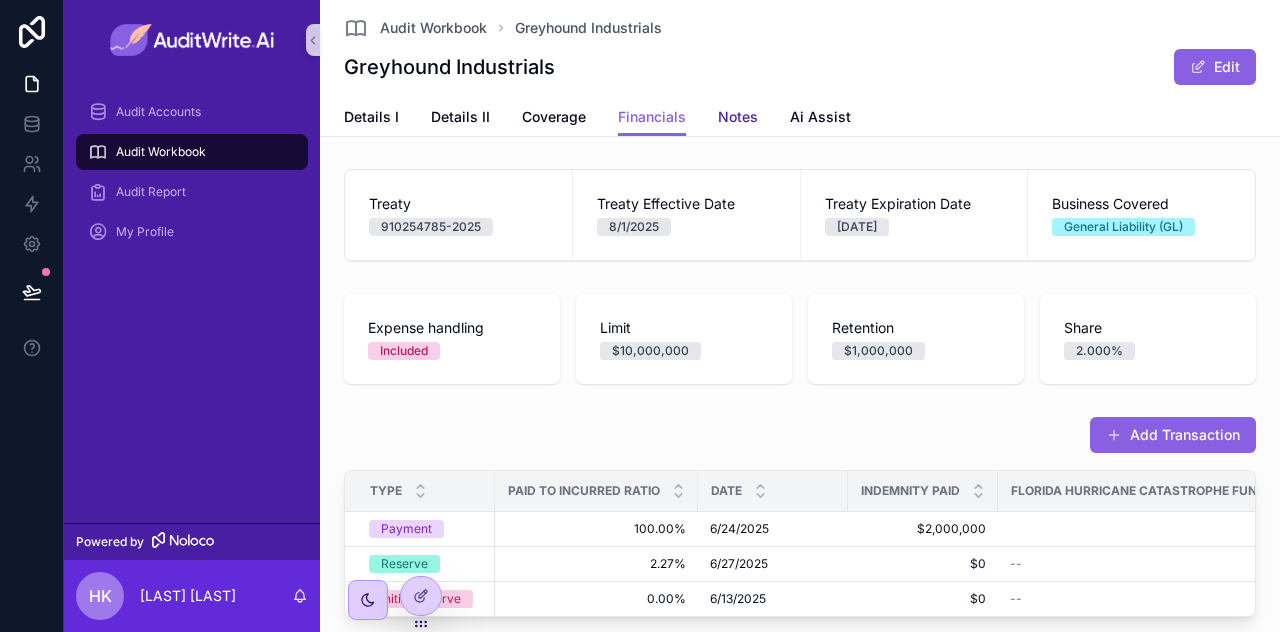 click on "Notes" at bounding box center [738, 117] 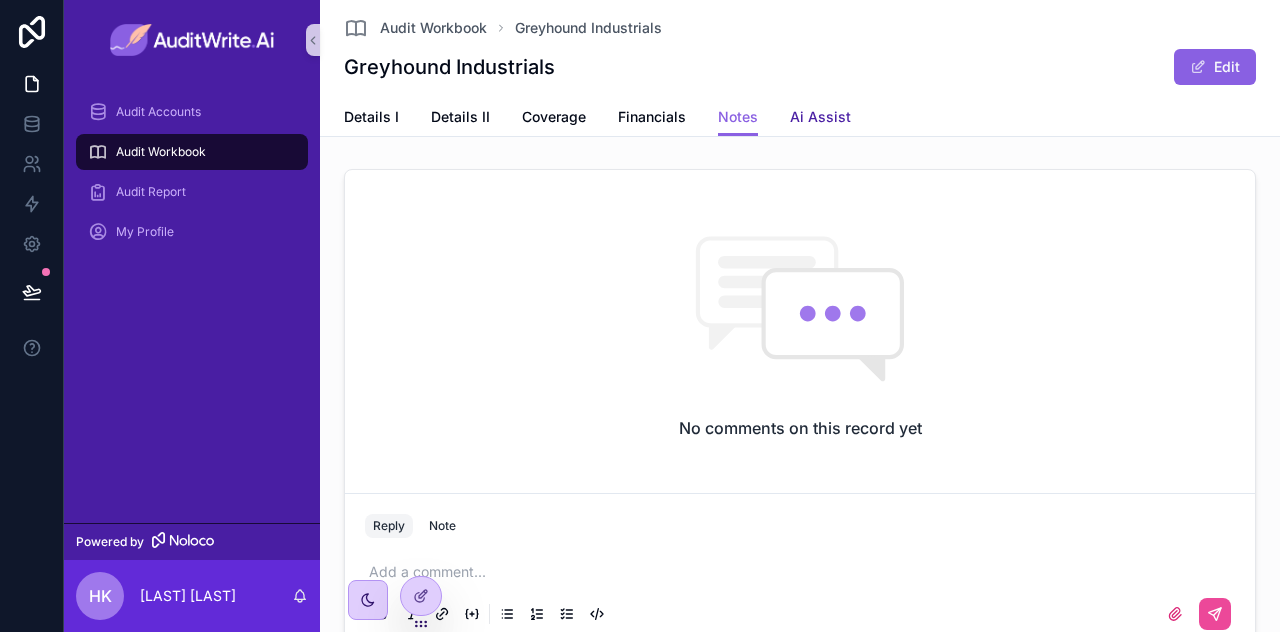 click on "Ai Assist" at bounding box center [820, 119] 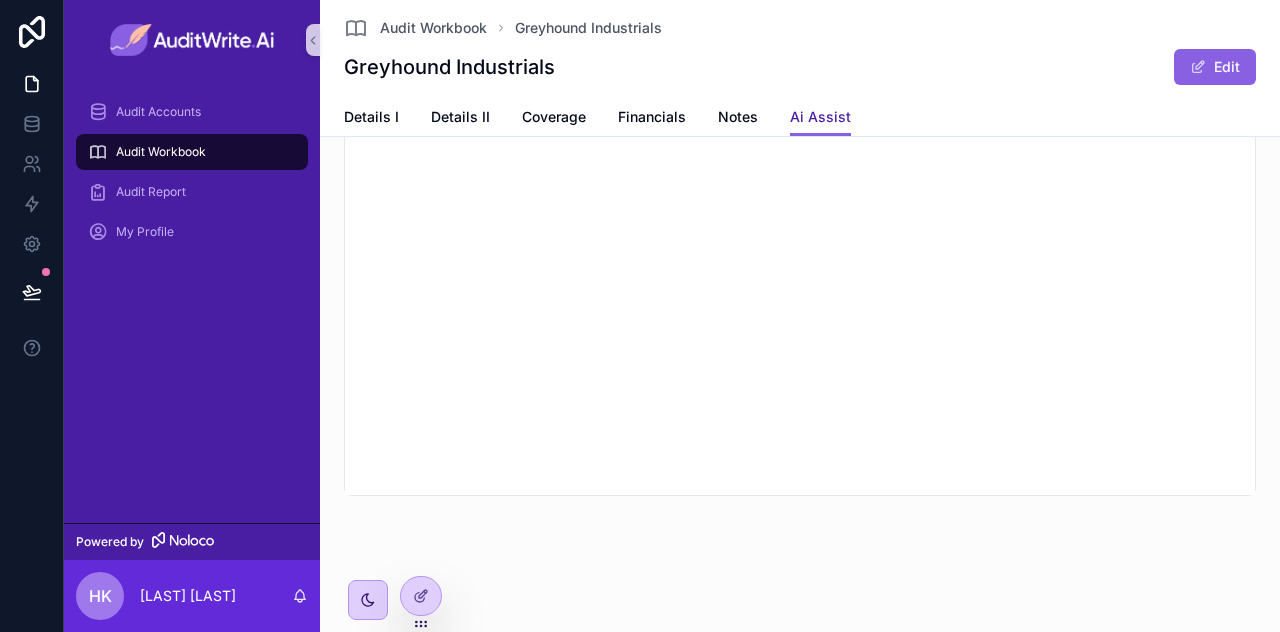 scroll, scrollTop: 2448, scrollLeft: 0, axis: vertical 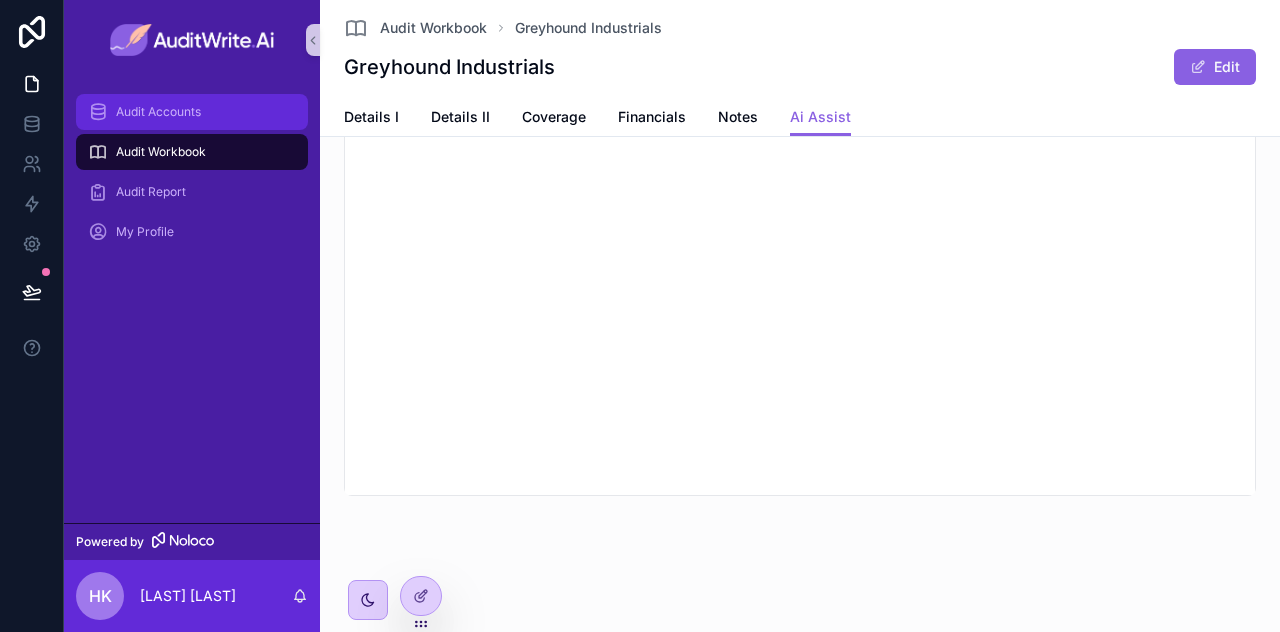 click on "Audit Accounts" at bounding box center [192, 112] 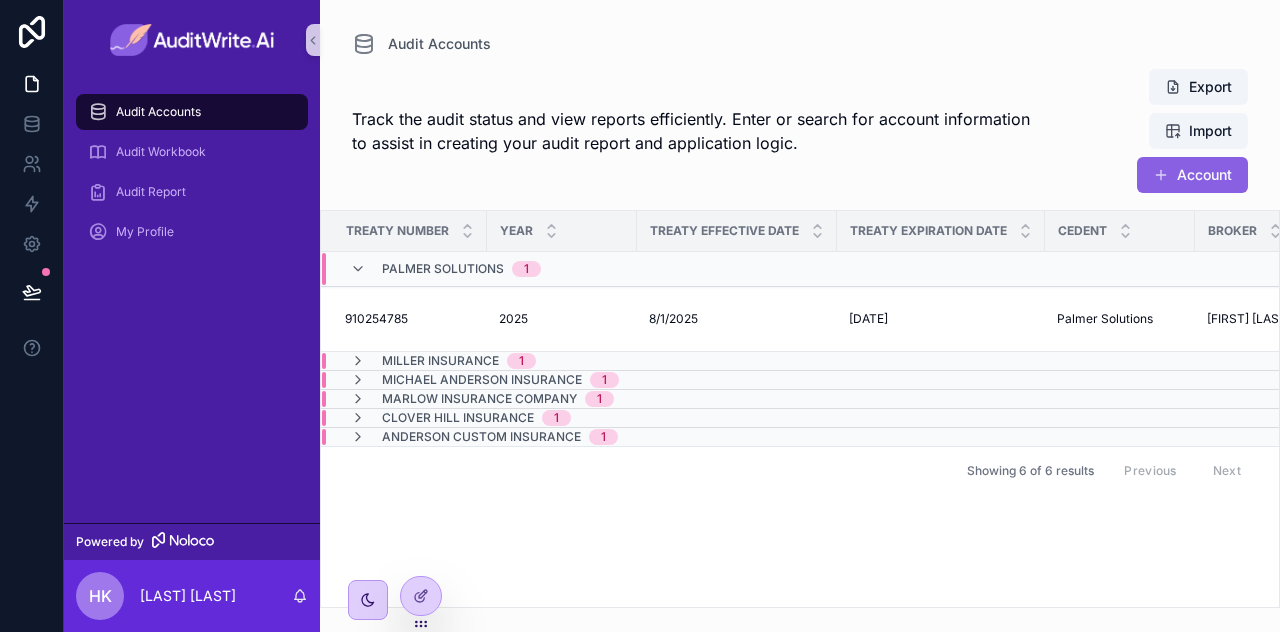 scroll, scrollTop: 0, scrollLeft: 0, axis: both 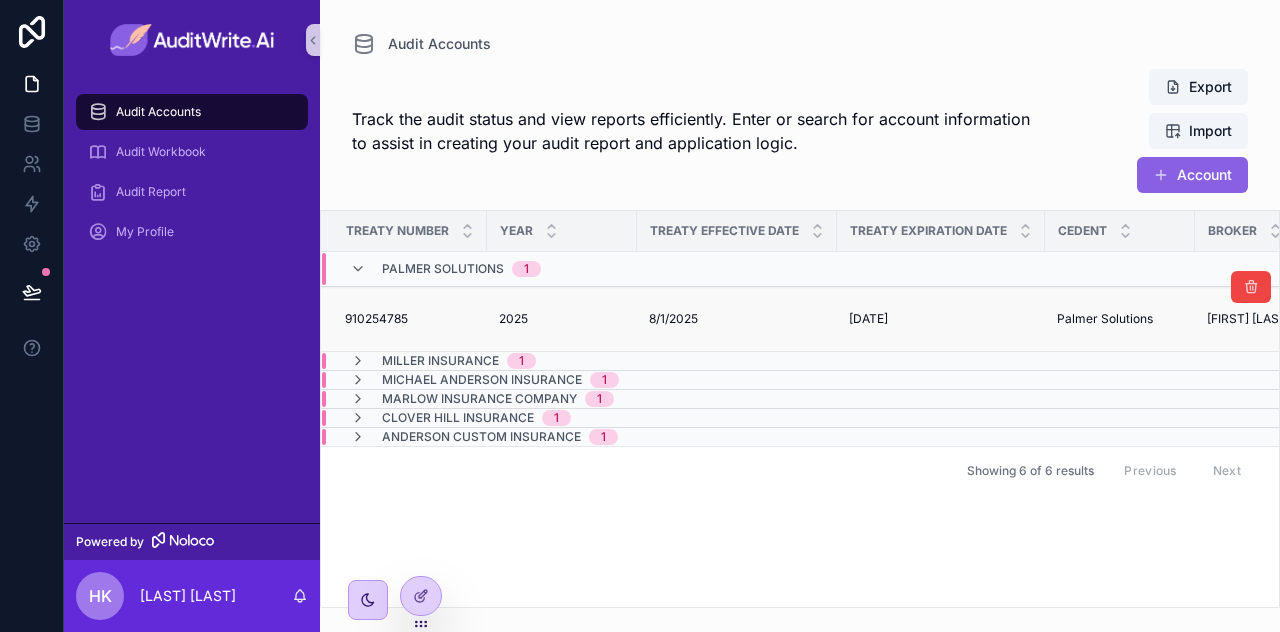 click on "910254785 910254785" at bounding box center [410, 319] 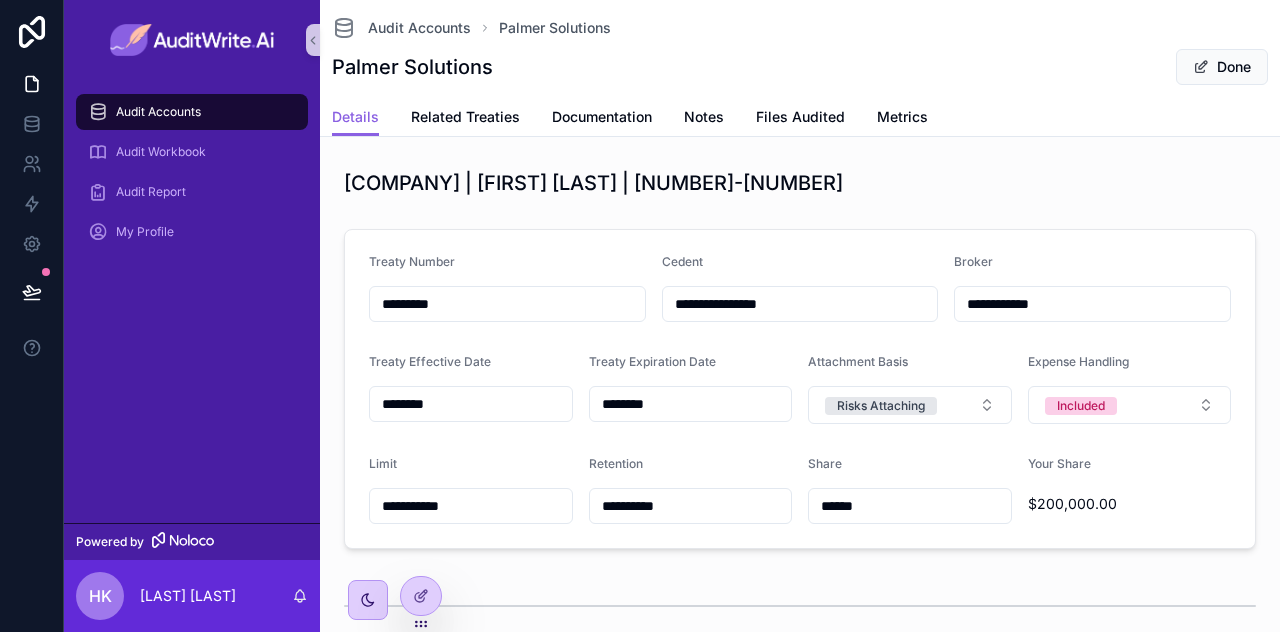 click on "Details Related Treaties Documentation Notes Files Audited Metrics" at bounding box center (800, 117) 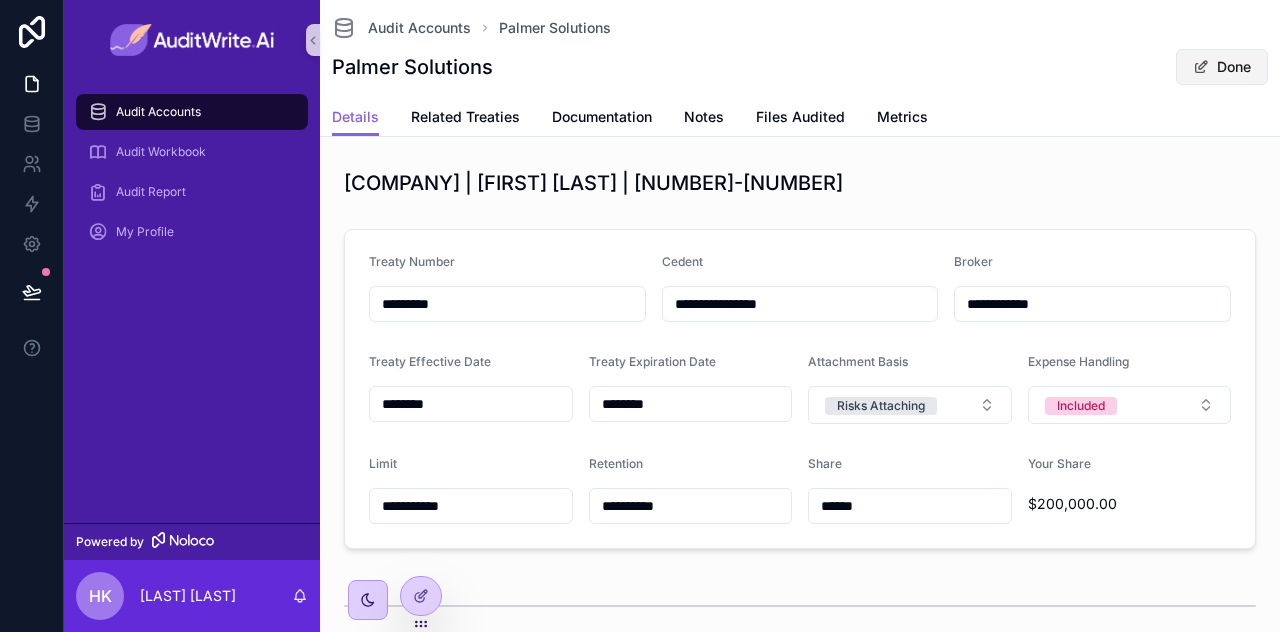 click on "Done" at bounding box center (1222, 67) 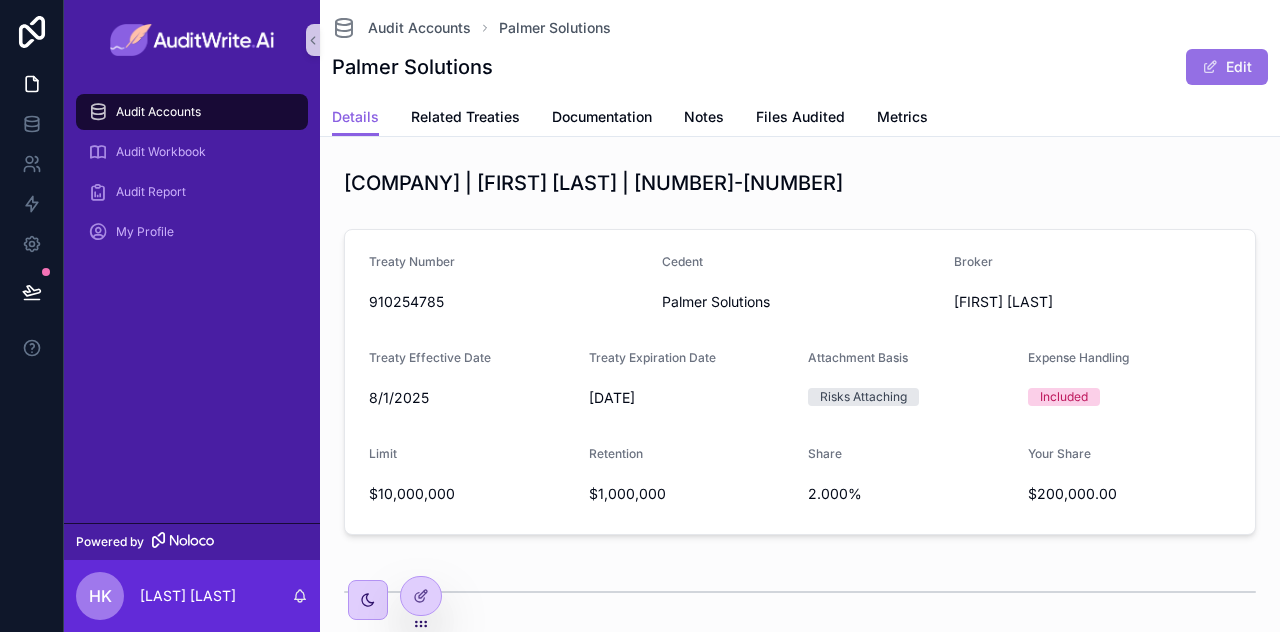 click on "Edit" at bounding box center [1227, 67] 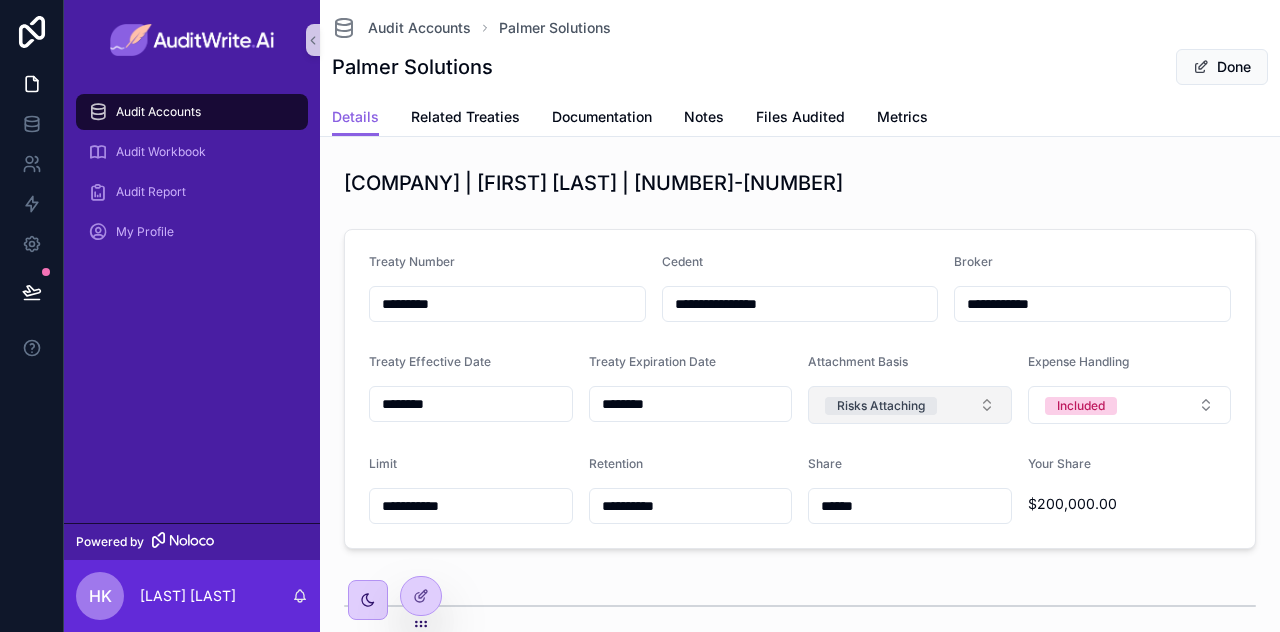 click on "Risks Attaching" at bounding box center [881, 406] 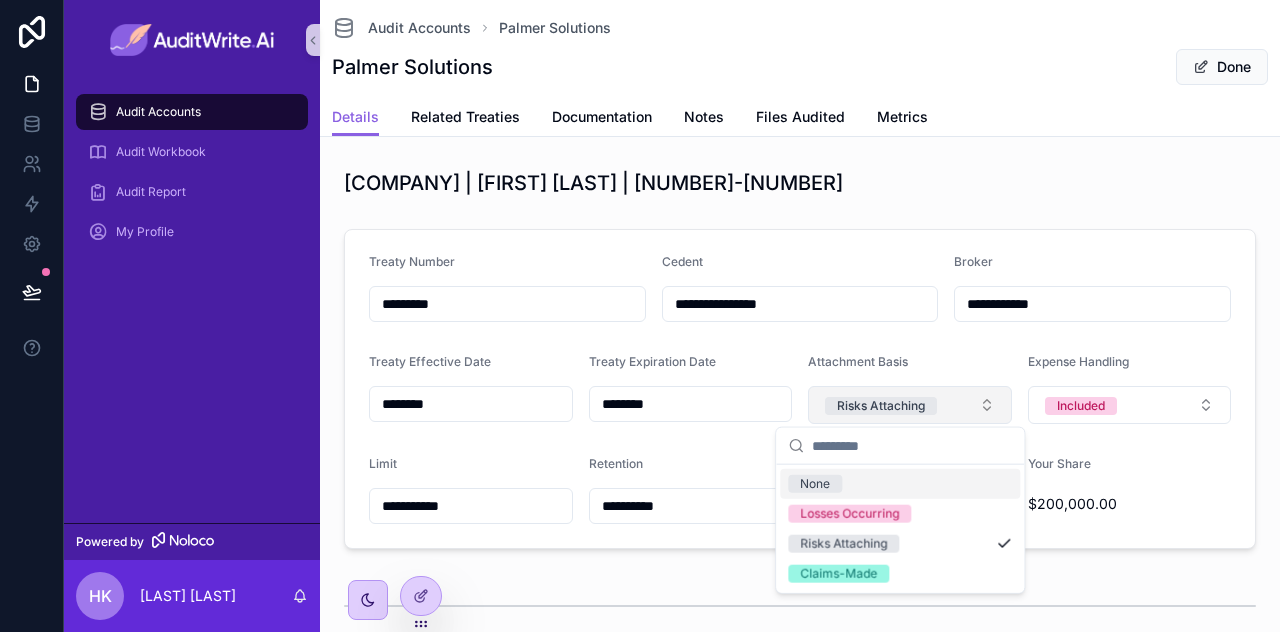 click on "Risks Attaching" at bounding box center [881, 406] 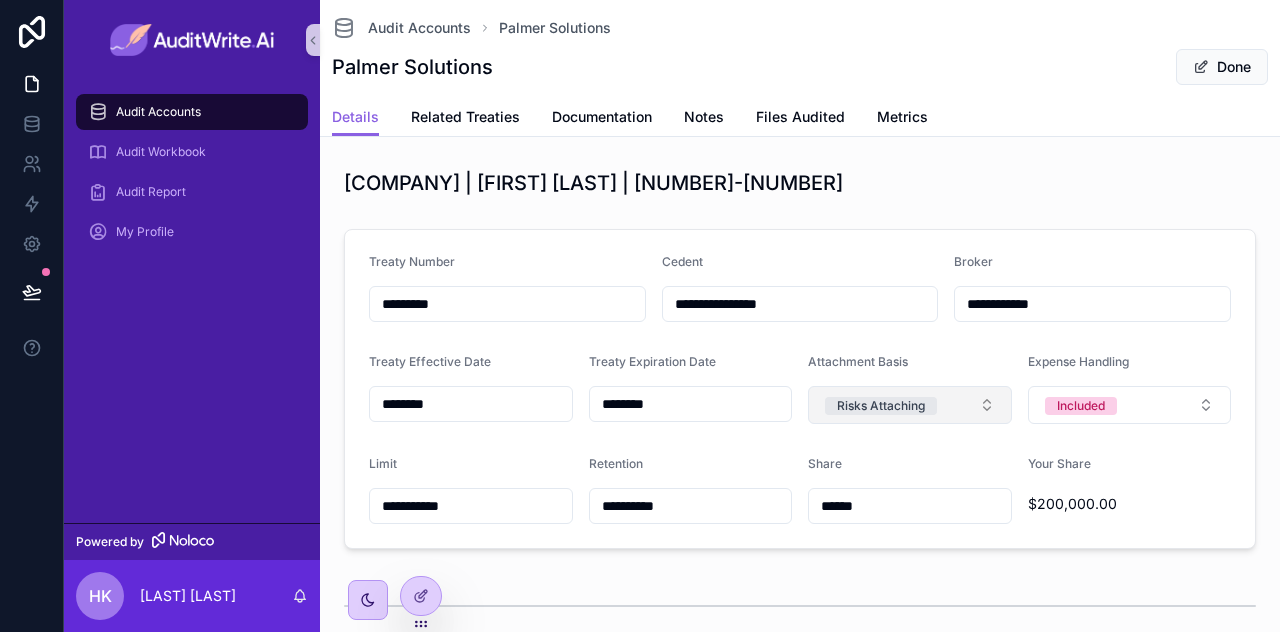 click on "Risks Attaching" at bounding box center [881, 406] 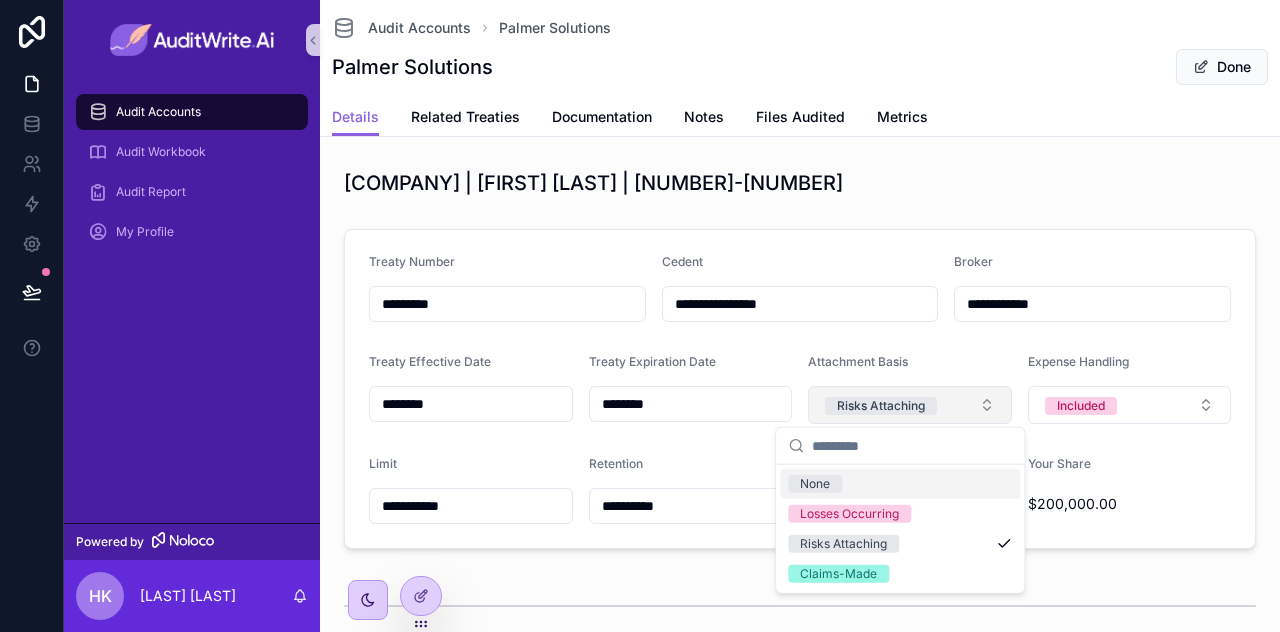 click on "Risks Attaching" at bounding box center (881, 406) 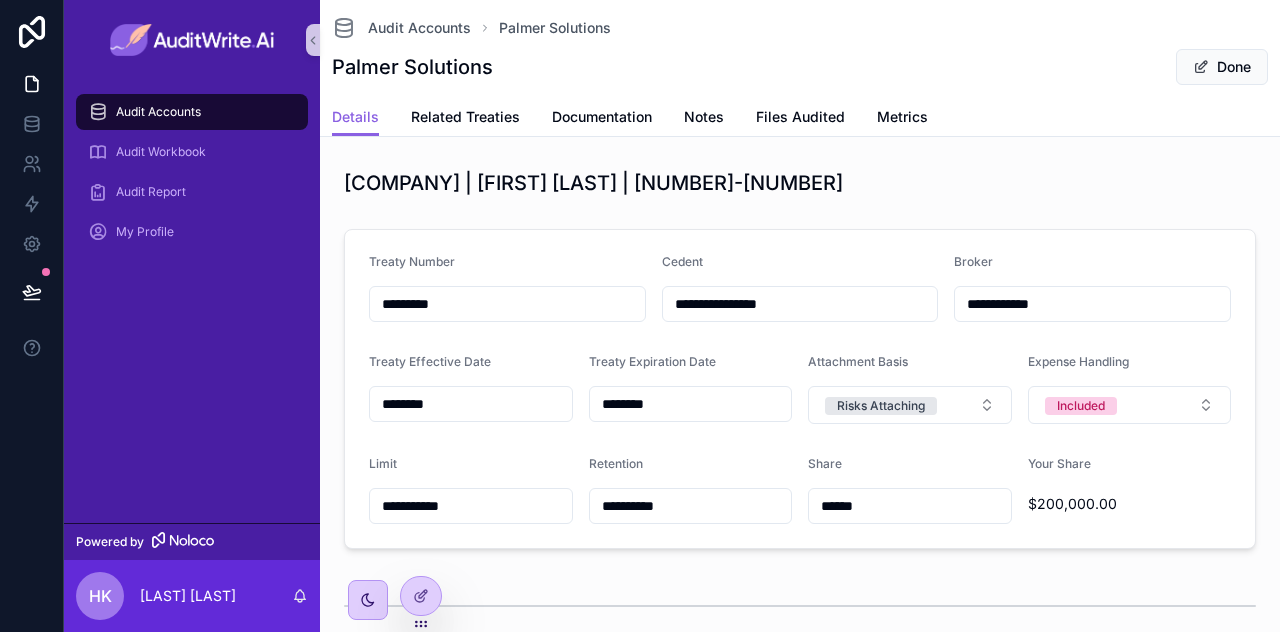 click on "********" at bounding box center [691, 404] 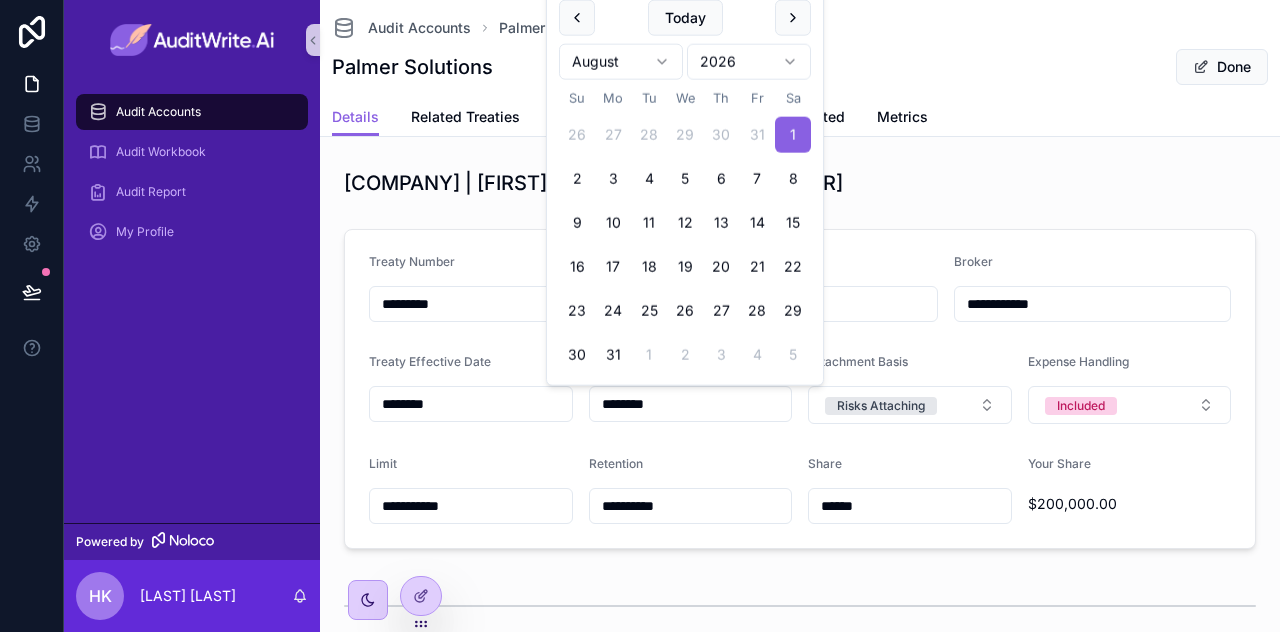 click on "********" at bounding box center (691, 404) 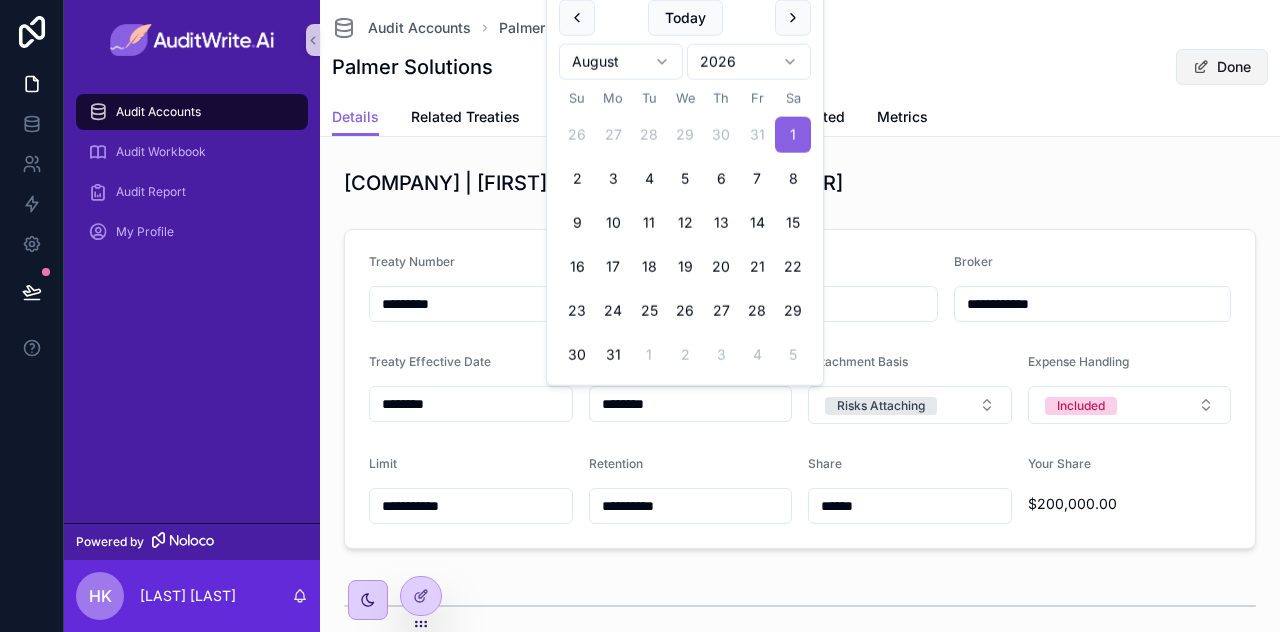 click on "Done" at bounding box center [1222, 67] 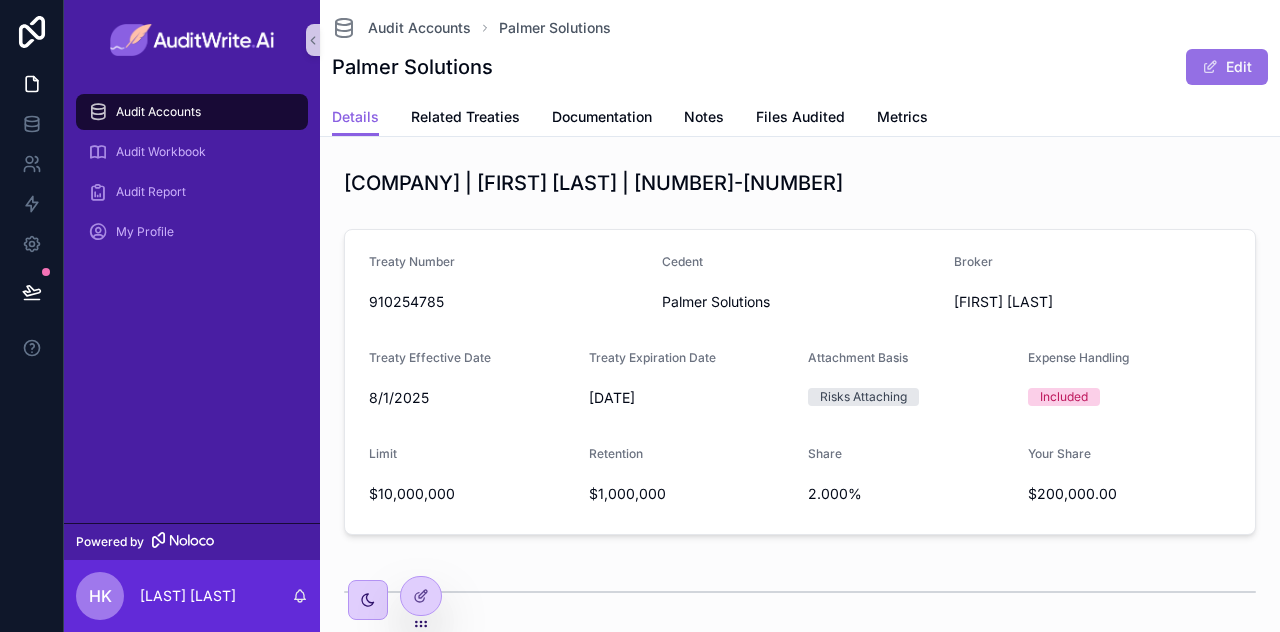 click on "Edit" at bounding box center (1227, 67) 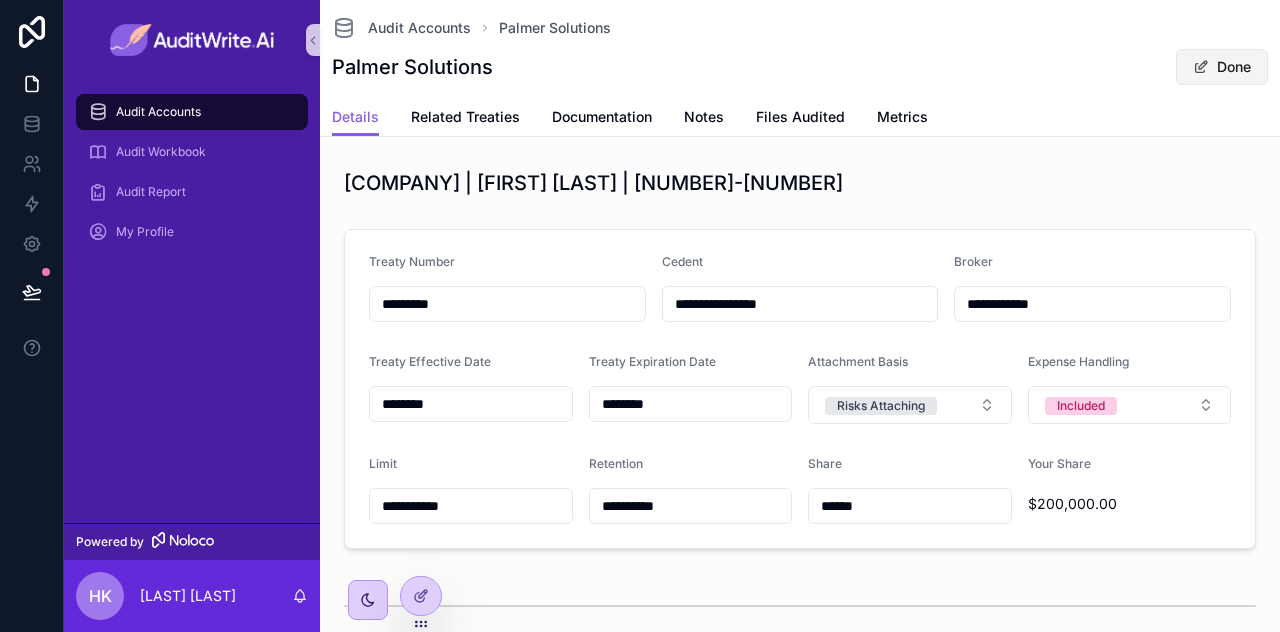 click on "Done" at bounding box center (1222, 67) 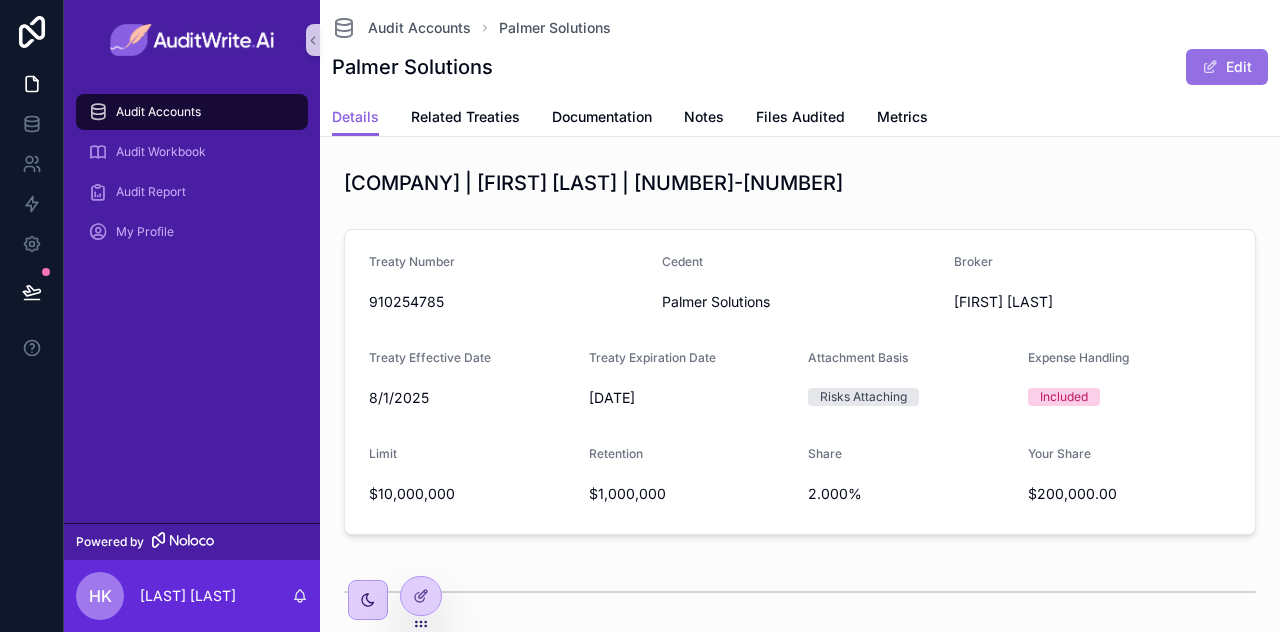 click on "Edit" at bounding box center (1227, 67) 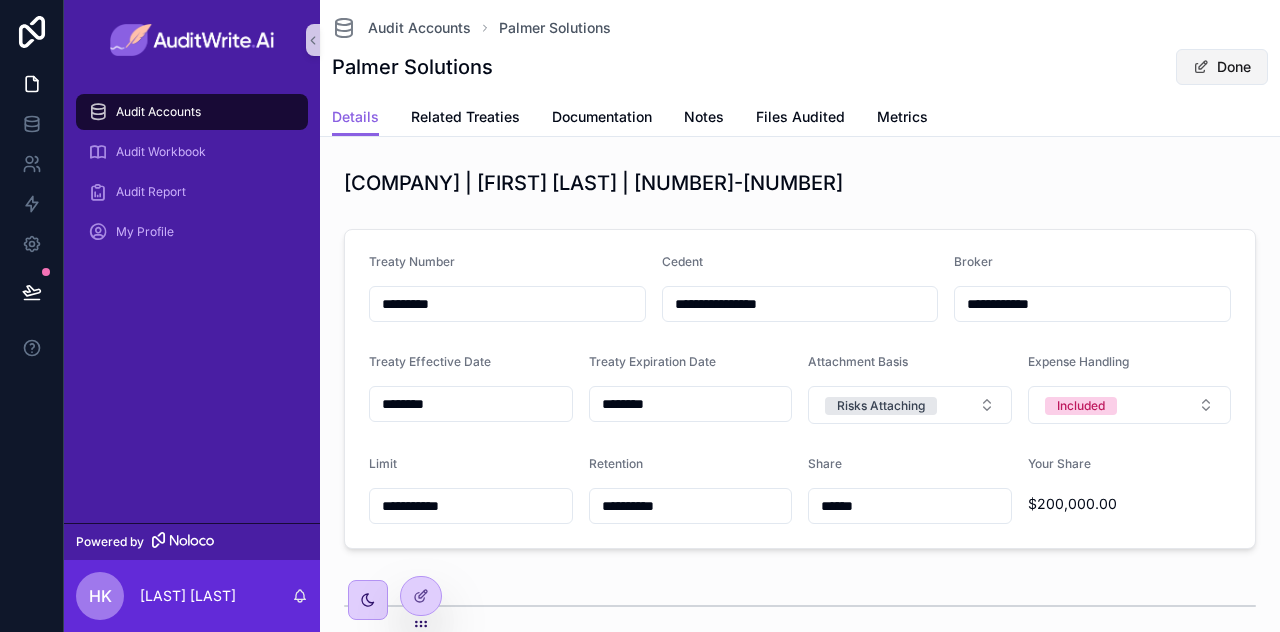 click on "Done" at bounding box center (1222, 67) 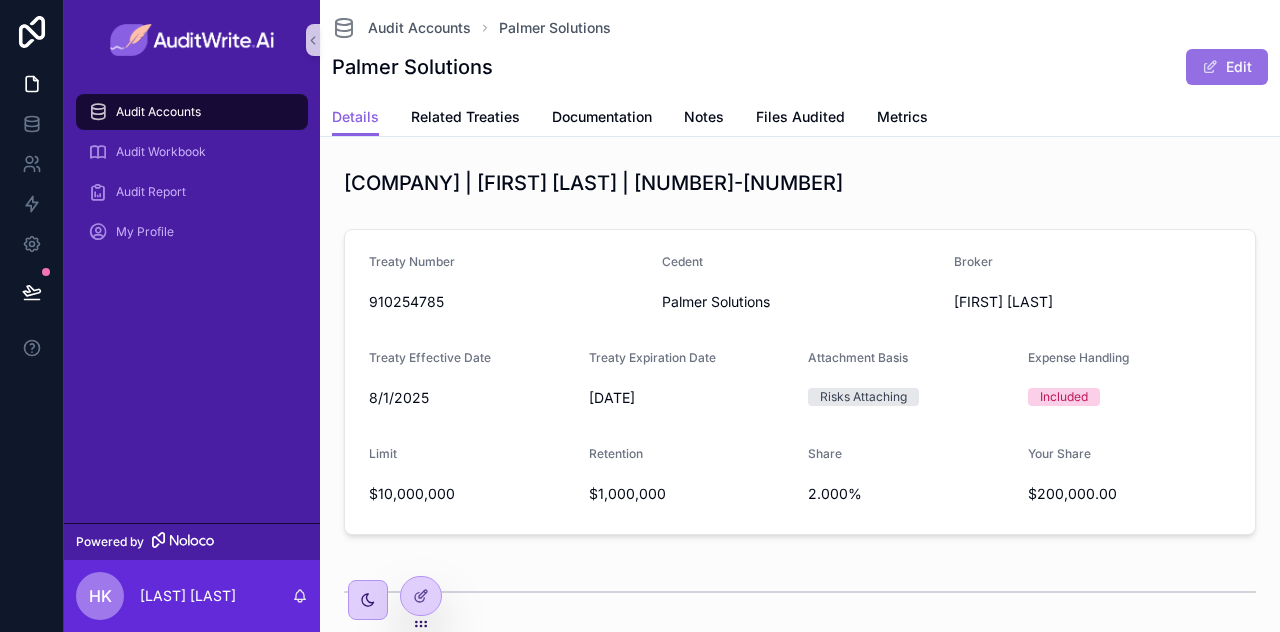 click on "Edit" at bounding box center [1227, 67] 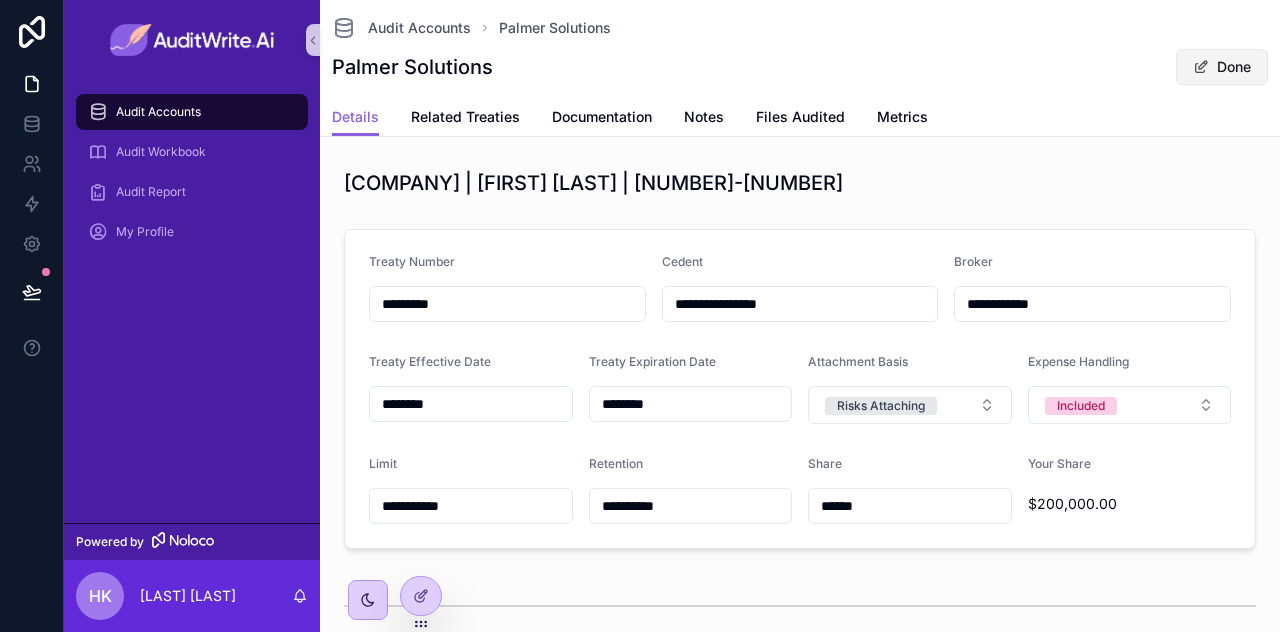 click on "Done" at bounding box center (1222, 67) 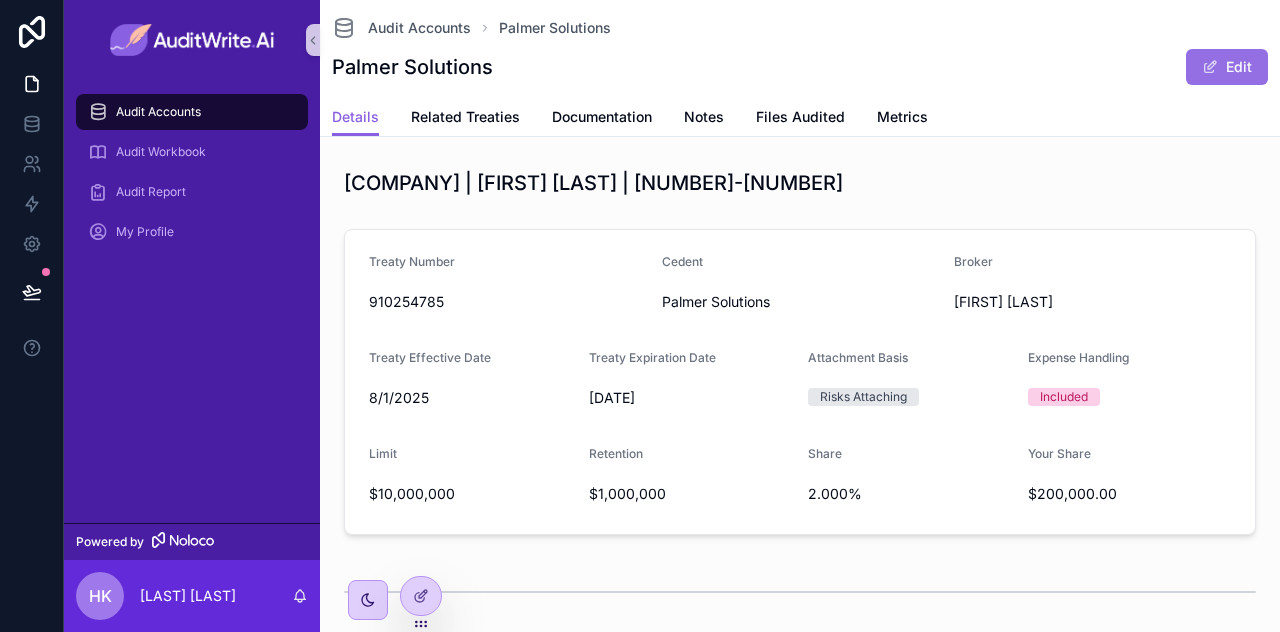 click on "Edit" at bounding box center [1227, 67] 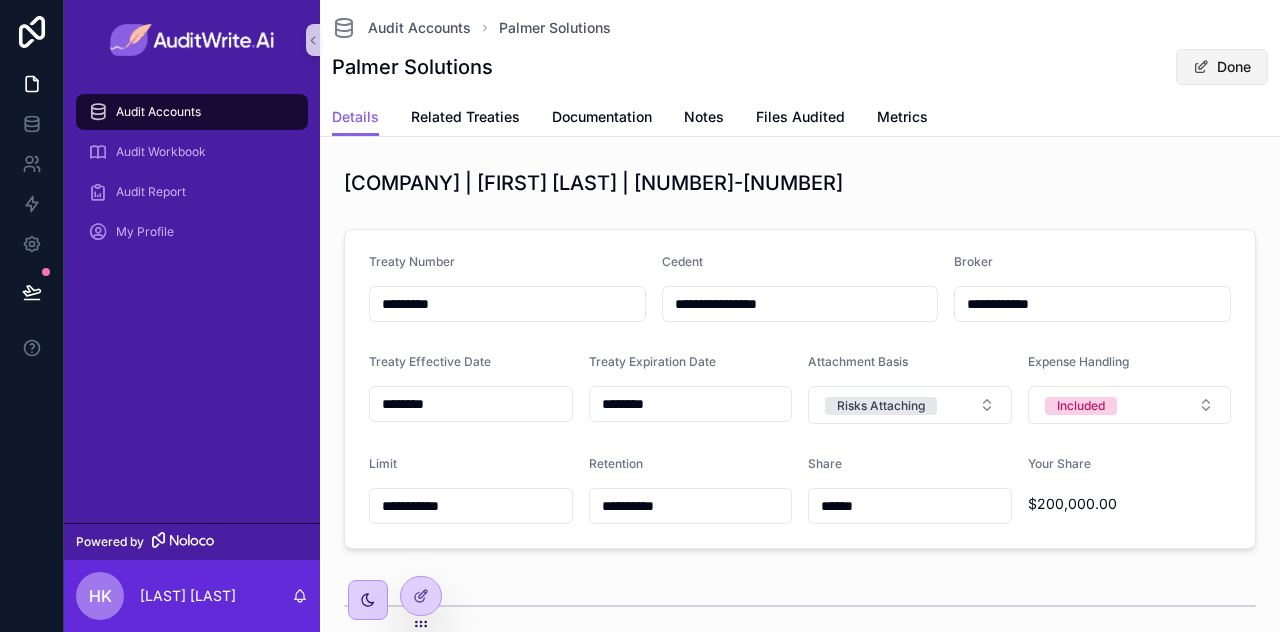 click on "Done" at bounding box center (1222, 67) 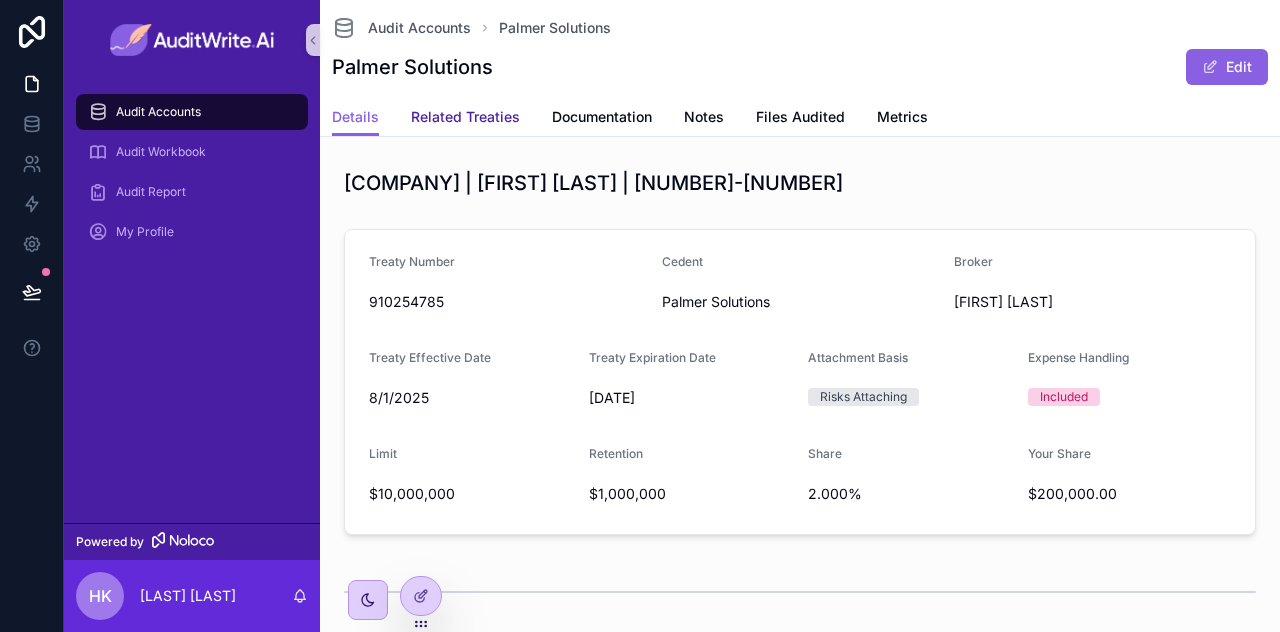 click on "Related Treaties" at bounding box center (465, 119) 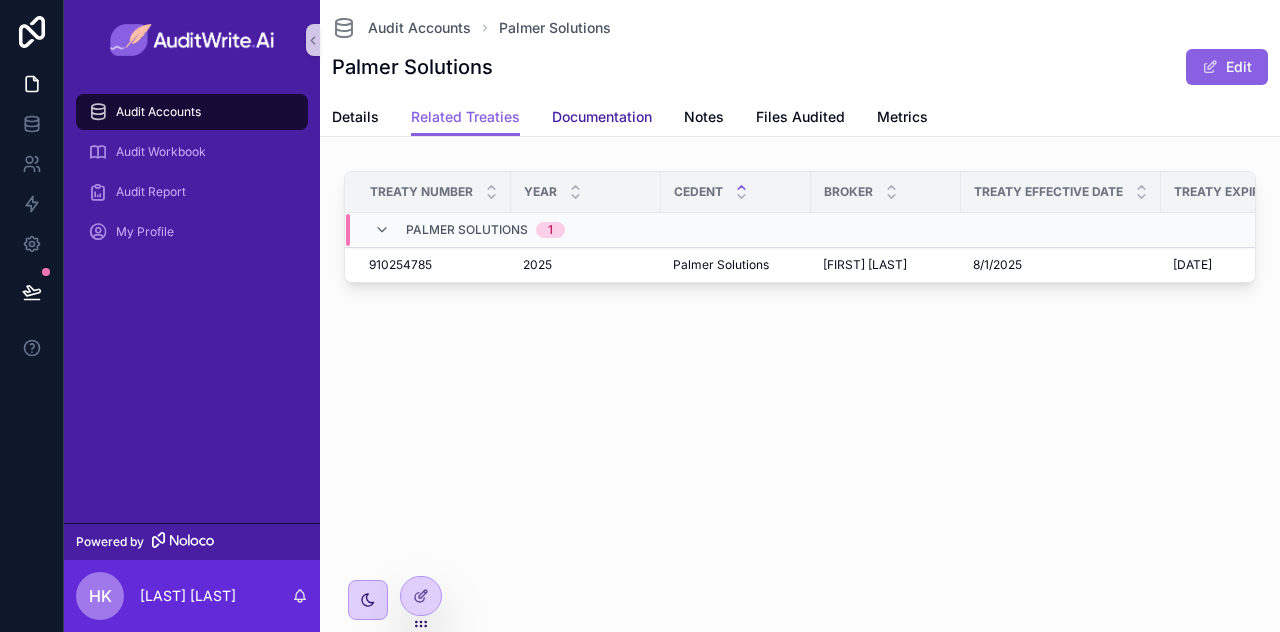 click on "Documentation" at bounding box center (602, 117) 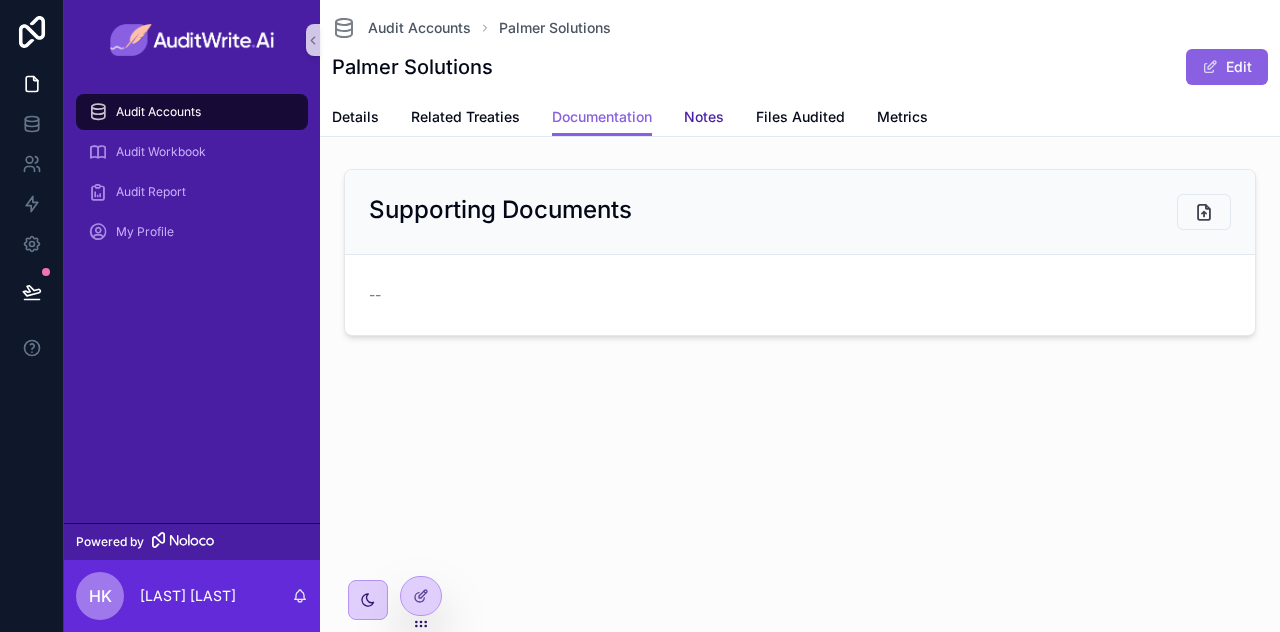 click on "Notes" at bounding box center (704, 117) 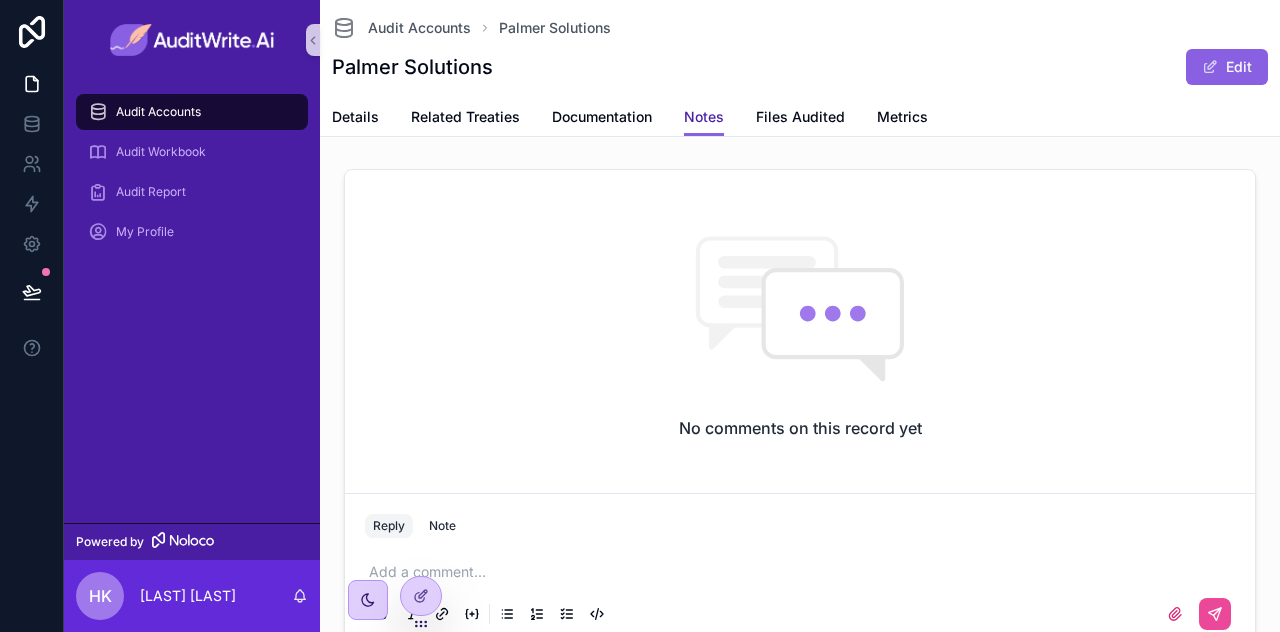 scroll, scrollTop: 42, scrollLeft: 0, axis: vertical 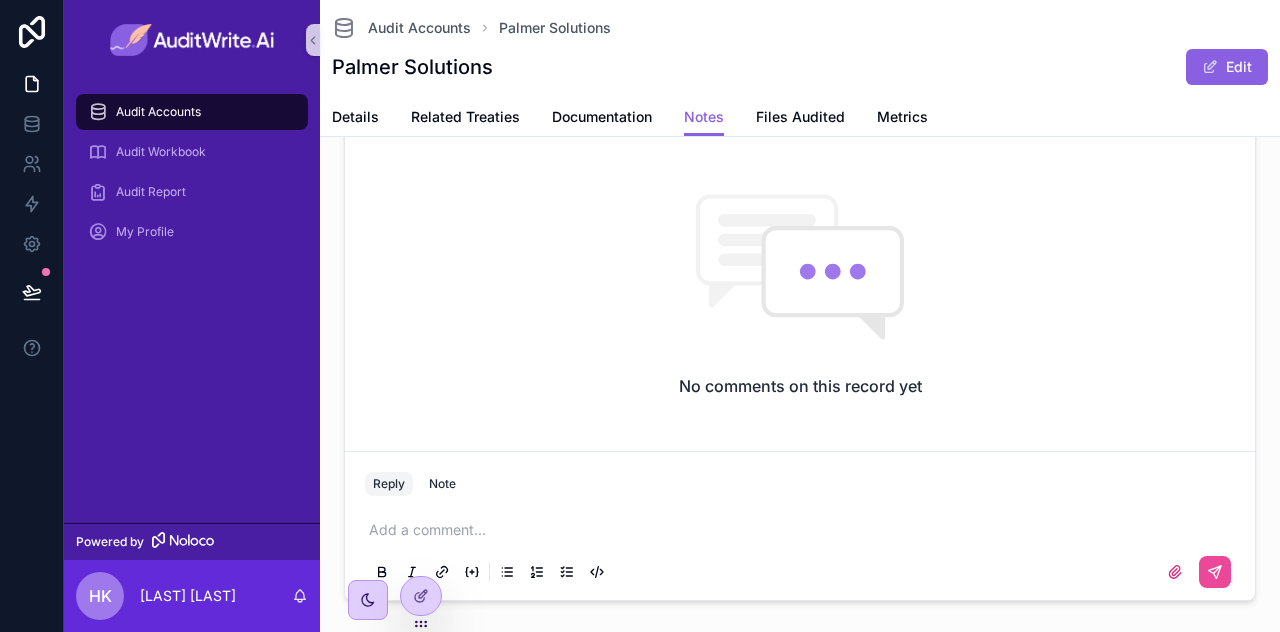 click on "No comments on this record yet" at bounding box center (800, 295) 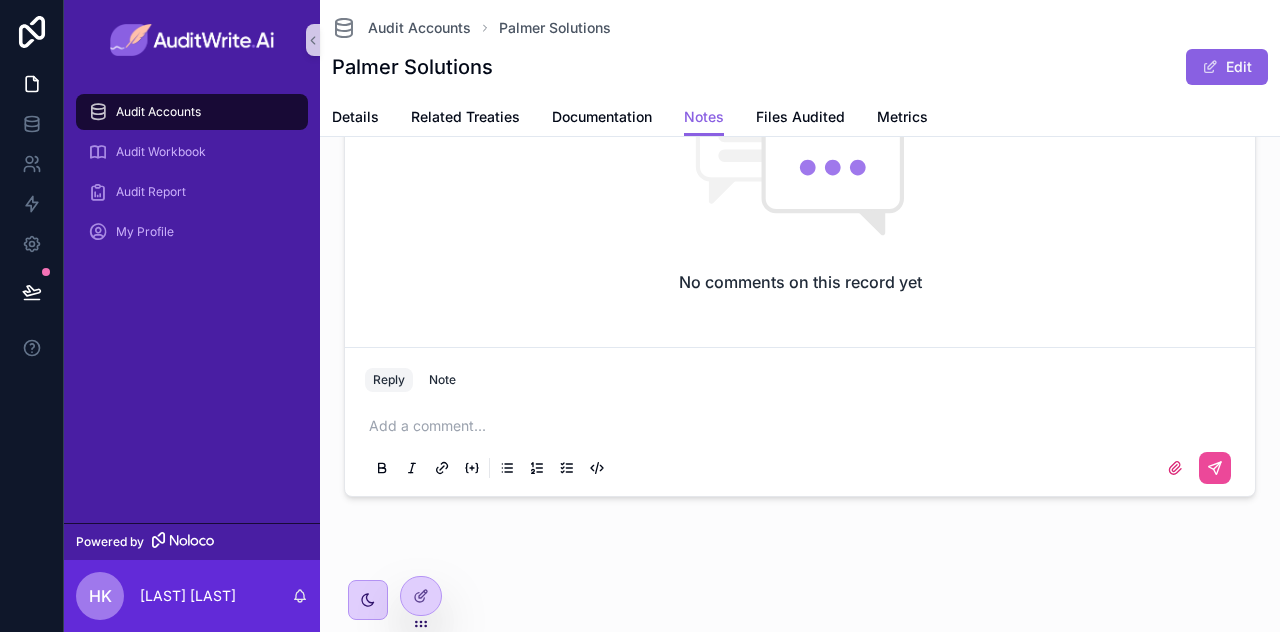 scroll, scrollTop: 0, scrollLeft: 0, axis: both 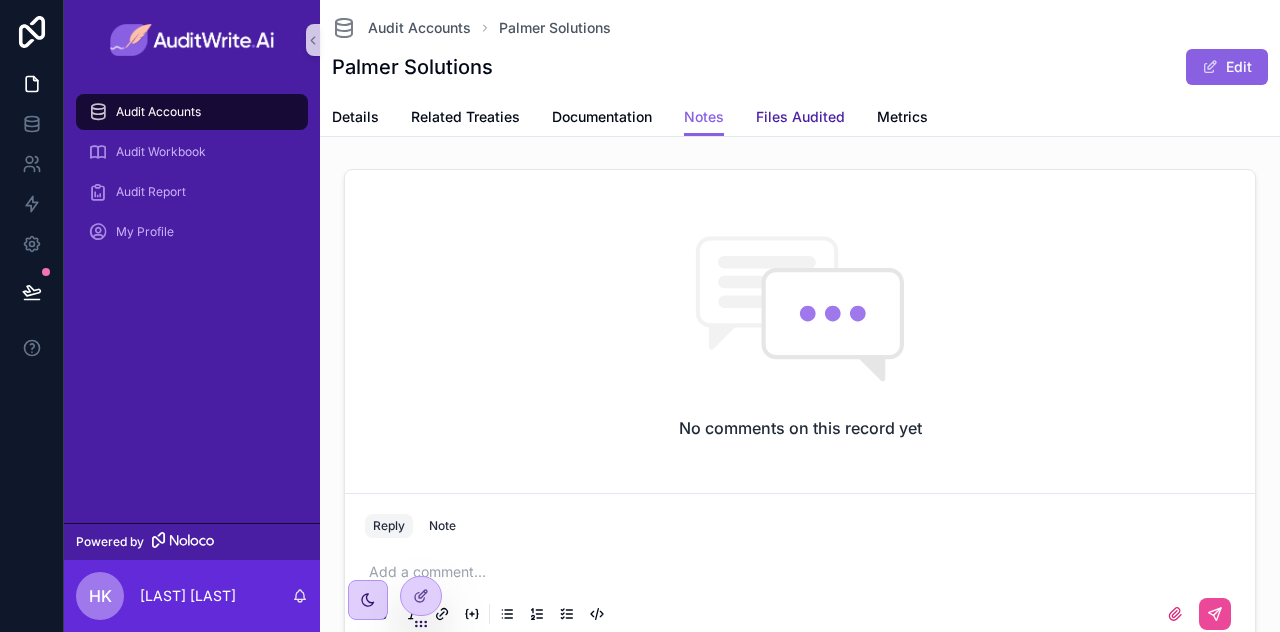 click on "Files Audited" at bounding box center (800, 119) 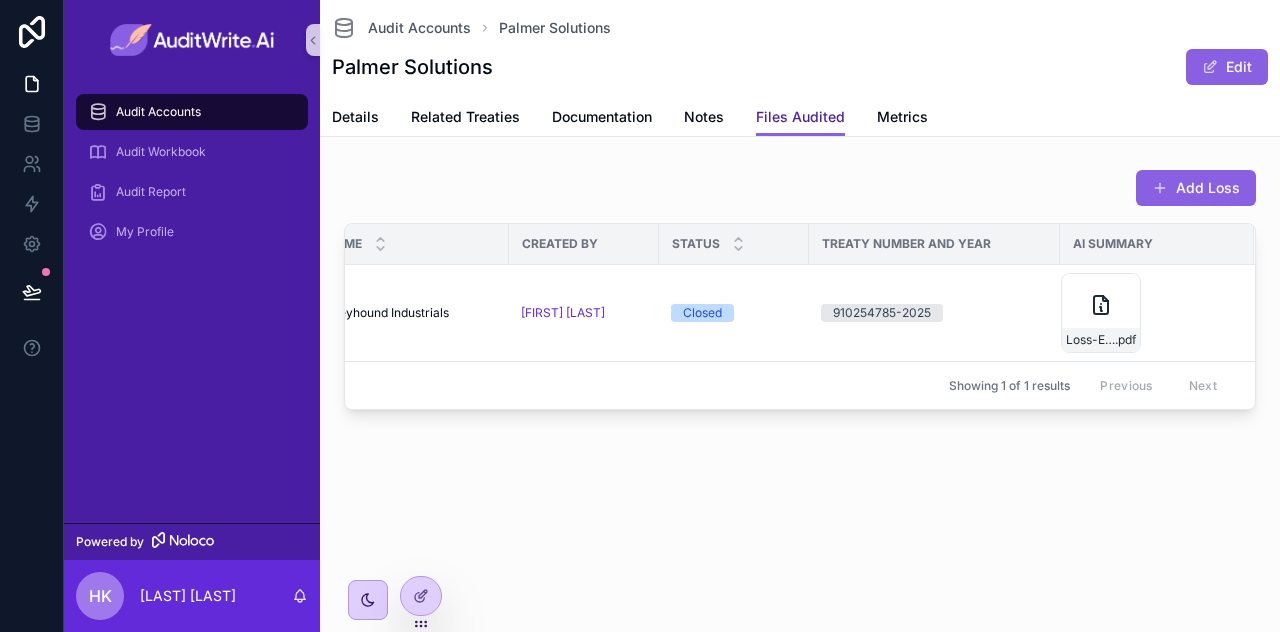 scroll, scrollTop: 0, scrollLeft: 0, axis: both 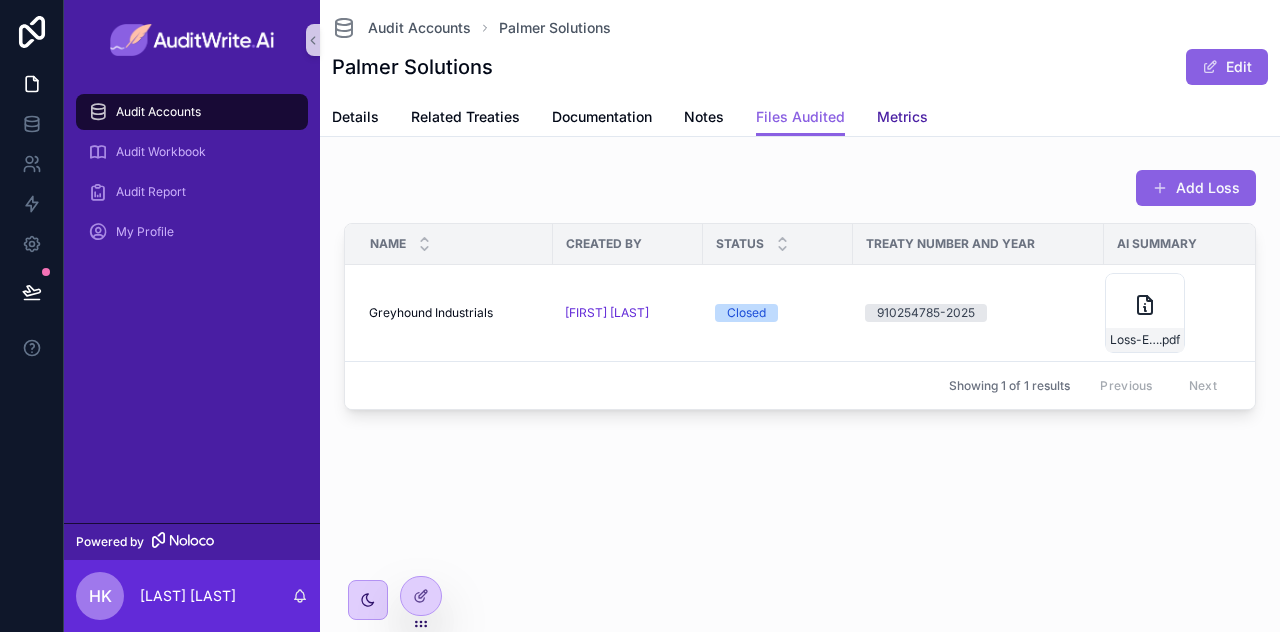 click on "Metrics" at bounding box center [902, 117] 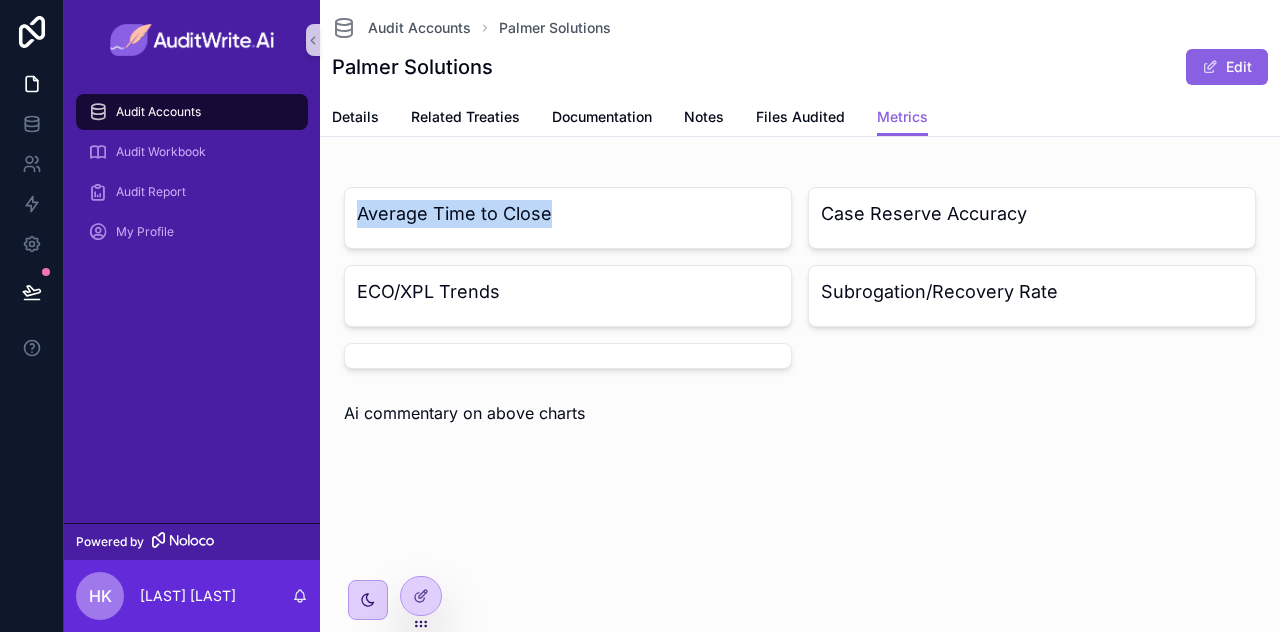 drag, startPoint x: 552, startPoint y: 217, endPoint x: 355, endPoint y: 217, distance: 197 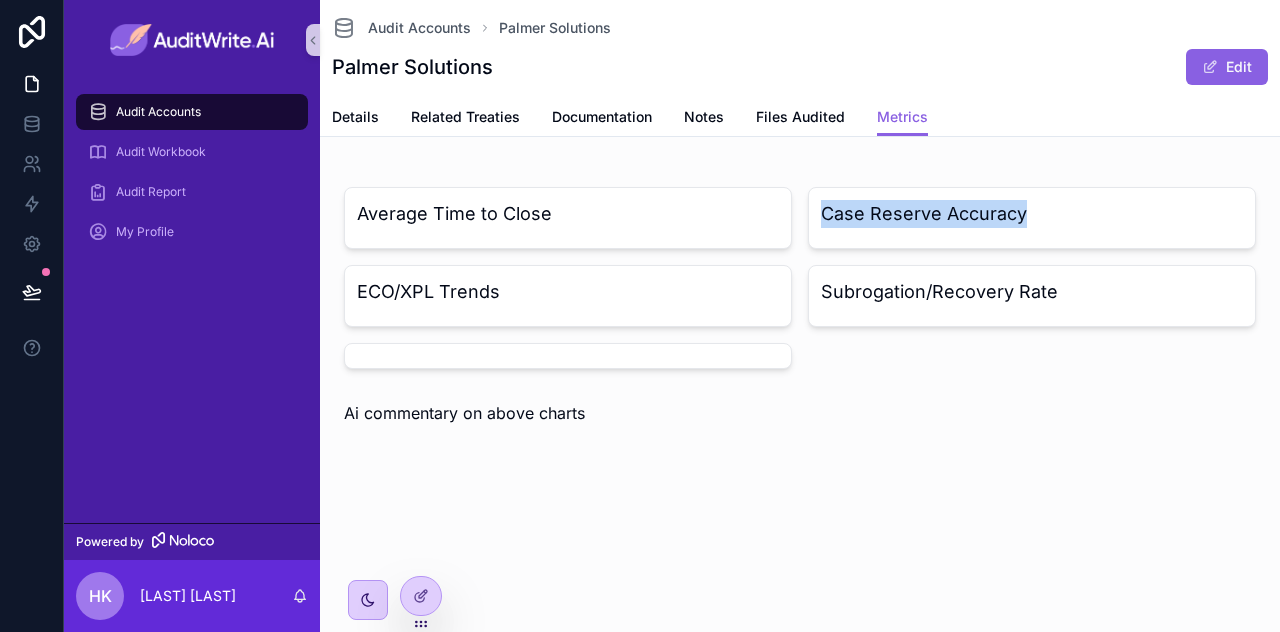 drag, startPoint x: 1026, startPoint y: 219, endPoint x: 817, endPoint y: 209, distance: 209.2391 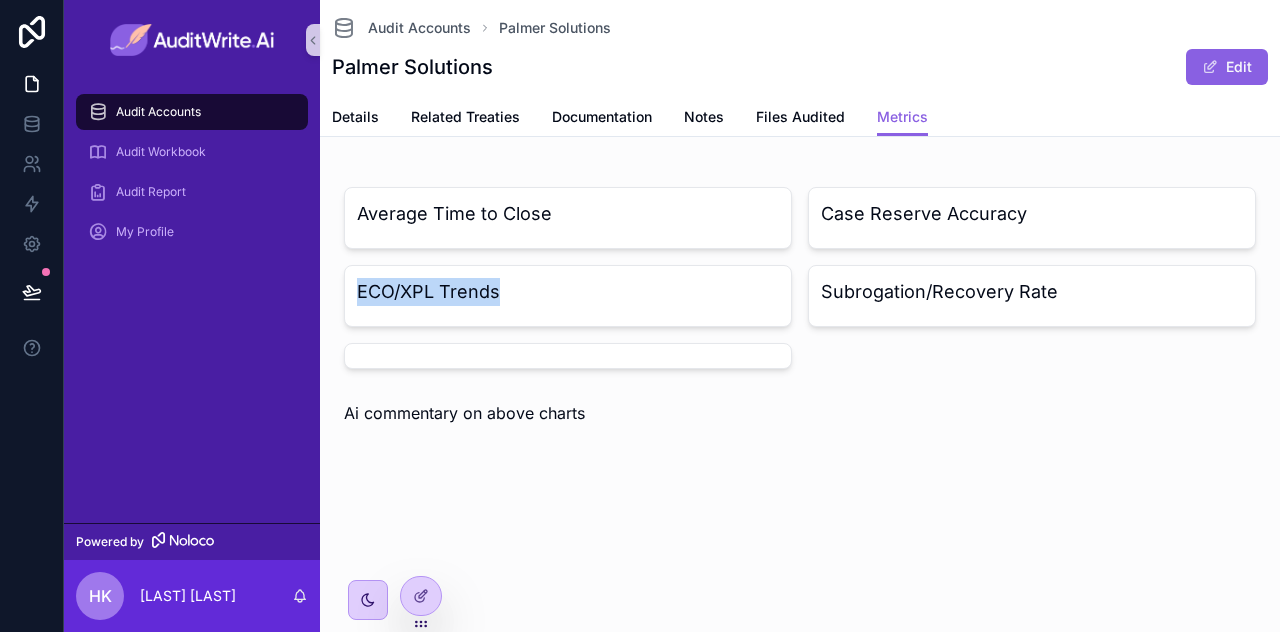 drag, startPoint x: 502, startPoint y: 302, endPoint x: 342, endPoint y: 276, distance: 162.09874 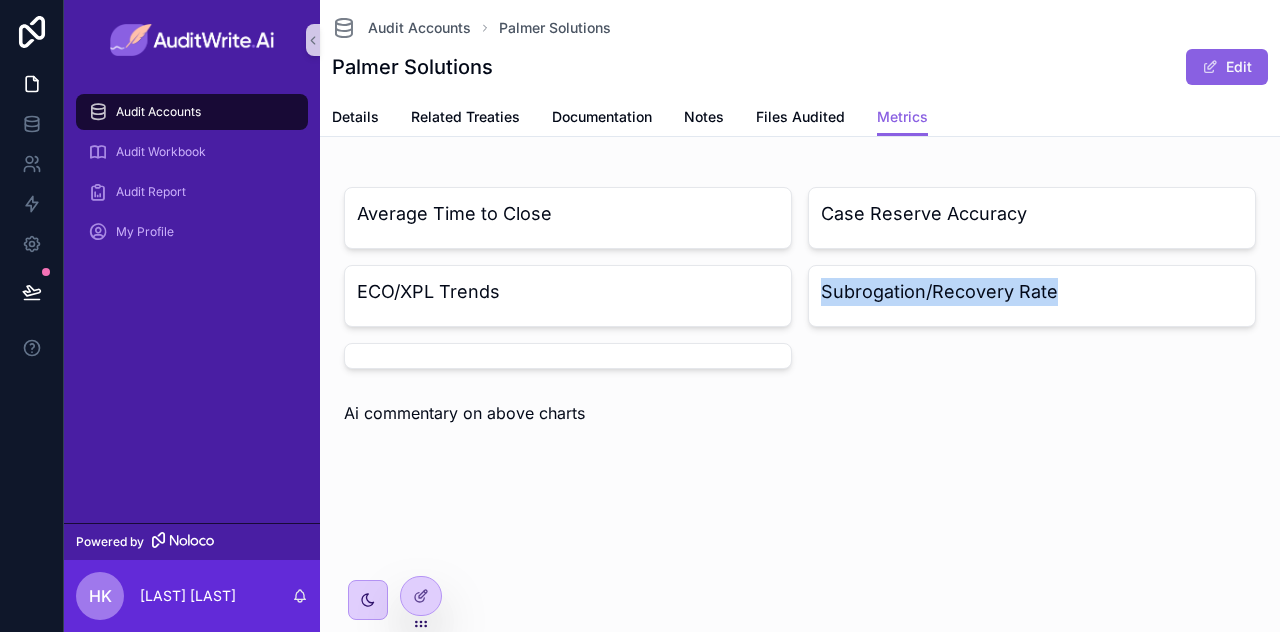 drag, startPoint x: 1066, startPoint y: 296, endPoint x: 806, endPoint y: 274, distance: 260.9291 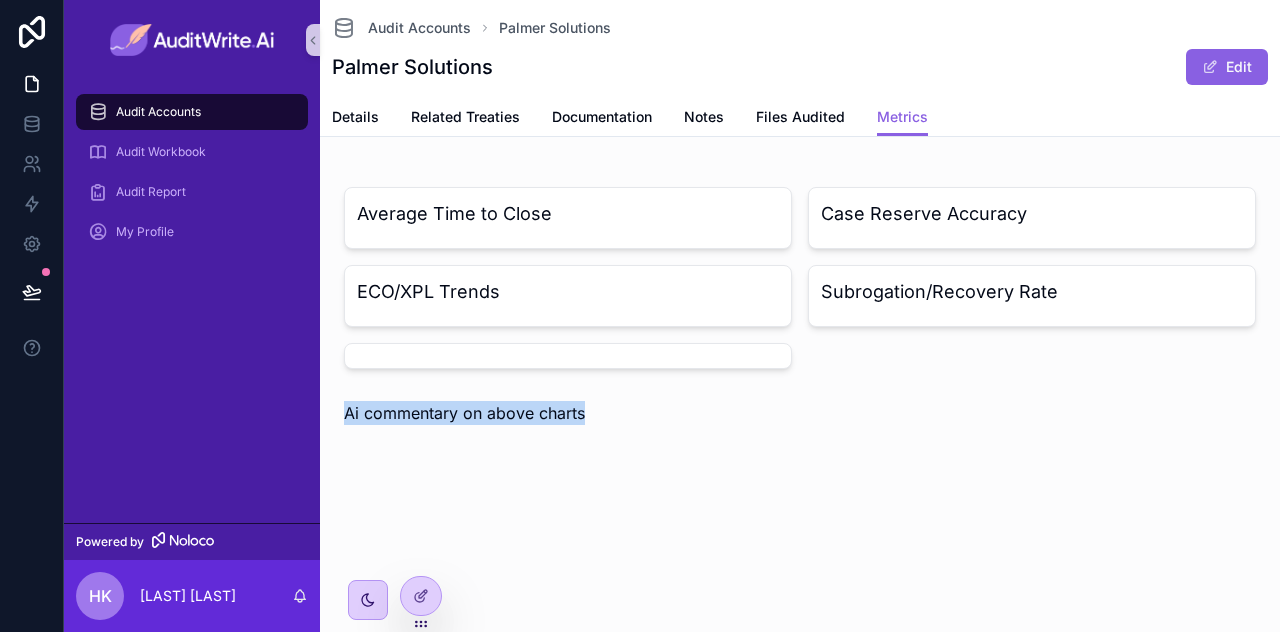 drag, startPoint x: 597, startPoint y: 408, endPoint x: 348, endPoint y: 451, distance: 252.68558 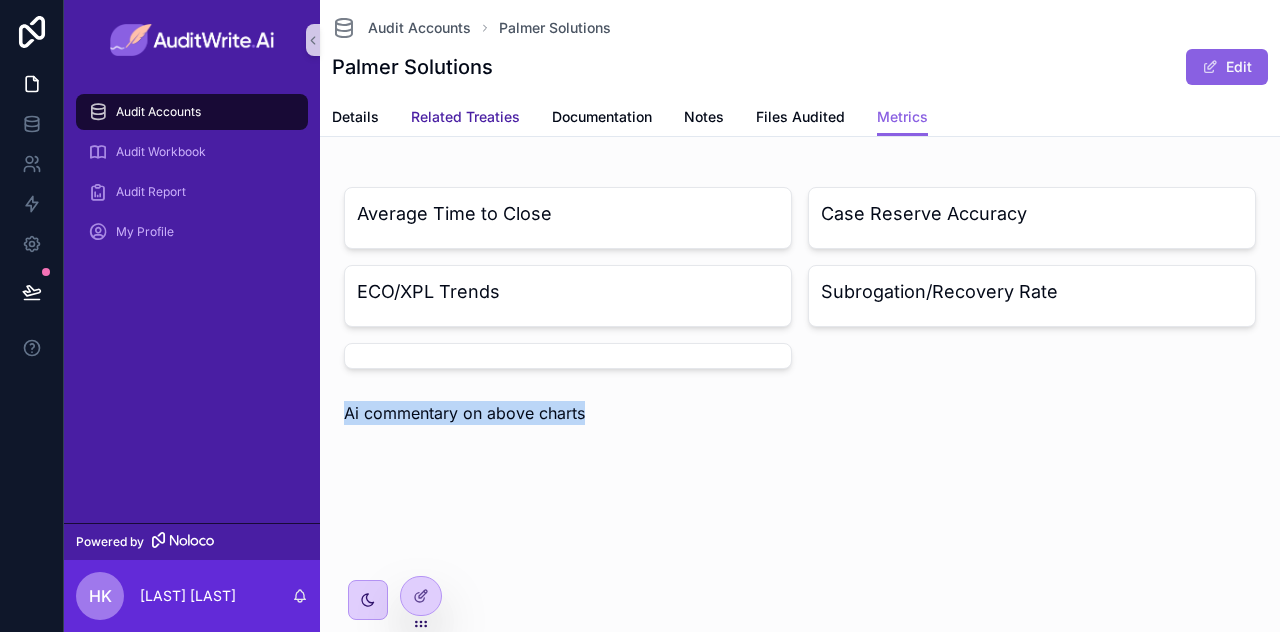 click on "Related Treaties" at bounding box center [465, 117] 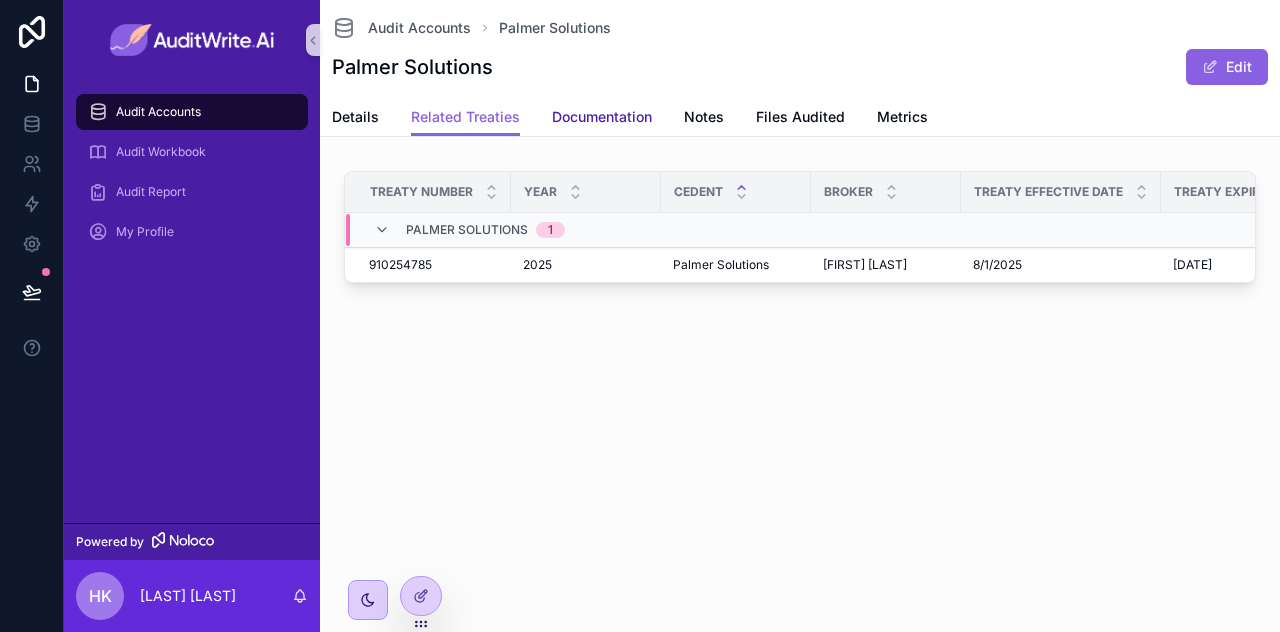 click on "Documentation" at bounding box center [602, 117] 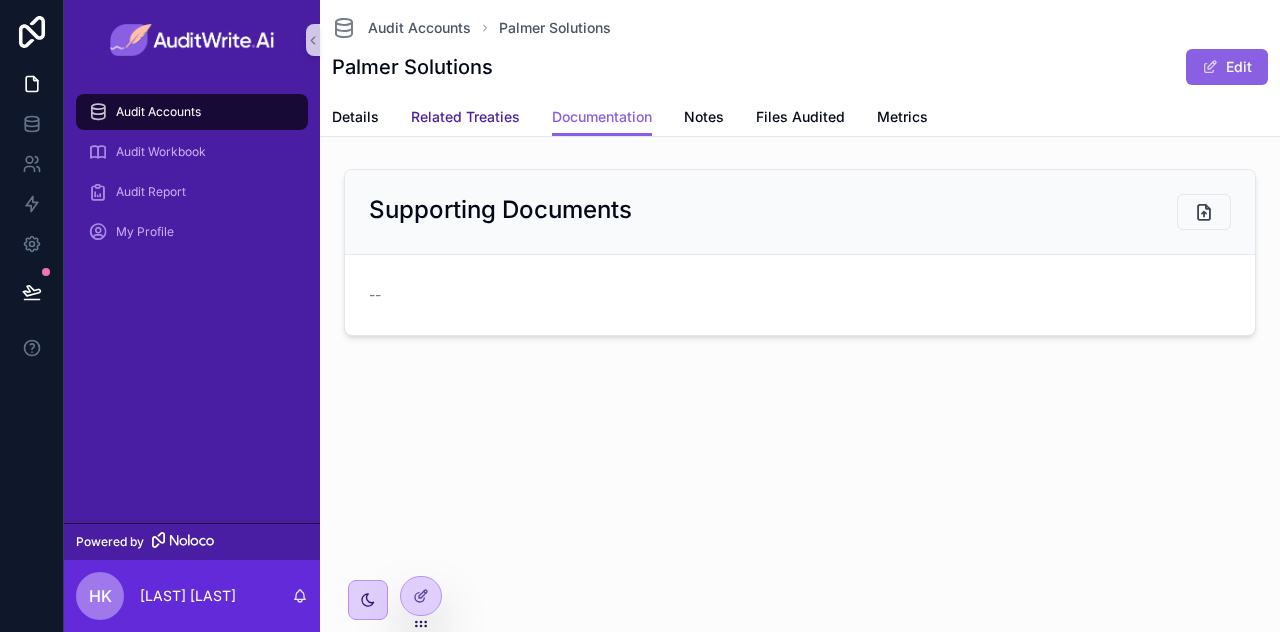 click on "Related Treaties" at bounding box center (465, 117) 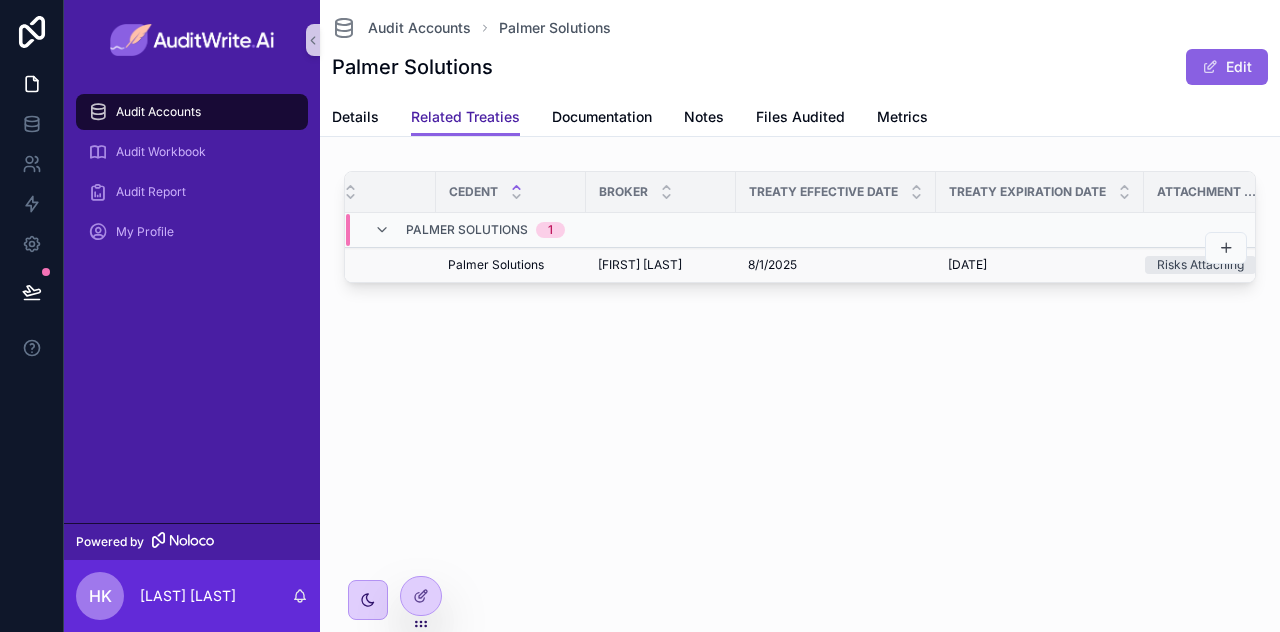 scroll, scrollTop: 0, scrollLeft: 267, axis: horizontal 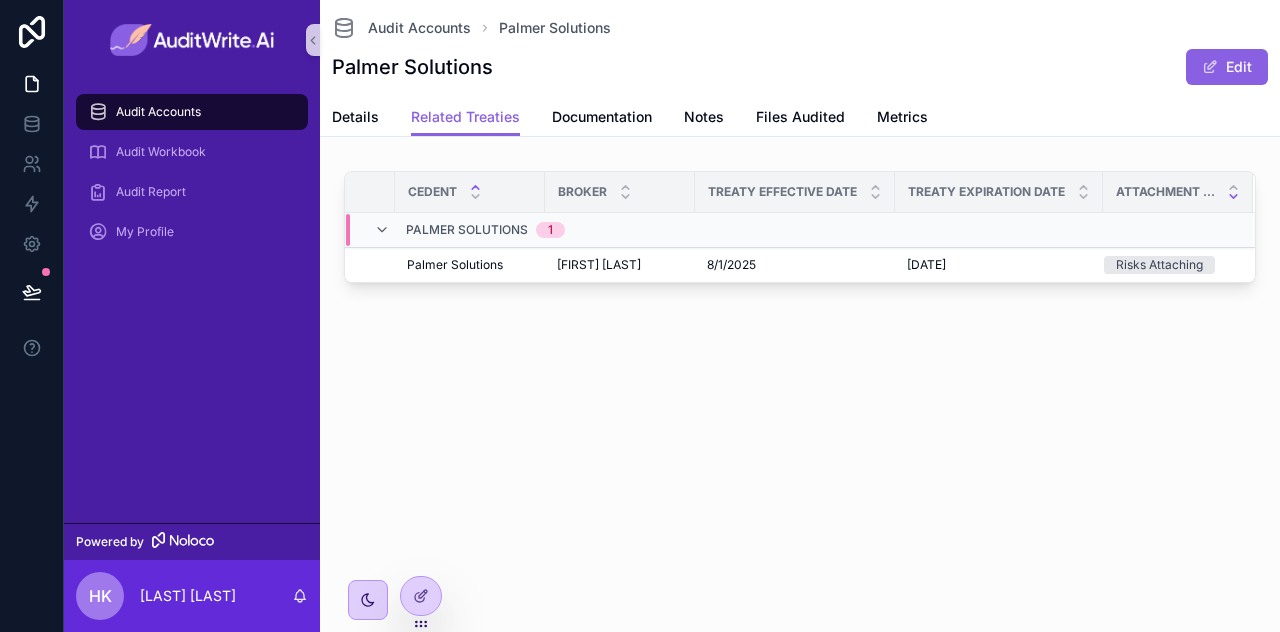 click 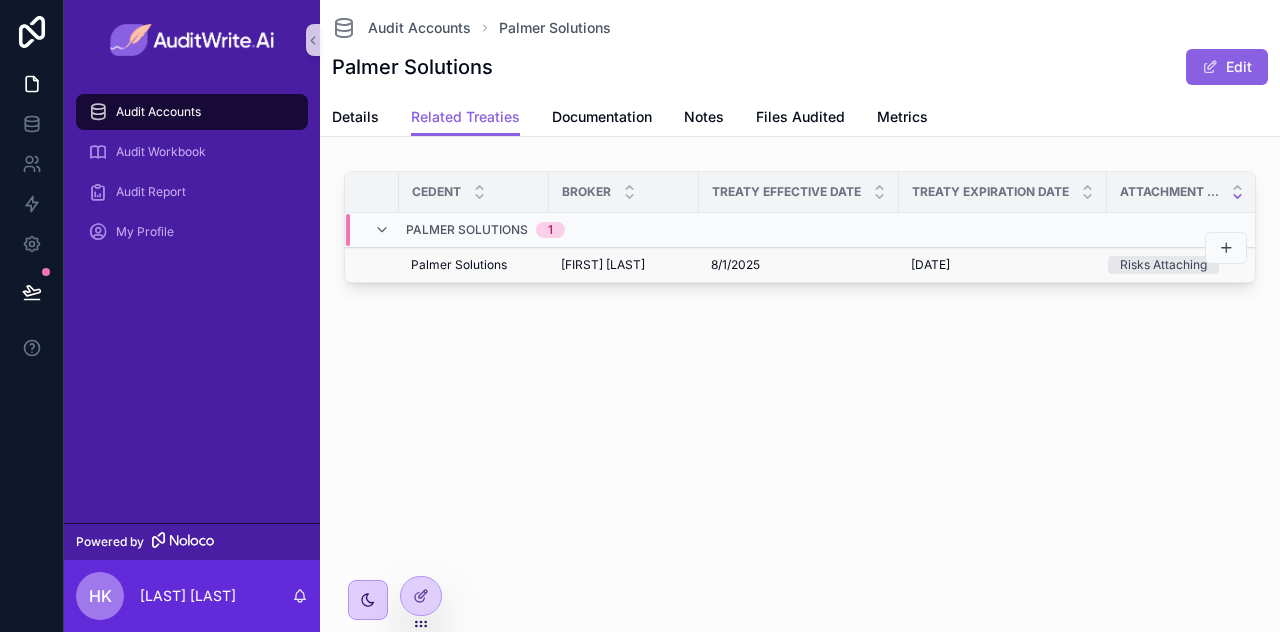 scroll, scrollTop: 0, scrollLeft: 267, axis: horizontal 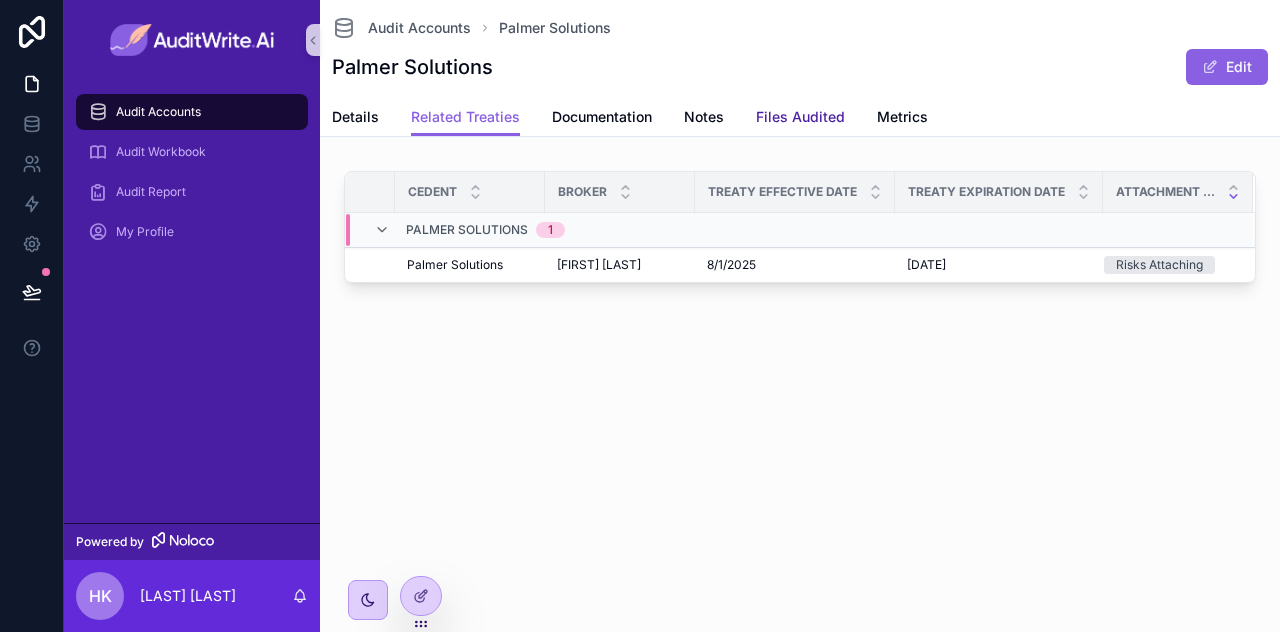 click on "Files Audited" at bounding box center (800, 117) 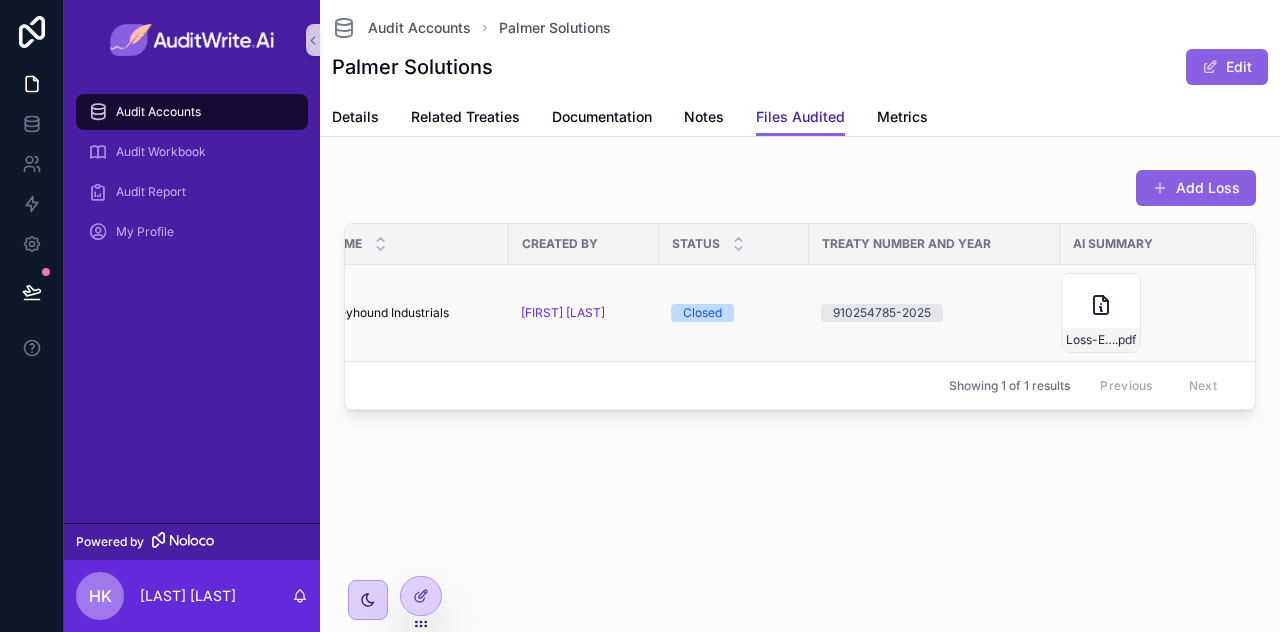 scroll, scrollTop: 0, scrollLeft: 0, axis: both 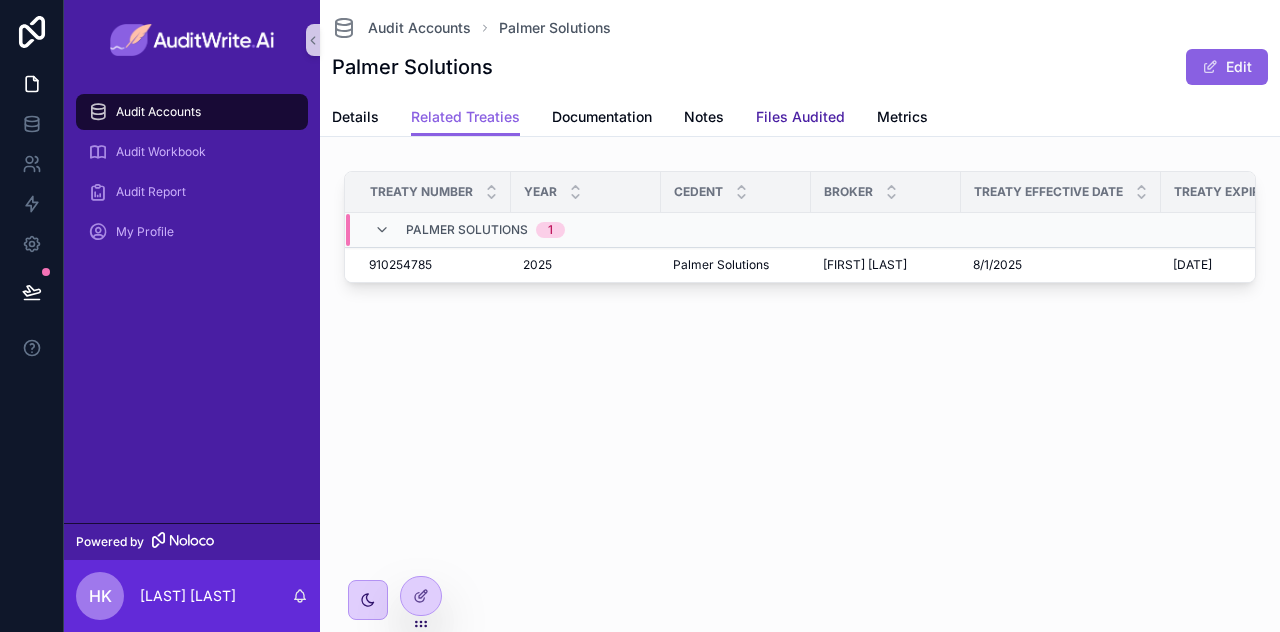 click on "Files Audited" at bounding box center [800, 117] 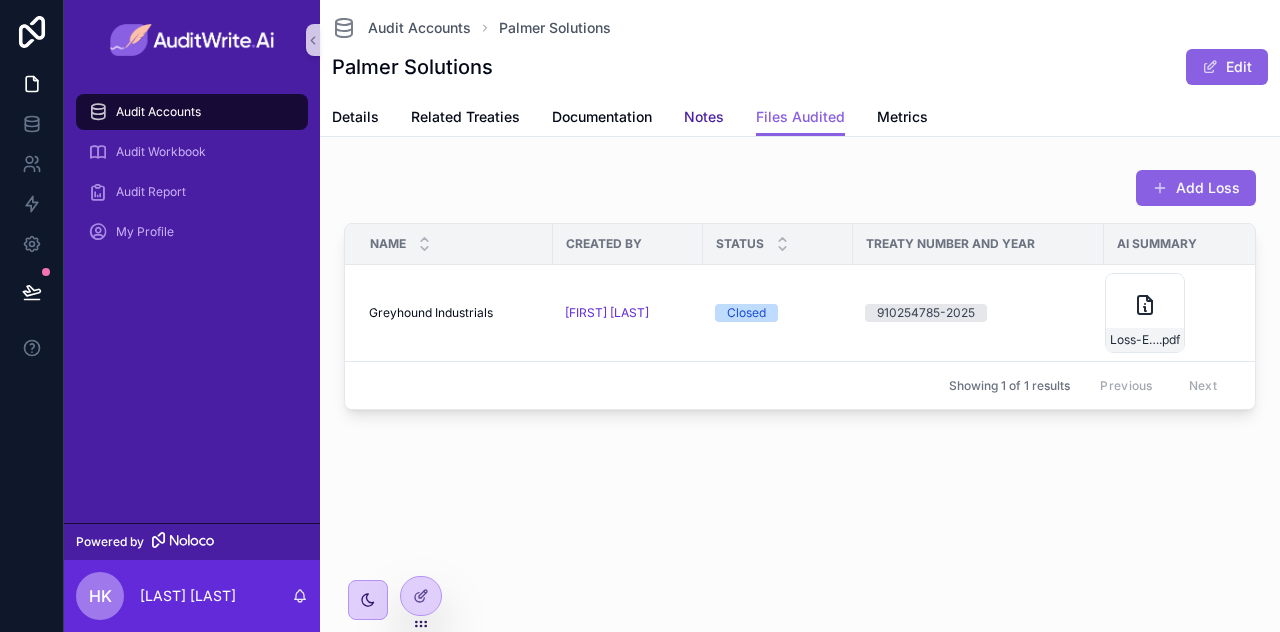 click on "Notes" at bounding box center [704, 117] 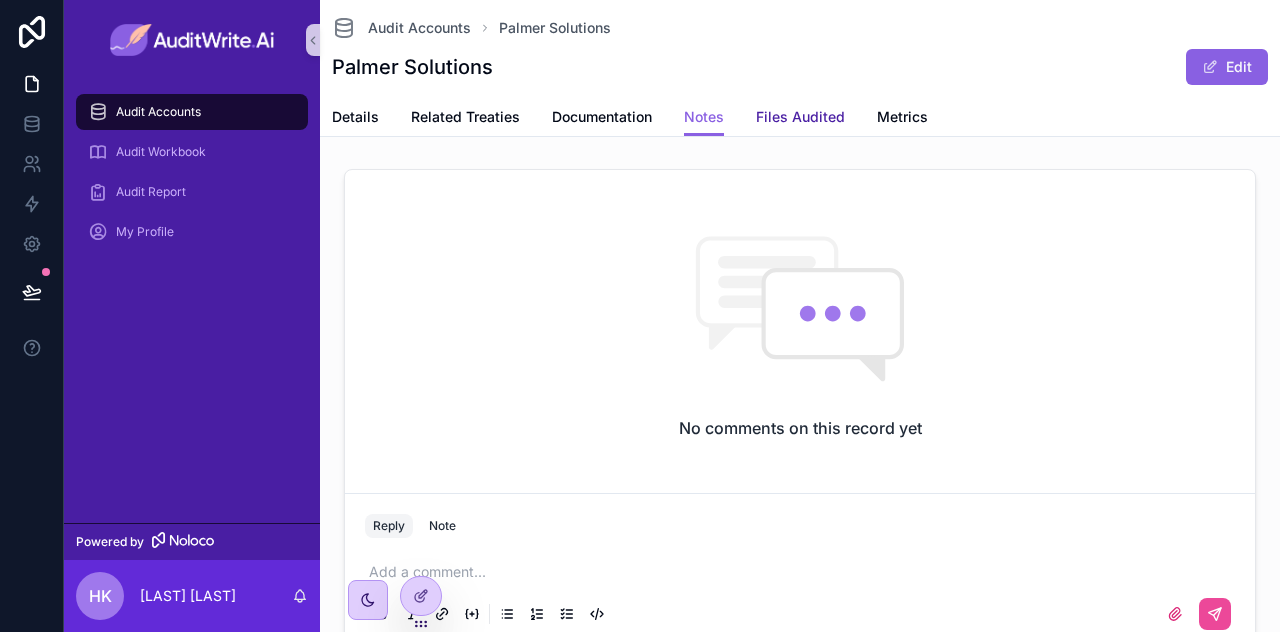 click on "Files Audited" at bounding box center (800, 117) 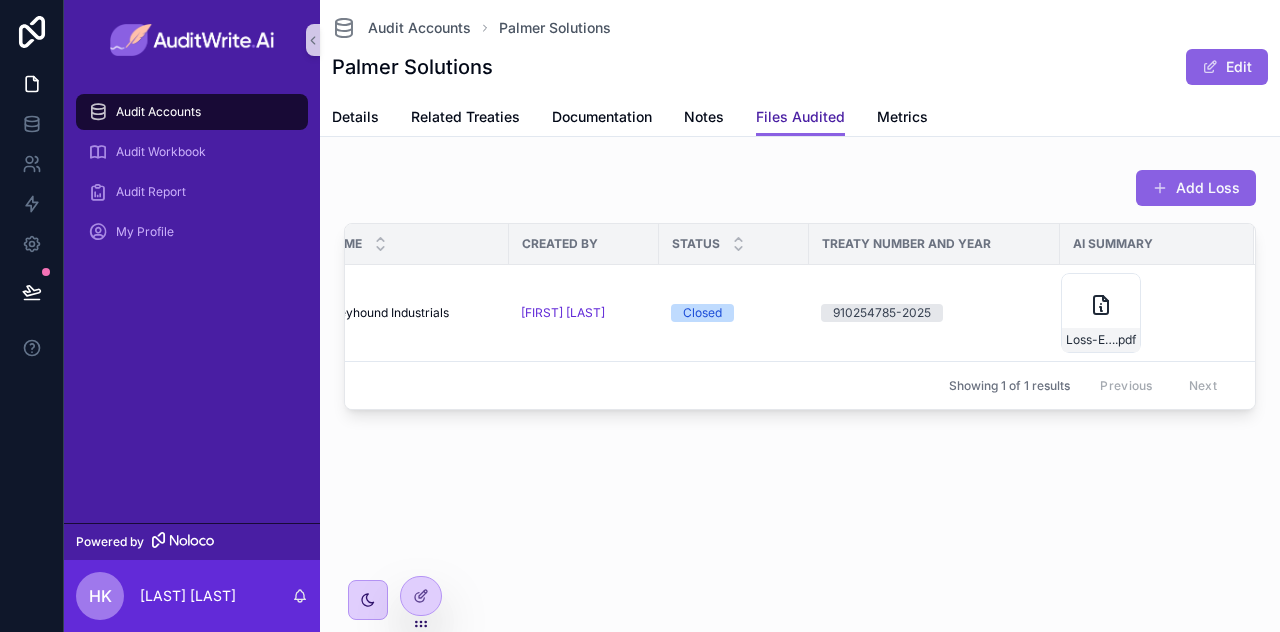 scroll, scrollTop: 0, scrollLeft: 0, axis: both 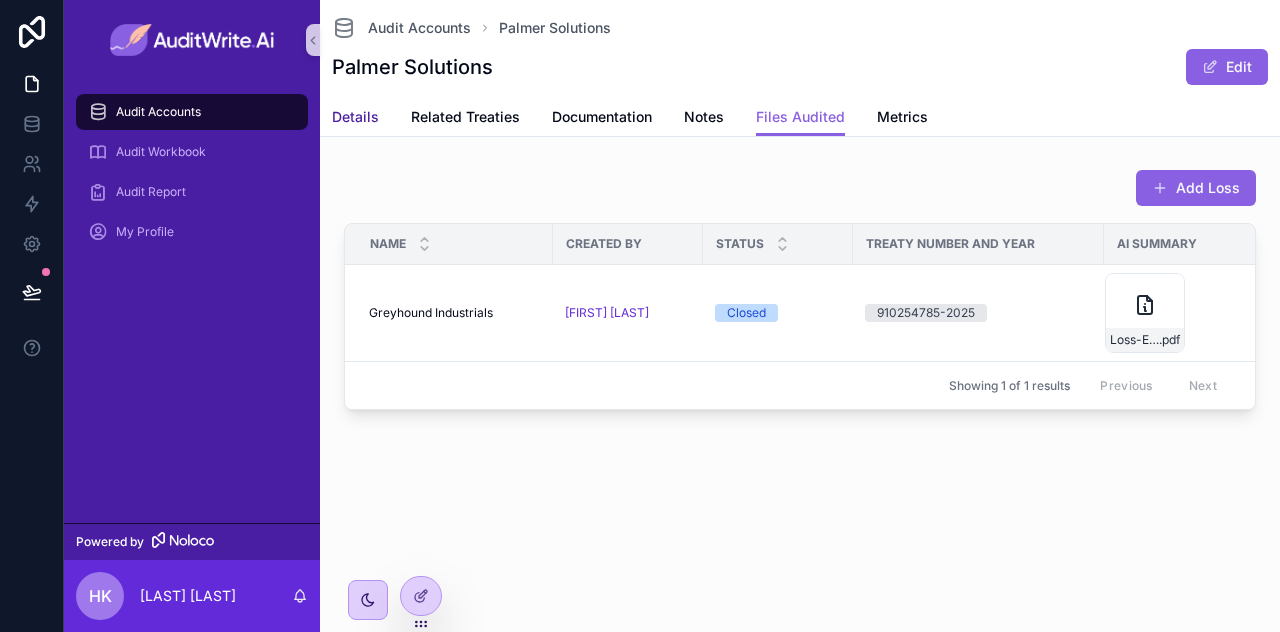 click on "Details" at bounding box center (355, 117) 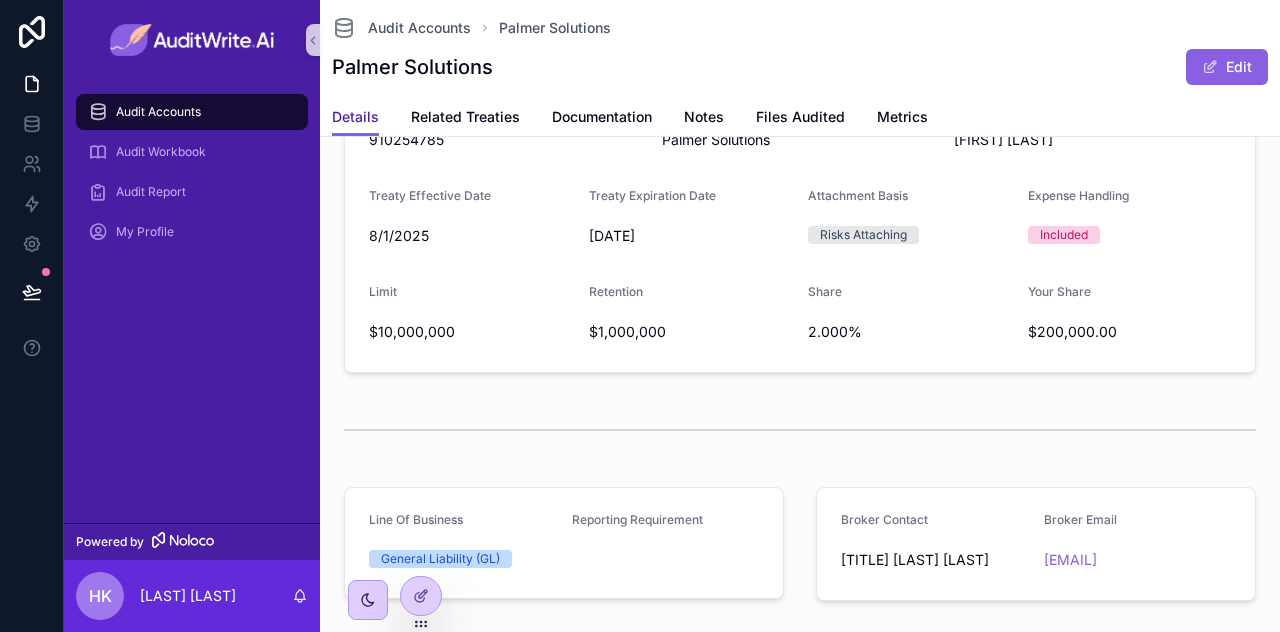 scroll, scrollTop: 265, scrollLeft: 0, axis: vertical 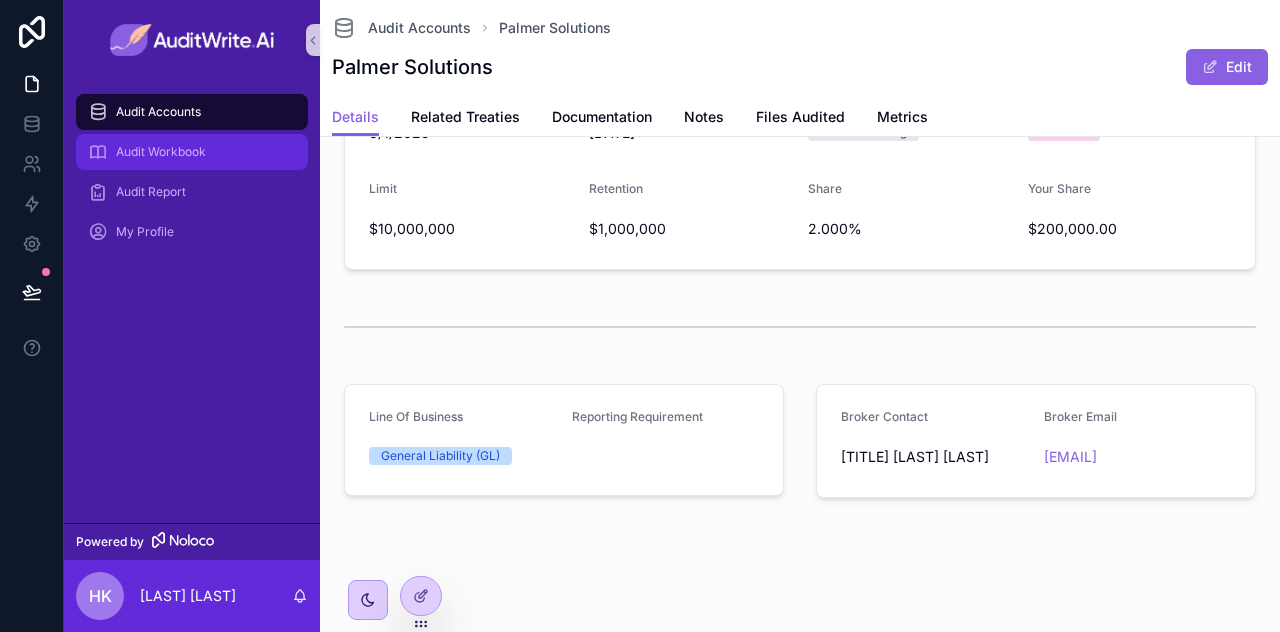 click on "Audit Workbook" at bounding box center [161, 152] 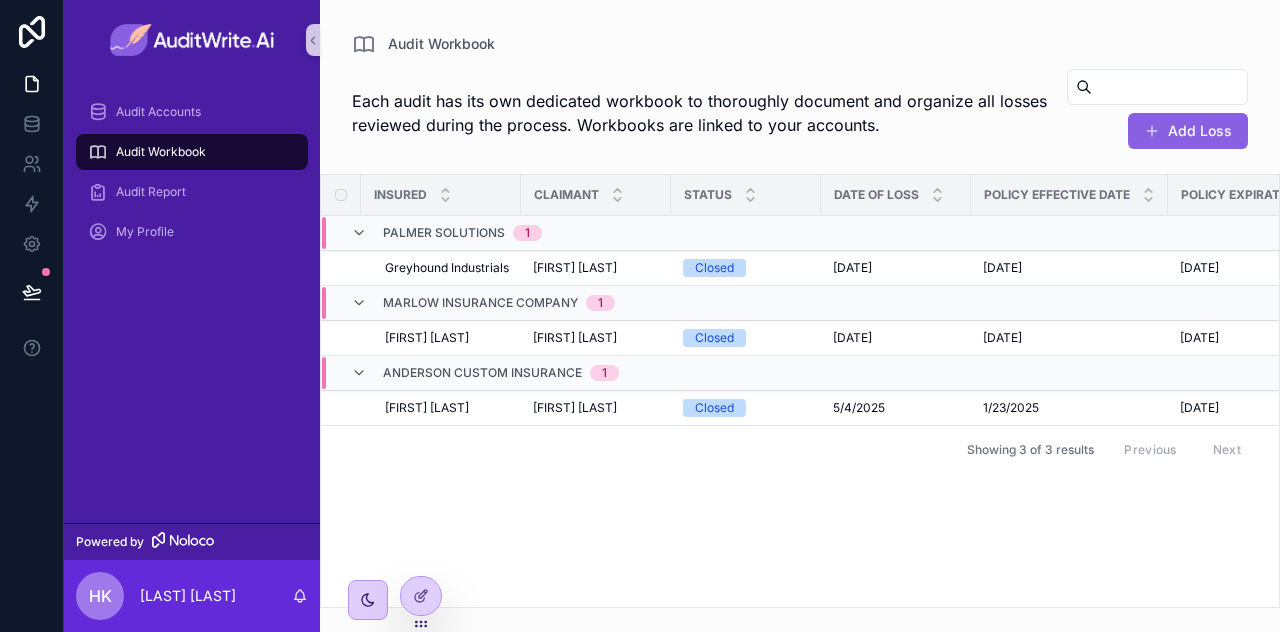 scroll, scrollTop: 0, scrollLeft: 0, axis: both 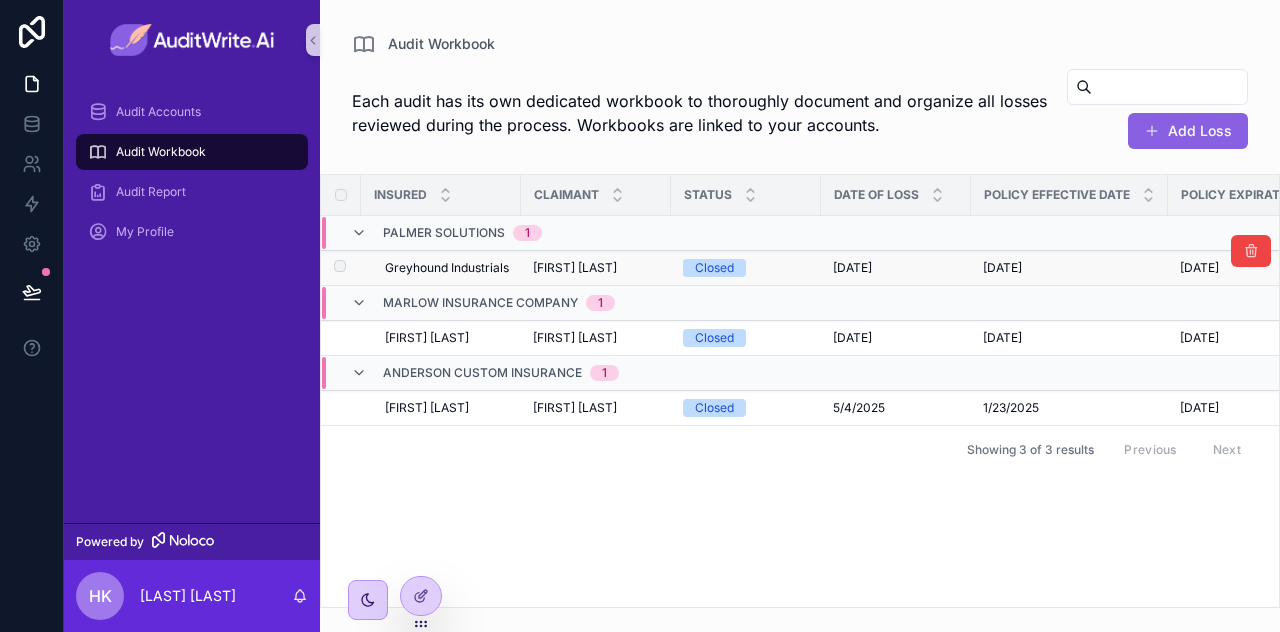 click on "Greyhound Industrials" at bounding box center (447, 268) 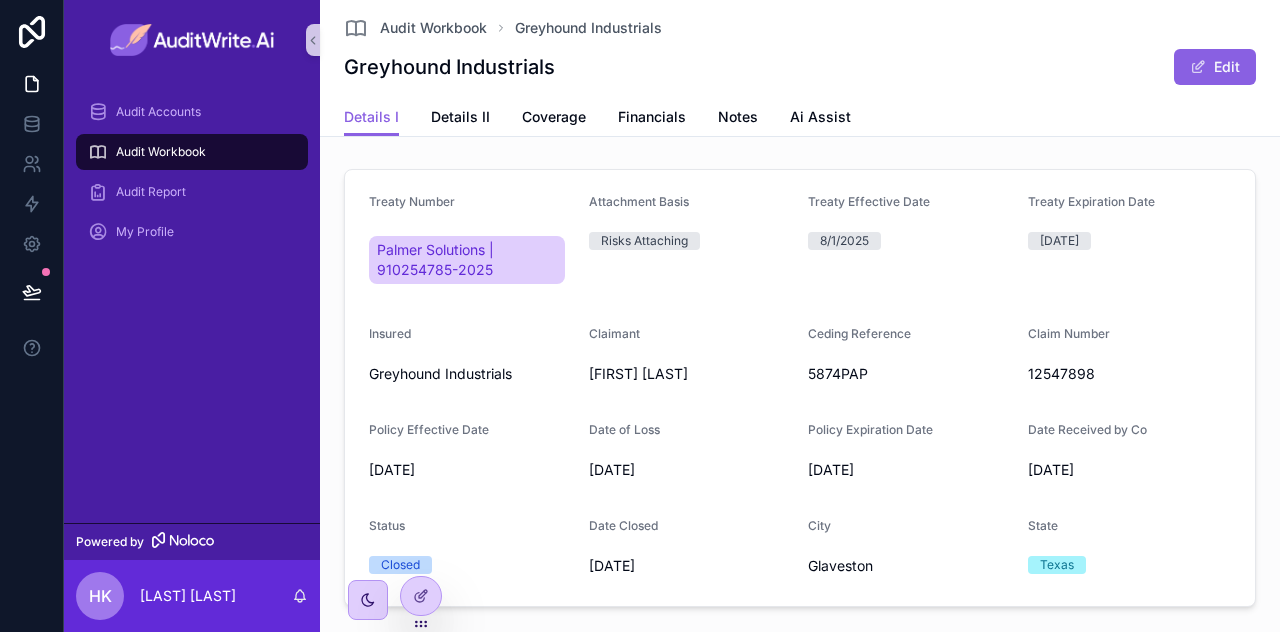 scroll, scrollTop: 28, scrollLeft: 0, axis: vertical 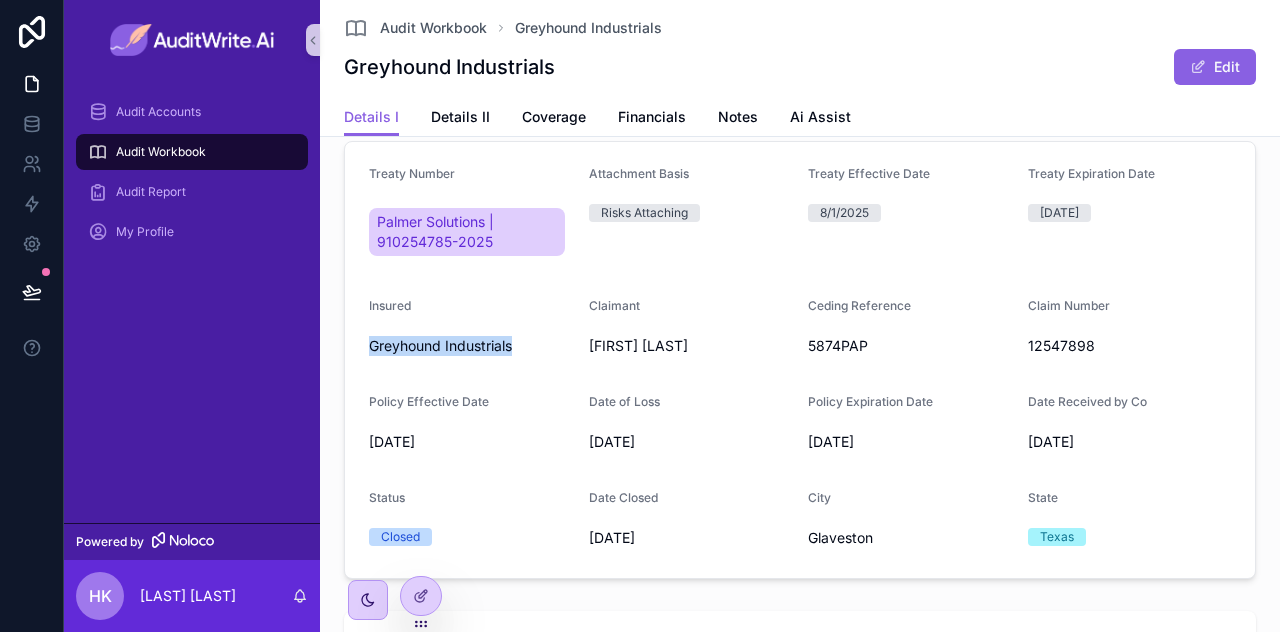 drag, startPoint x: 519, startPoint y: 345, endPoint x: 366, endPoint y: 349, distance: 153.05228 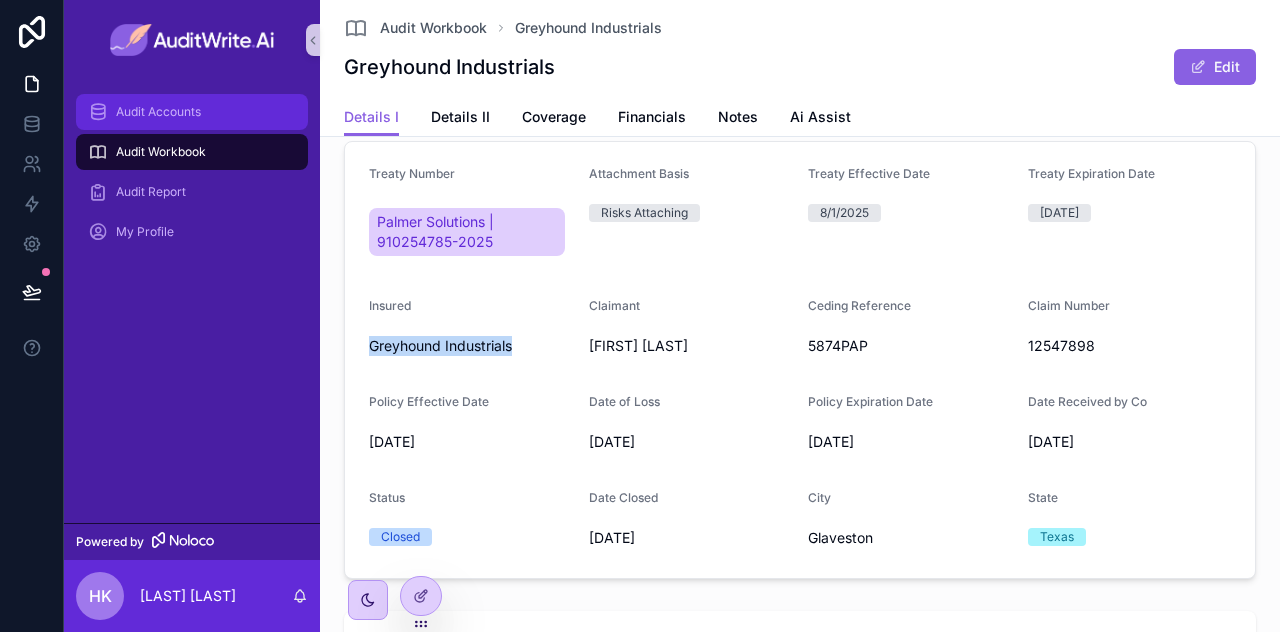 click on "Audit Accounts" at bounding box center [192, 112] 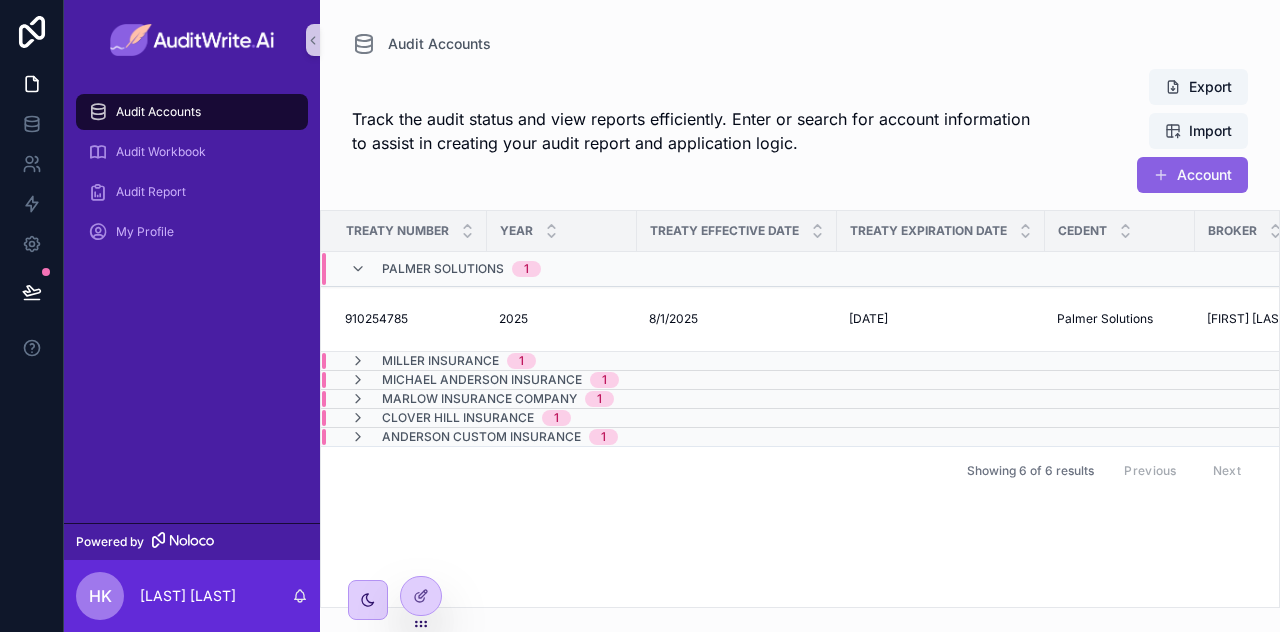 scroll, scrollTop: 0, scrollLeft: 0, axis: both 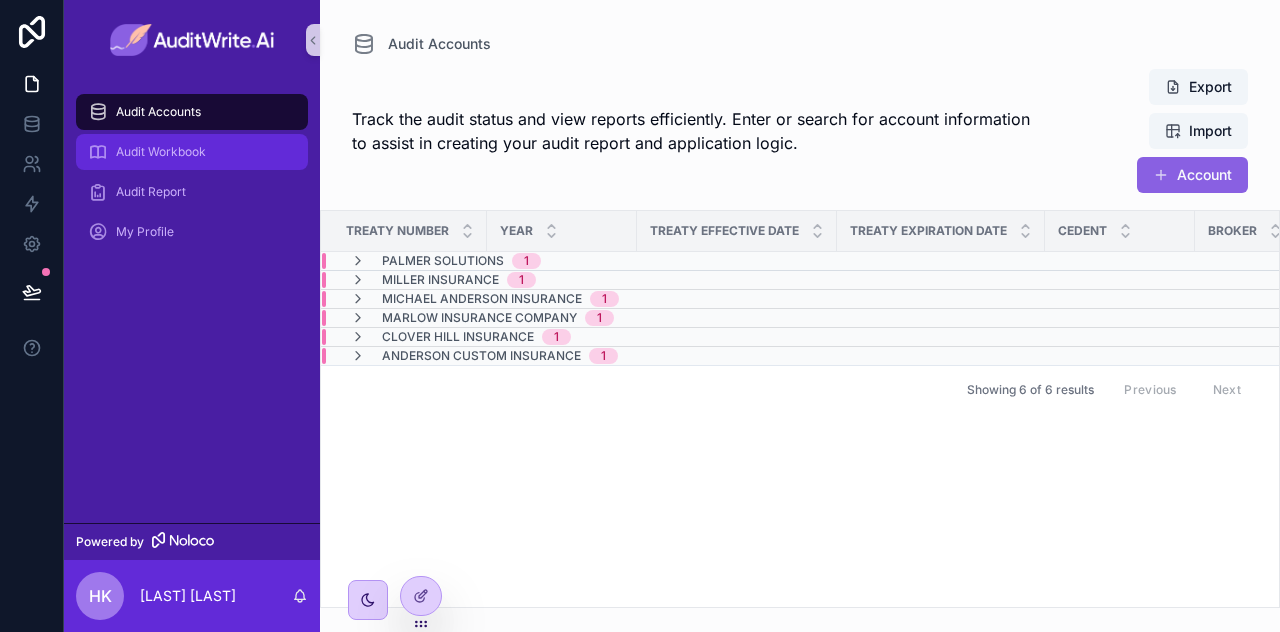 click on "Audit Workbook" at bounding box center [192, 152] 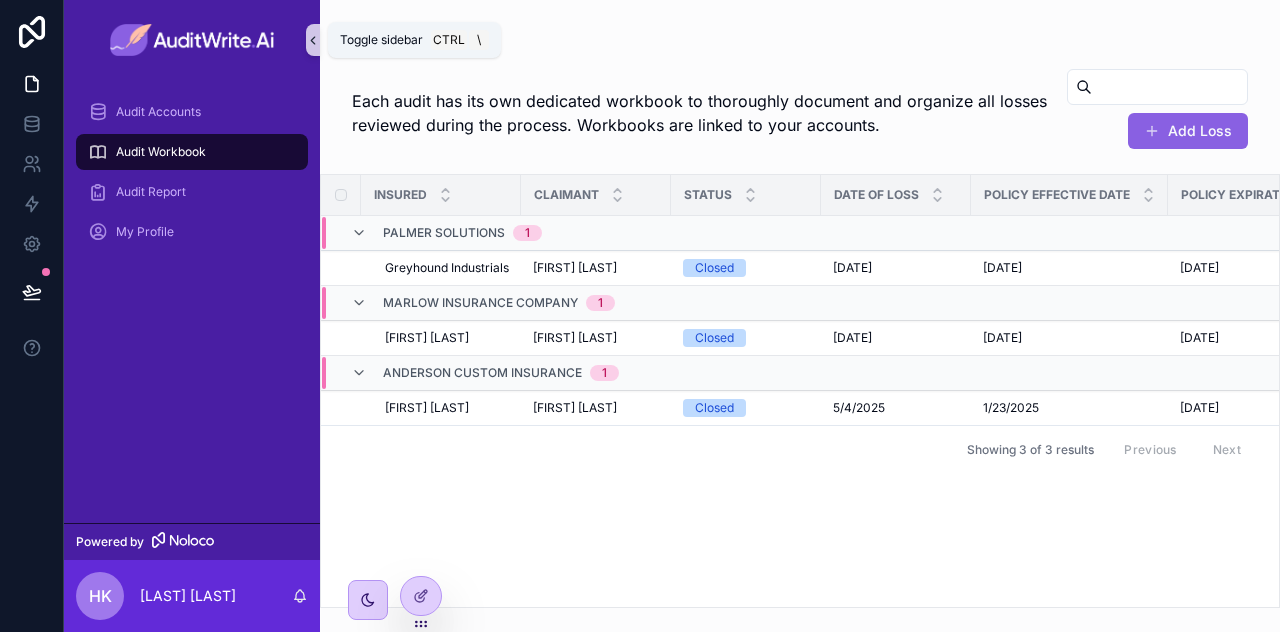 click 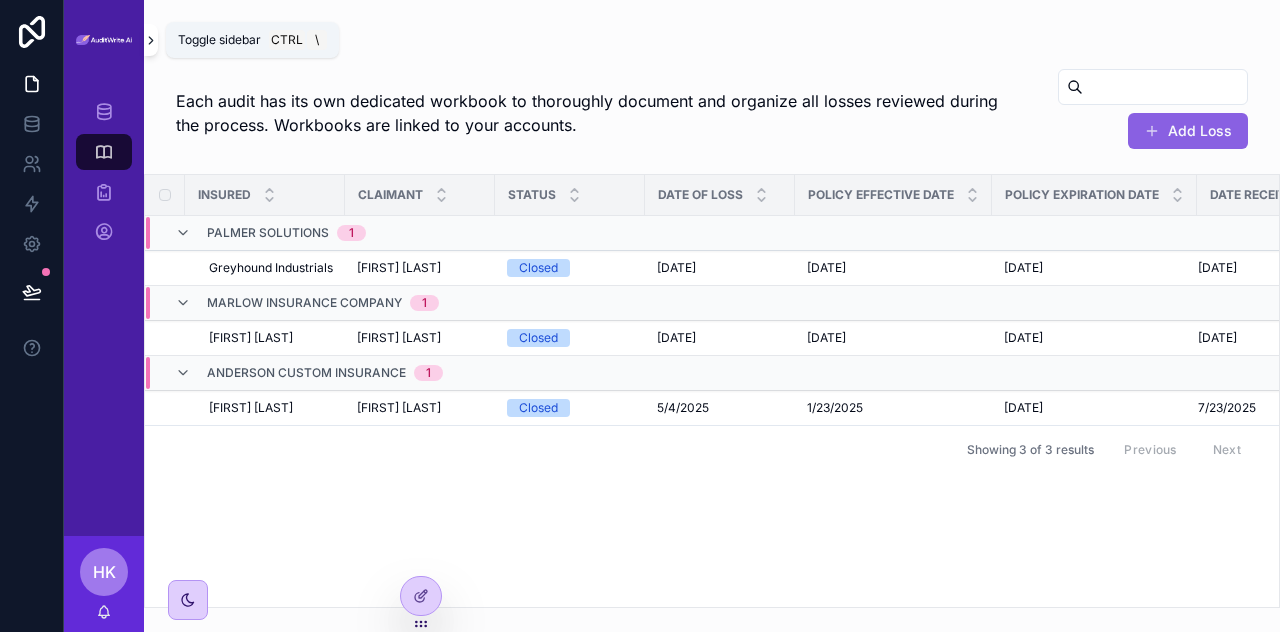 click at bounding box center [151, 40] 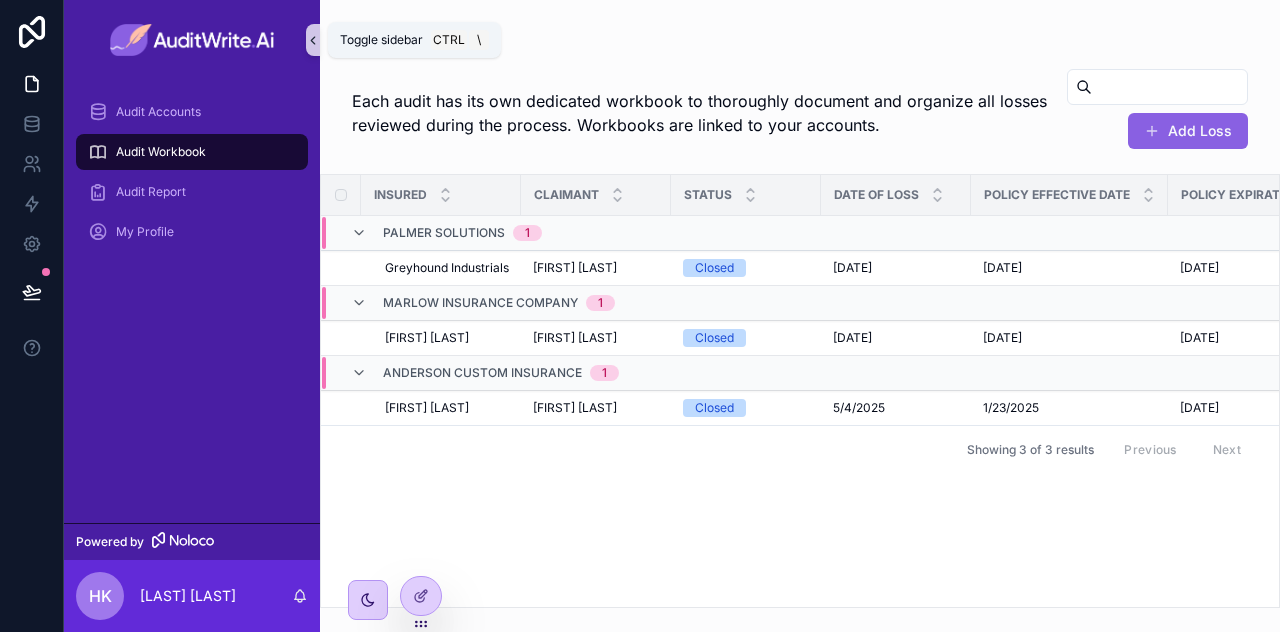 click 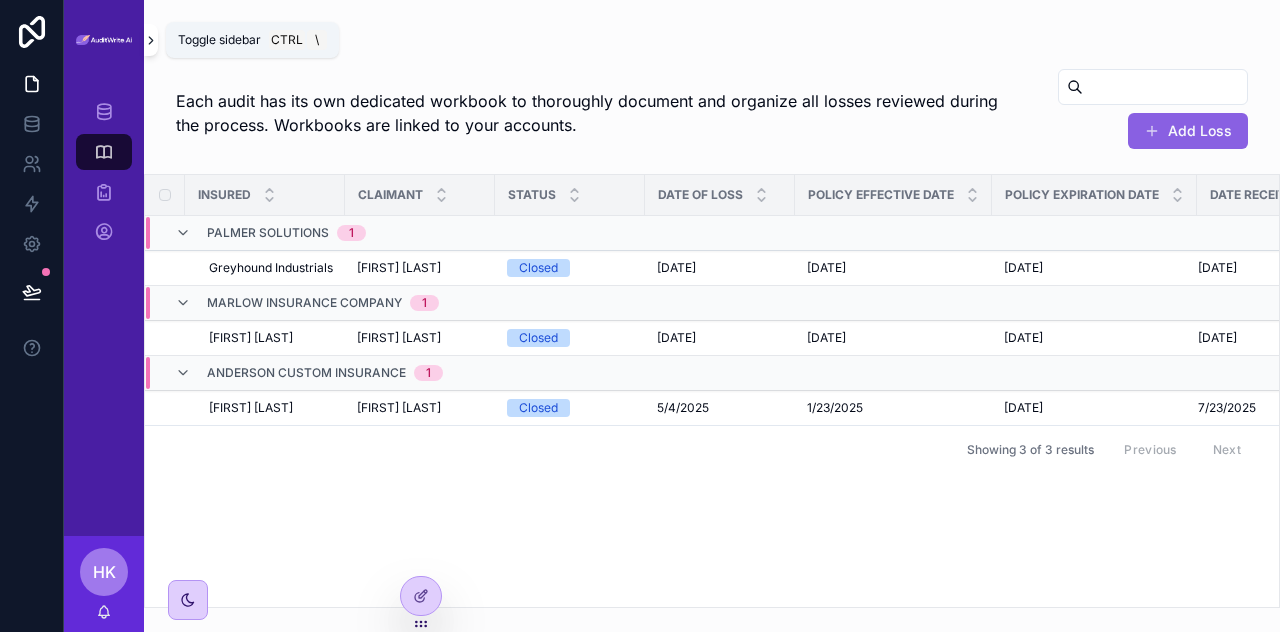 click 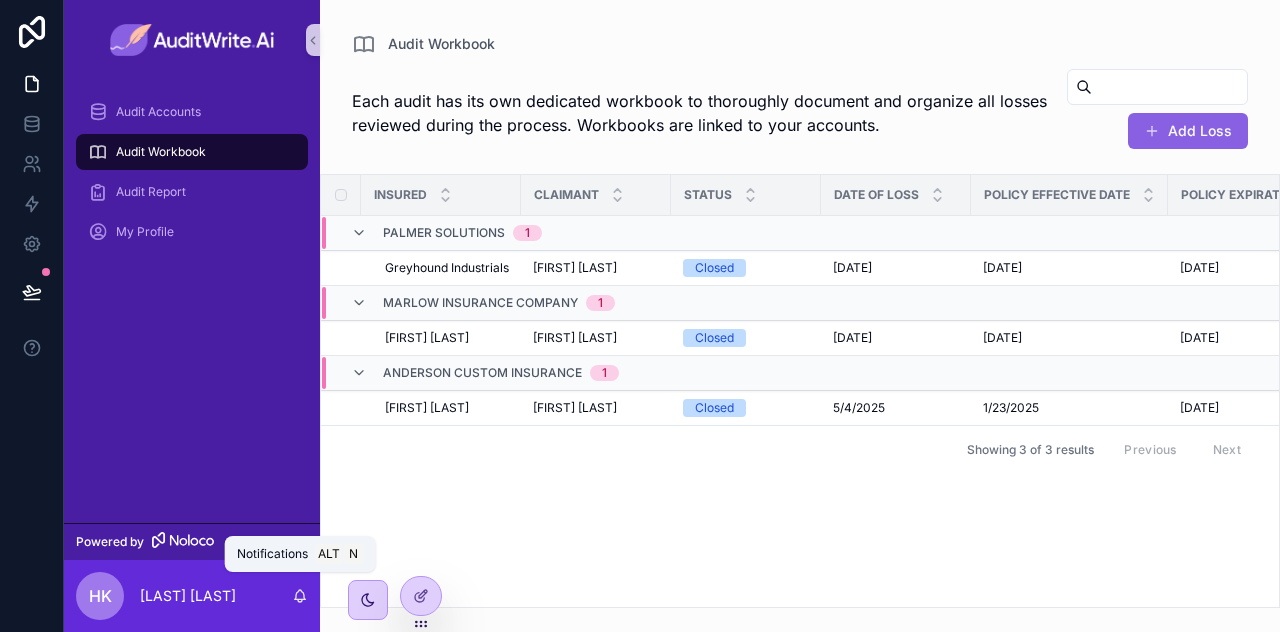 click 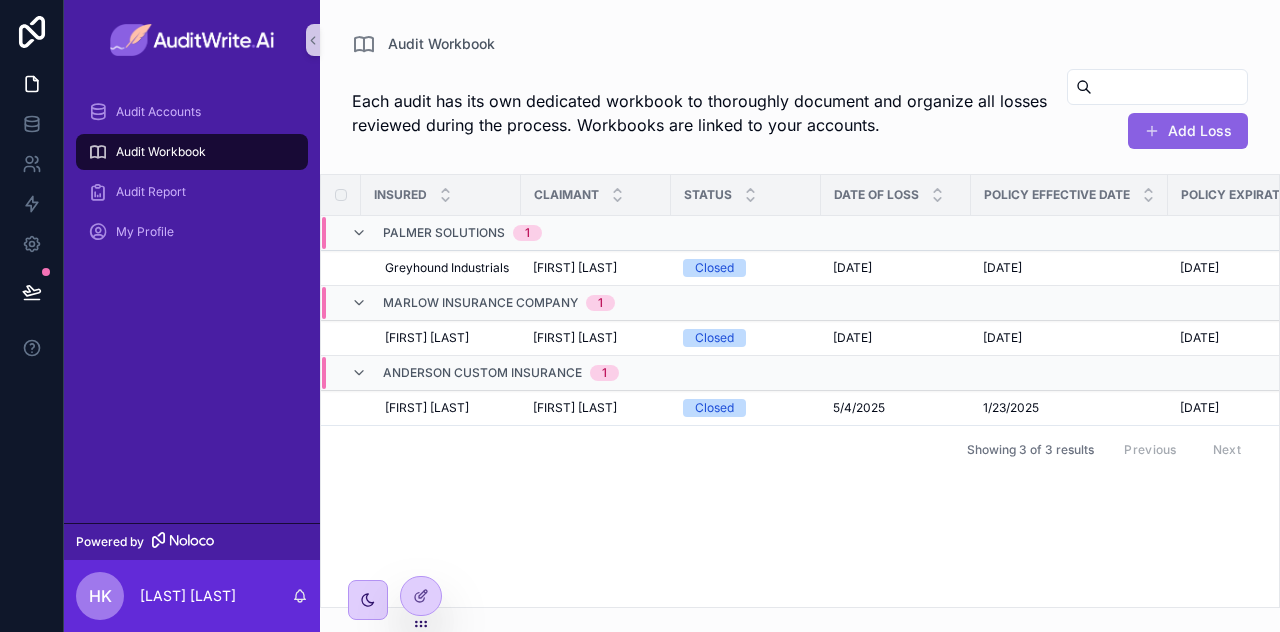click on "Insured Claimant Status Date of Loss Policy Effective Date Policy Expiration Date Date Received by Co Palmer Solutions 1 Greyhound Industrials Greyhound Industrials [FIRST] [LAST] [FIRST] [LAST] Closed [DATE] [DATE] [DATE] [DATE] [DATE] [DATE] [DATE] [DATE] Marlow Insurance Company 1 [FIRST] [LAST] [FIRST] [LAST] [FIRST] [LAST] [FIRST] [LAST] Closed [DATE] [DATE] [DATE] [DATE] [DATE] [DATE] [DATE] [DATE] Anderson Custom Insurance 1 [FIRST] [LAST] [FIRST] [LAST] [LAST] [LAST] Closed [DATE] [DATE] [DATE] [DATE] [DATE] [DATE] [DATE] [DATE] Showing 3 of 3 results Previous Next" at bounding box center [800, 391] 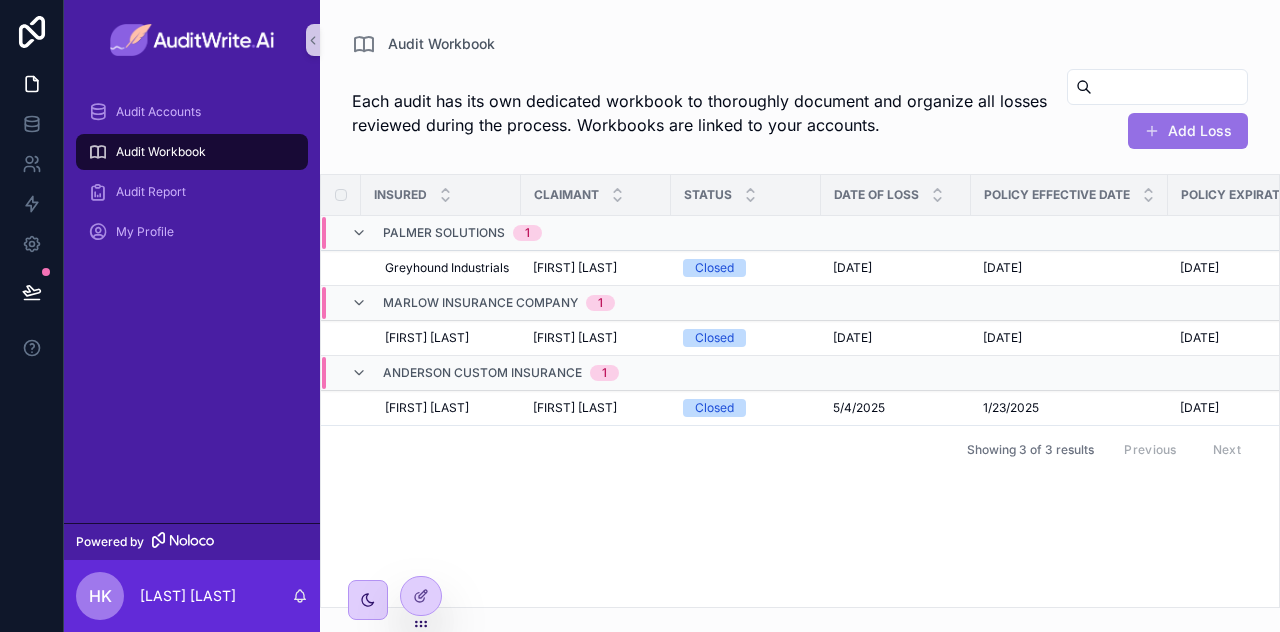 click on "Add Loss" at bounding box center [1188, 131] 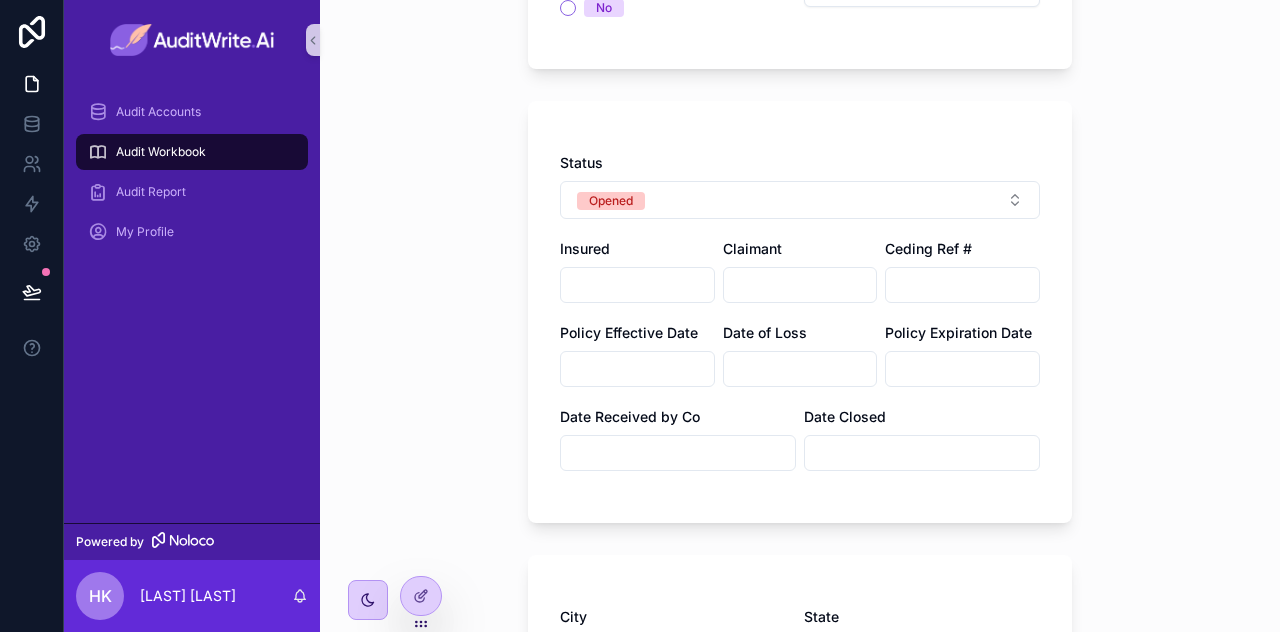 scroll, scrollTop: 0, scrollLeft: 0, axis: both 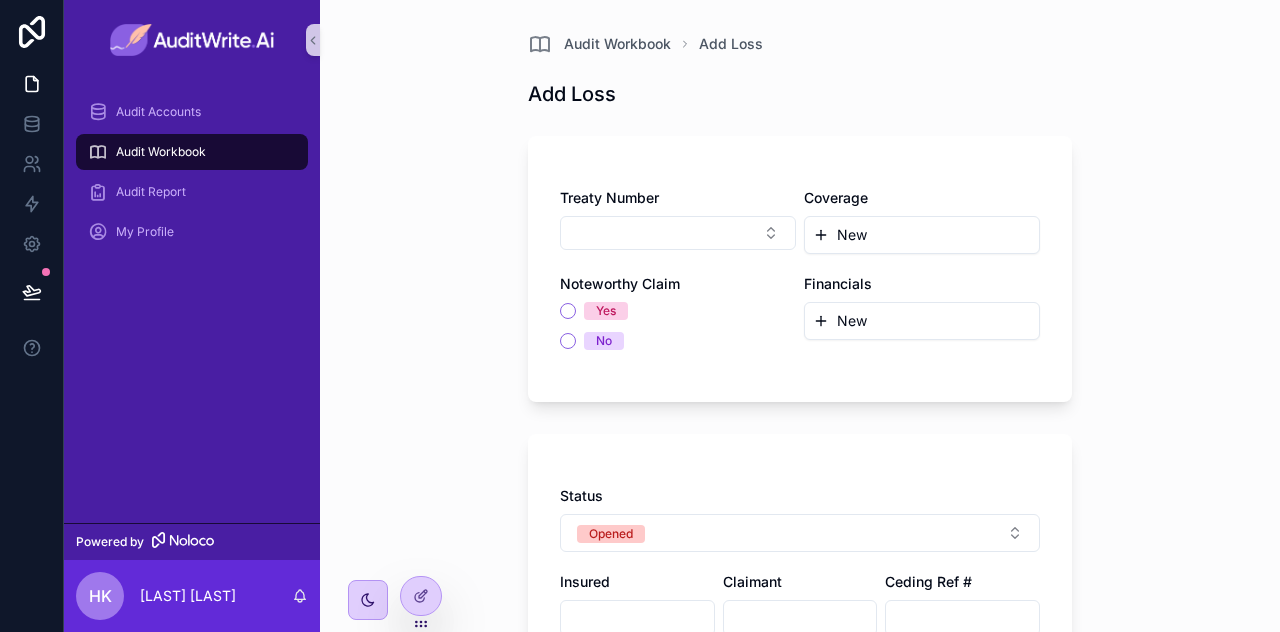 click on "New" at bounding box center [922, 235] 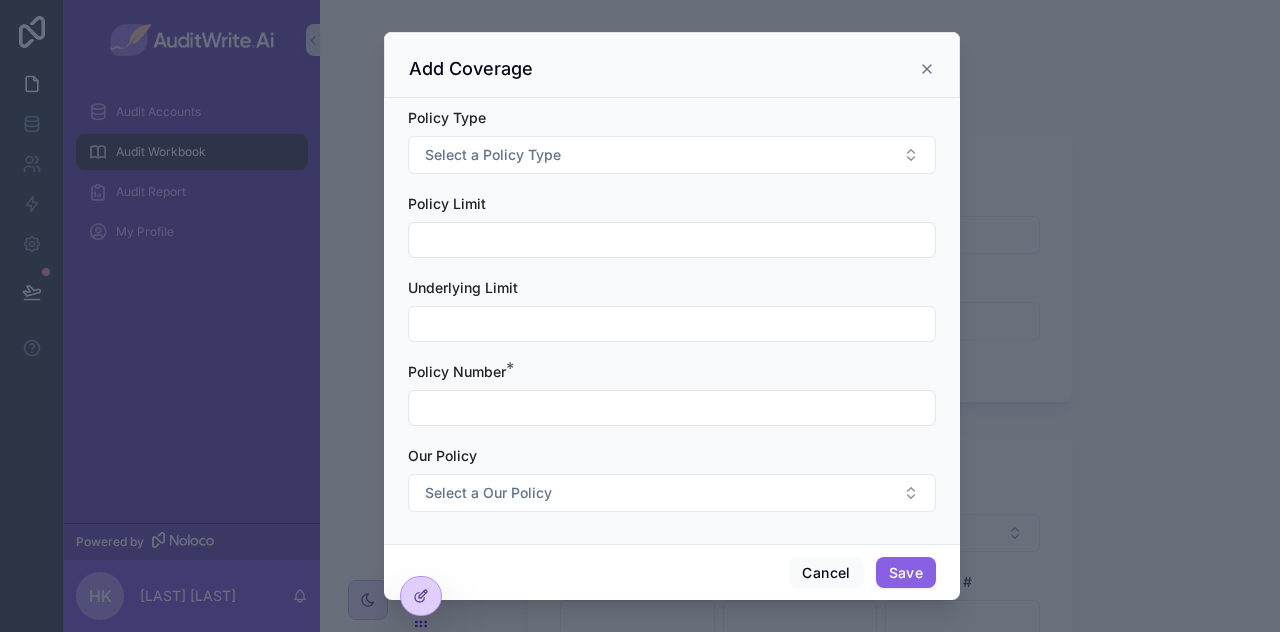 scroll, scrollTop: 0, scrollLeft: 0, axis: both 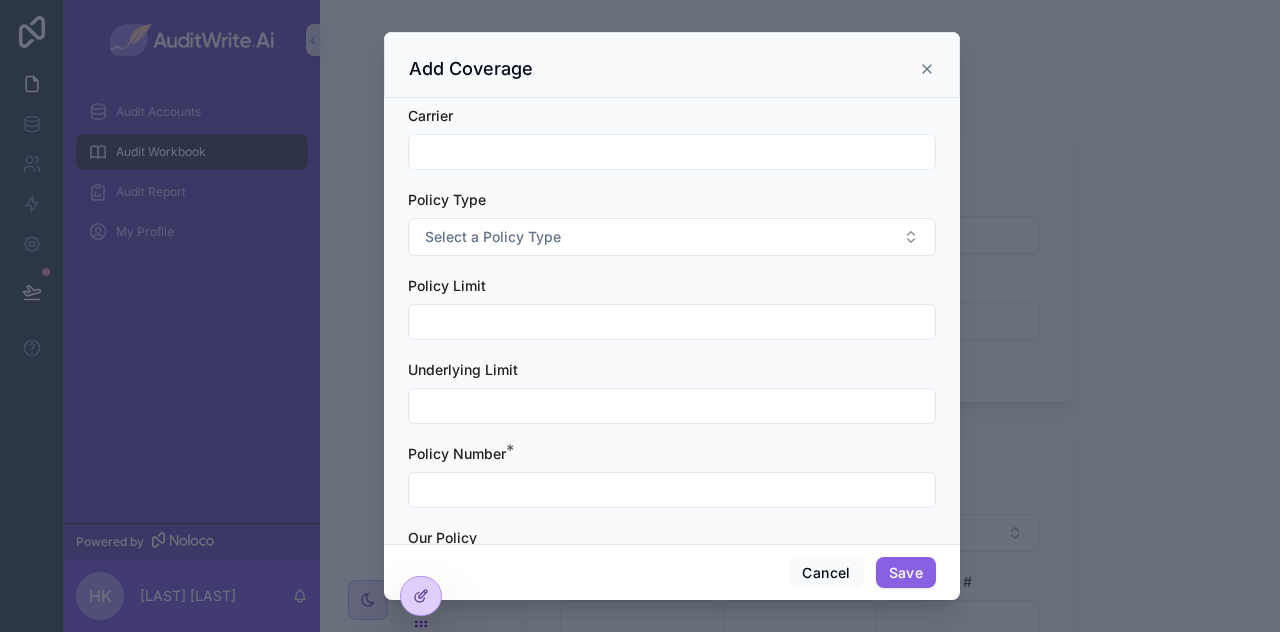 click 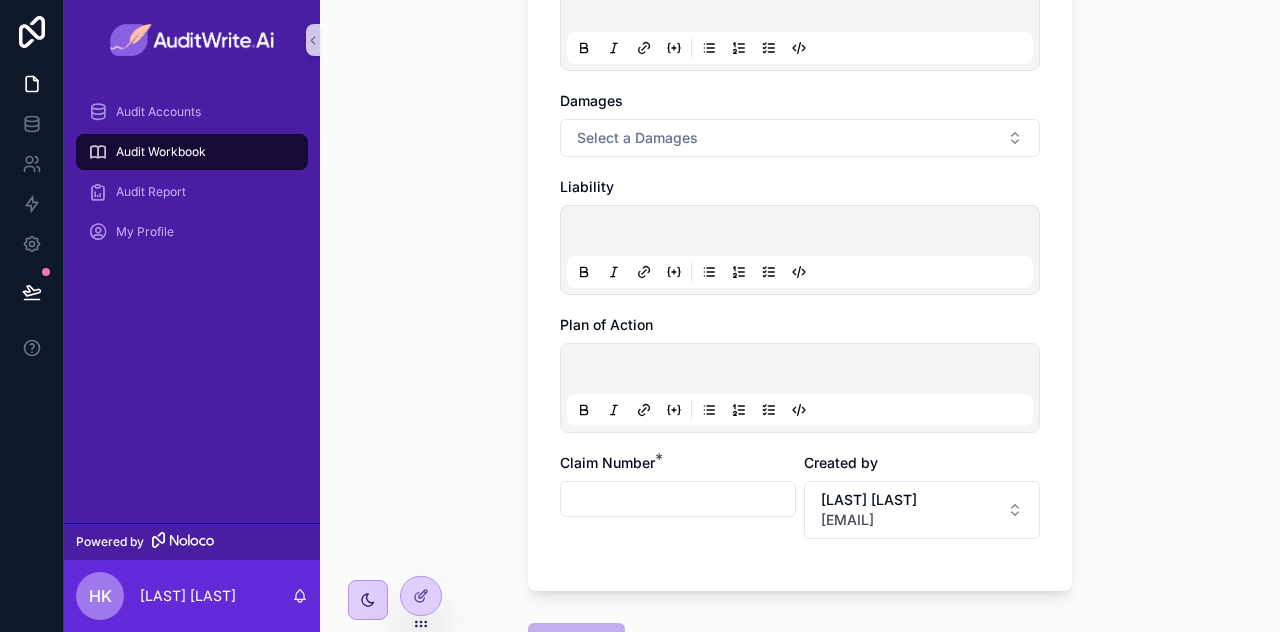 scroll, scrollTop: 1166, scrollLeft: 0, axis: vertical 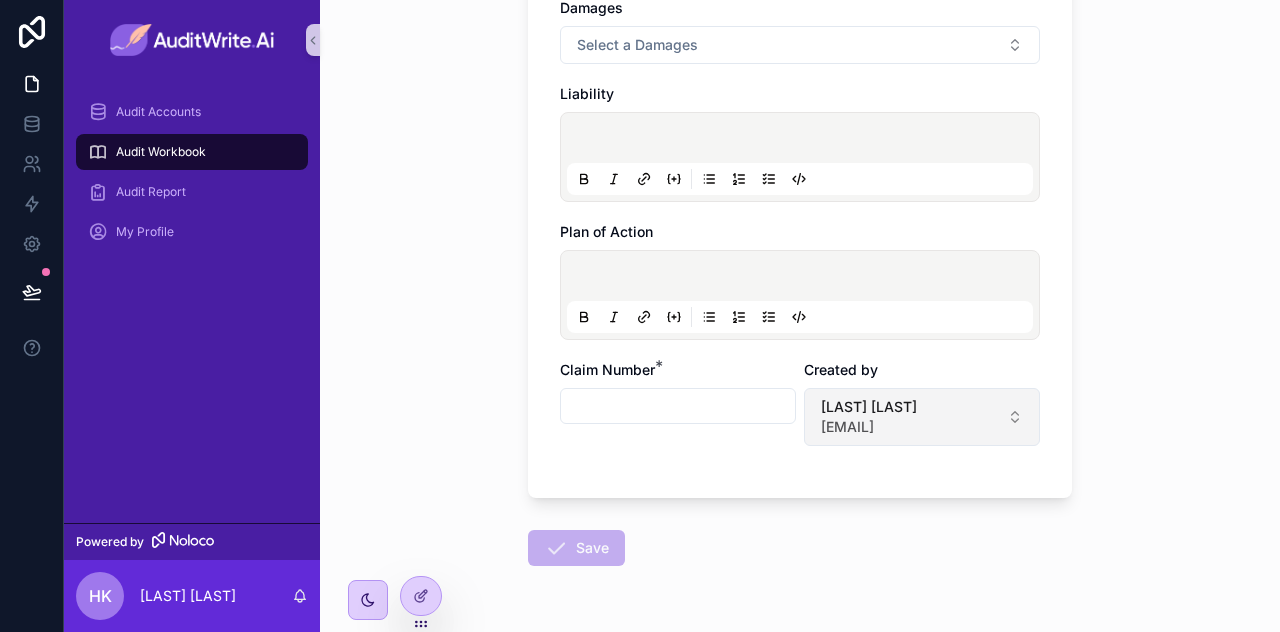 click on "[EMAIL]" at bounding box center (869, 427) 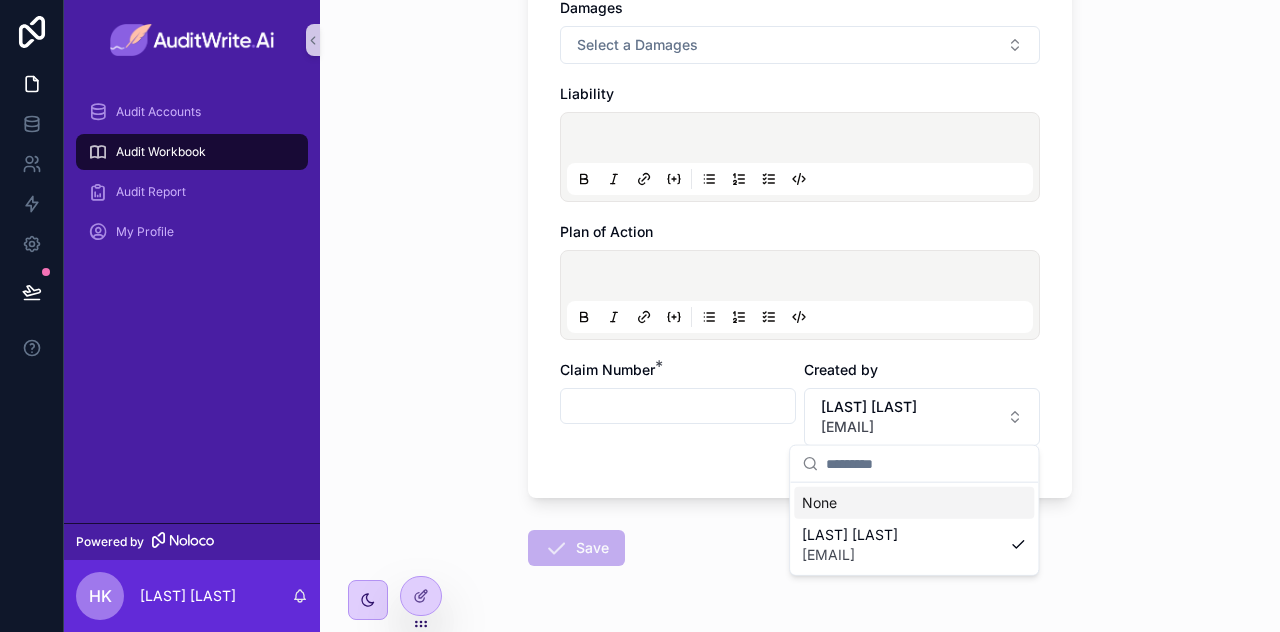 click on "Audit Workbook Add Loss Add Loss Treaty Number Coverage New Noteworthy Claim Yes  No Financials New Status Opened Insured Claimant Ceding Ref # Policy Effective Date Date of Loss Policy Expiration Date Date Received by Co Date Closed City State Select a State Loss Description * Damages Select a Damages Liability Plan of Action Claim Number * Created by [LAST]  [EMAIL] Save" at bounding box center (800, 316) 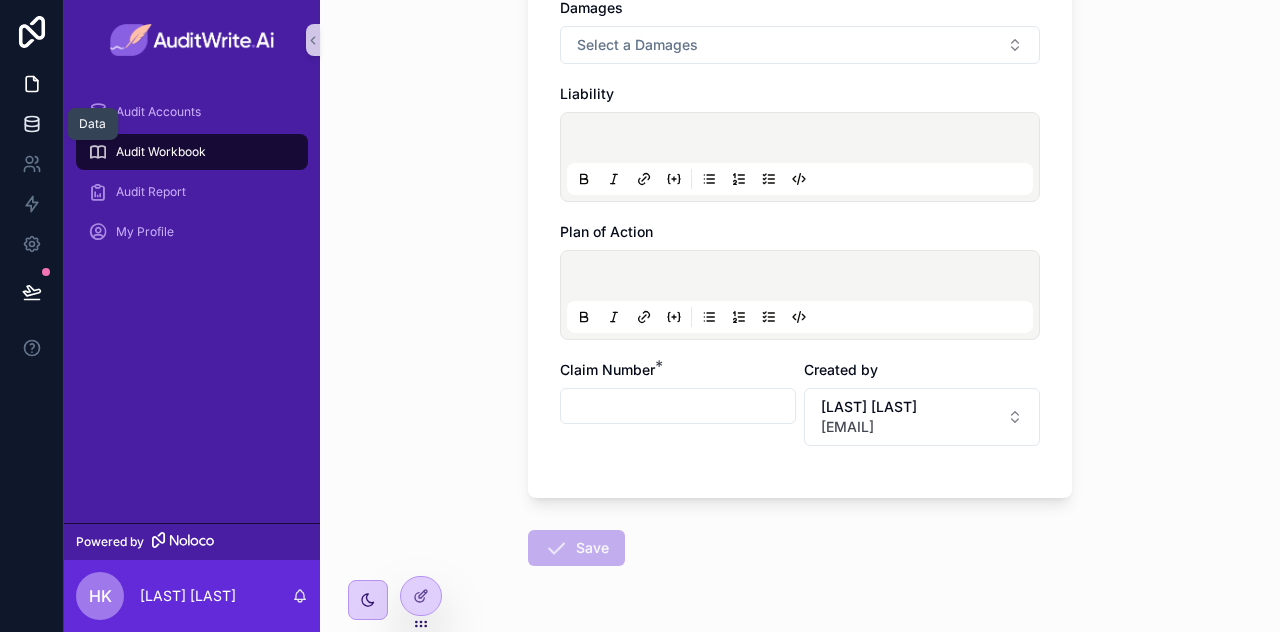 click 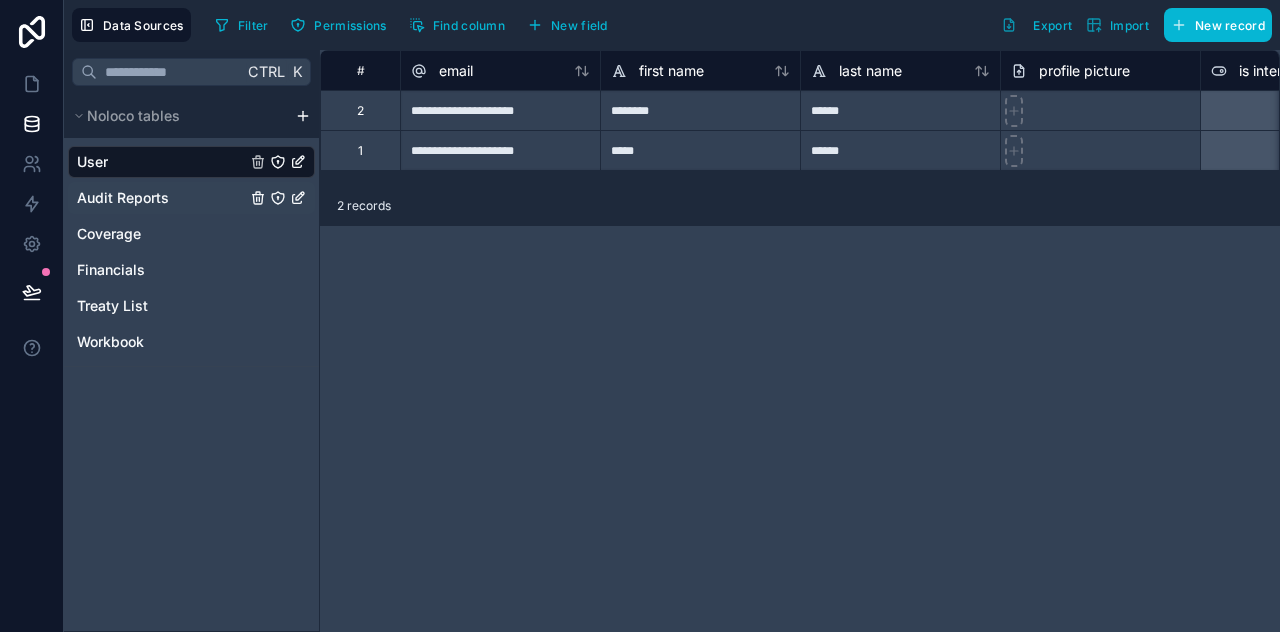 click on "Audit Reports" at bounding box center [123, 198] 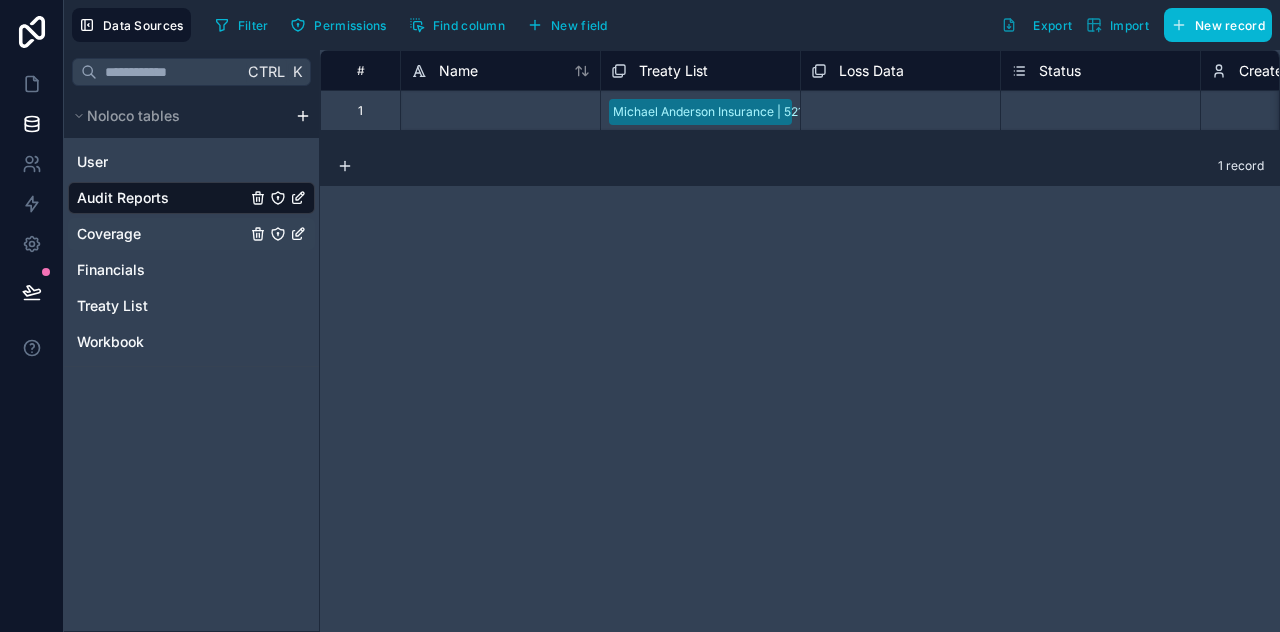 click on "Coverage" at bounding box center (109, 234) 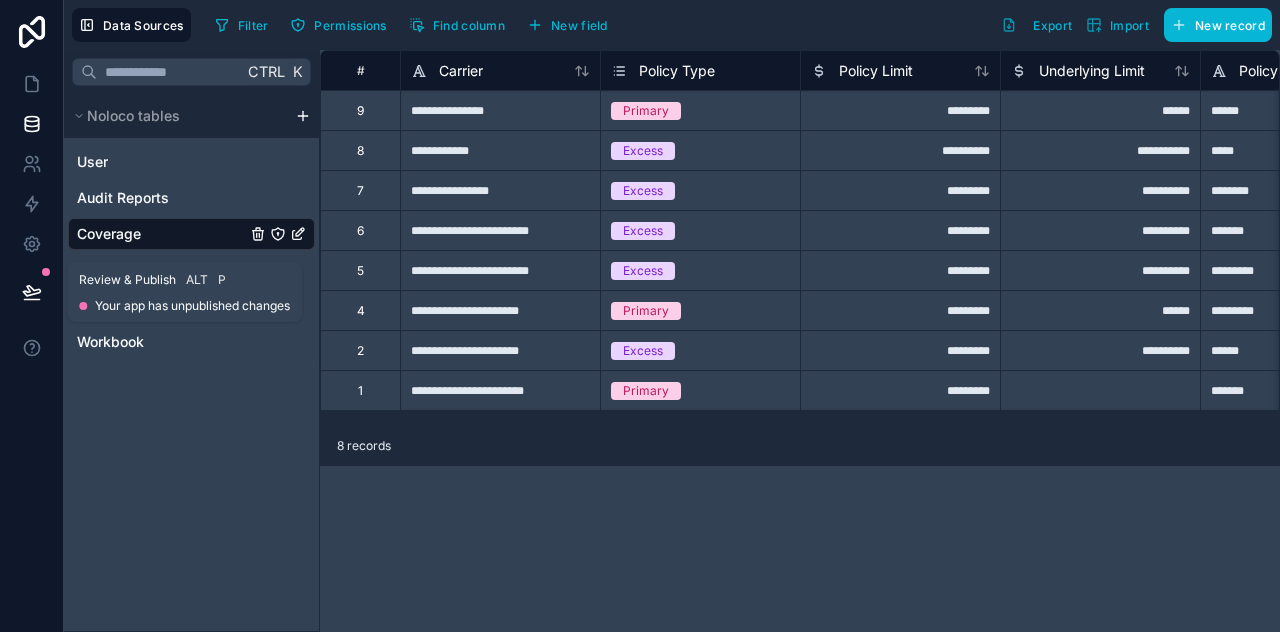 click at bounding box center (32, 292) 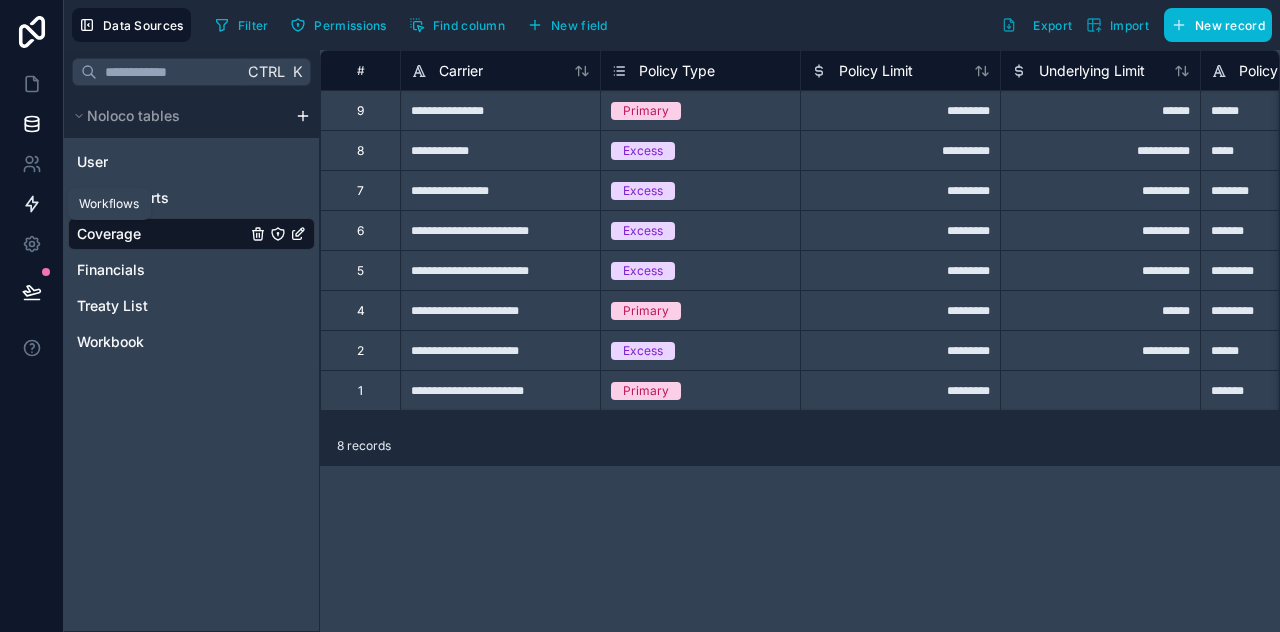 click 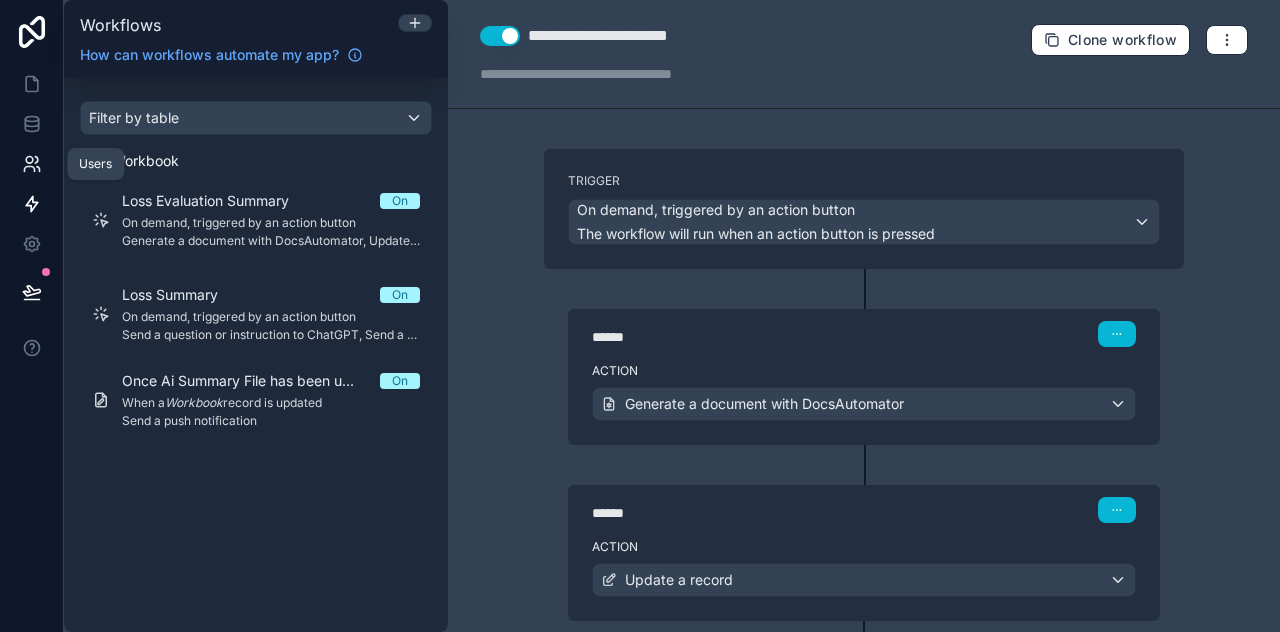 click at bounding box center (31, 164) 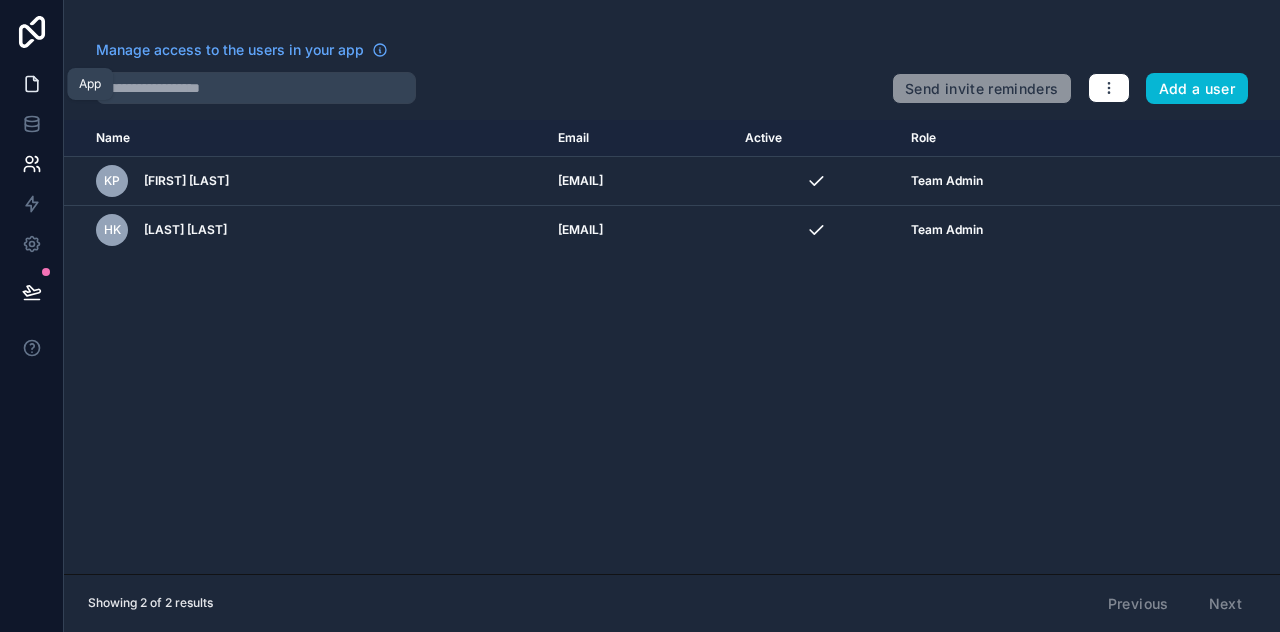 click at bounding box center [31, 84] 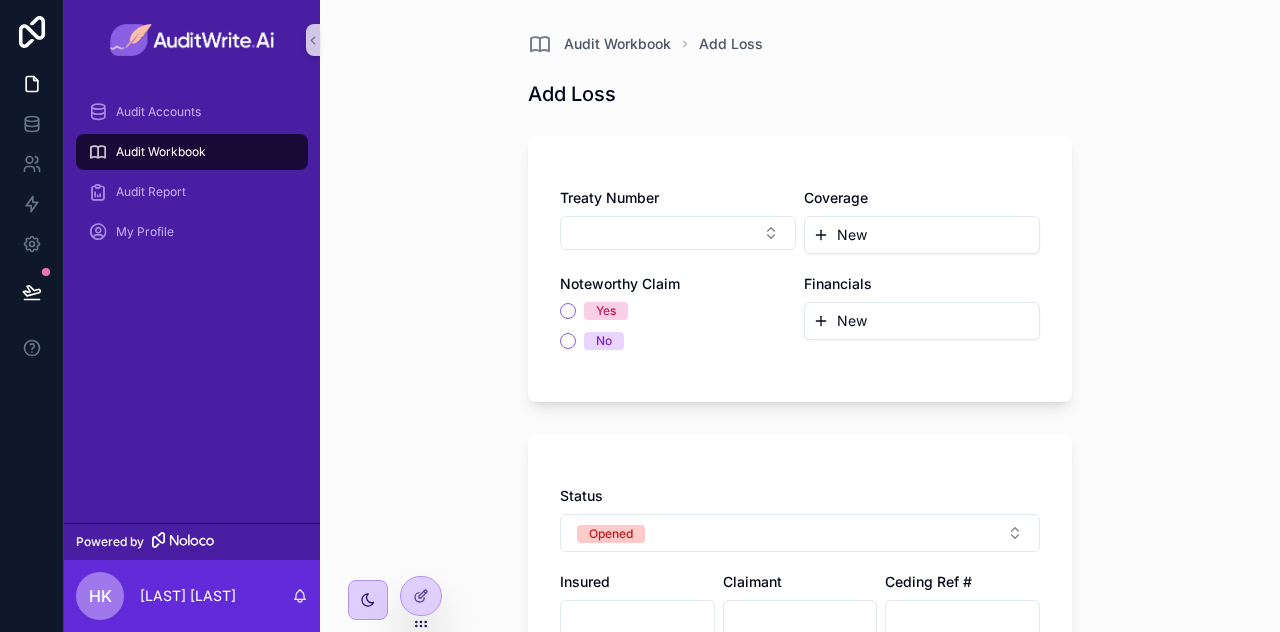 click on "Audit Workbook Add Loss Add Loss Treaty Number Coverage New Noteworthy Claim Yes  No Financials New Status Opened Insured Claimant Ceding Ref # Policy Effective Date Date of Loss Policy Expiration Date Date Received by Co Date Closed City State Select a State Loss Description * Damages Select a Damages Liability Plan of Action Claim Number * Created by [LAST]  [EMAIL] Save" at bounding box center [800, 316] 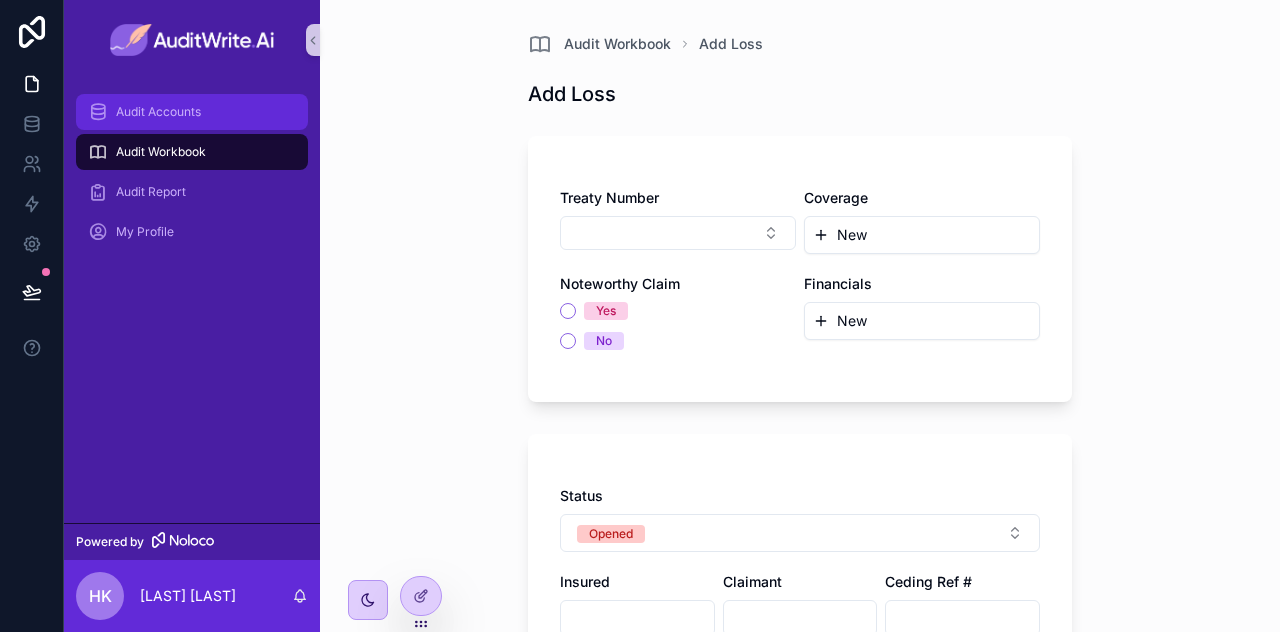 click on "Audit Accounts" at bounding box center [192, 112] 